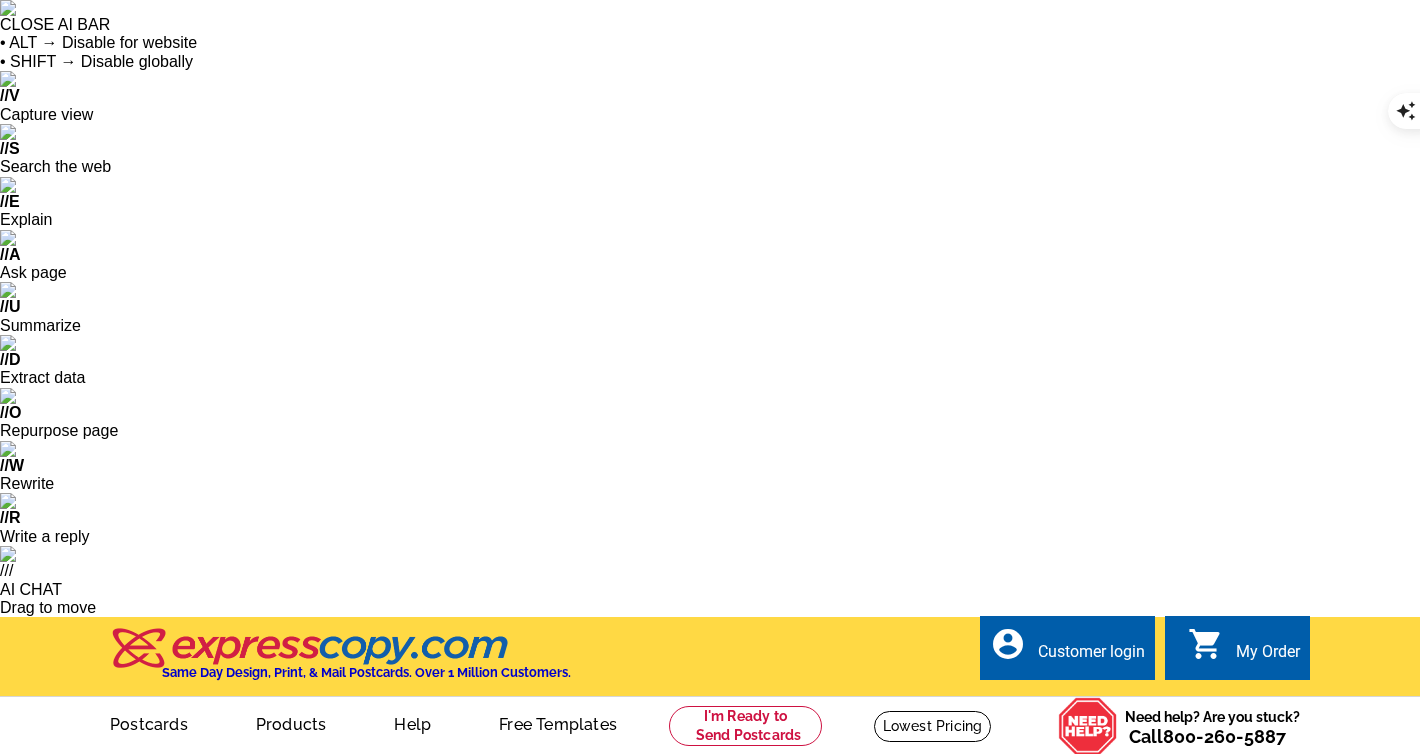 scroll, scrollTop: 0, scrollLeft: 0, axis: both 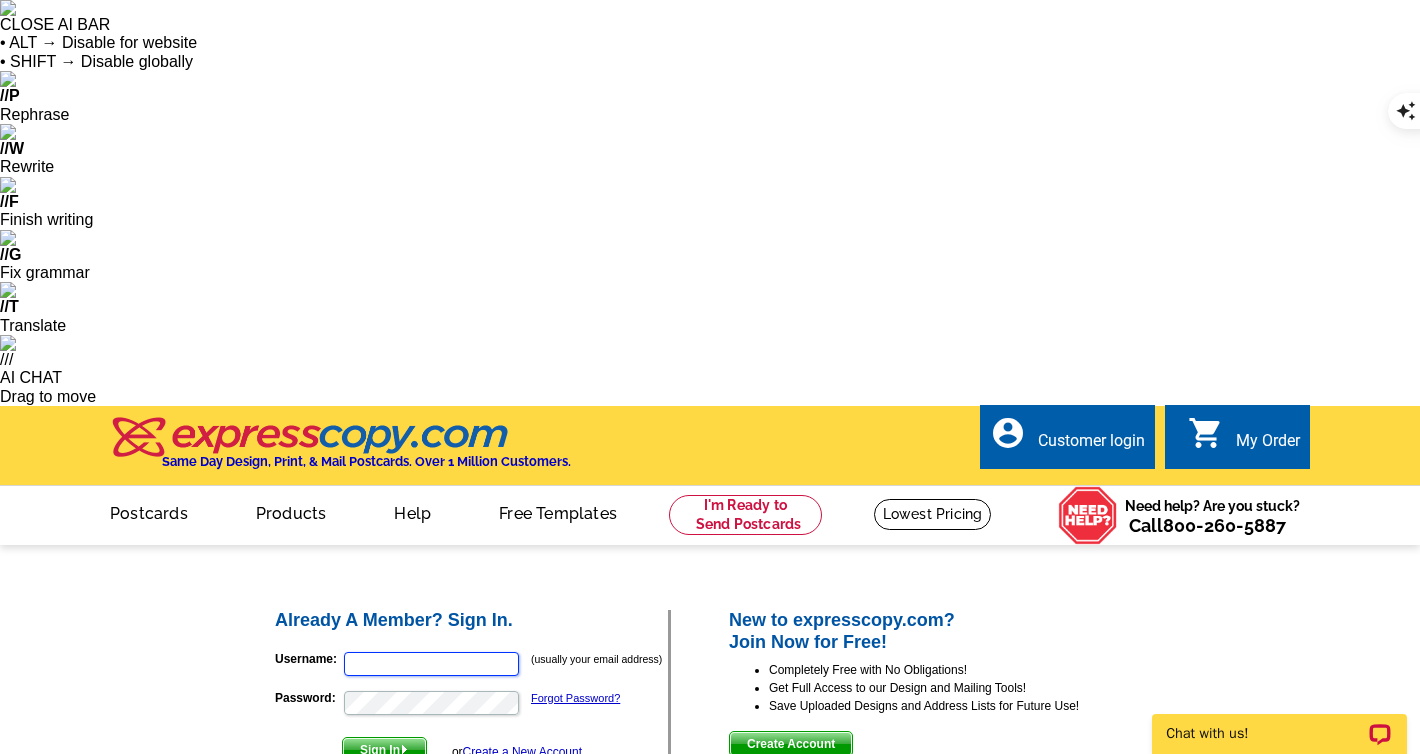 click on "Username:" at bounding box center [431, 664] 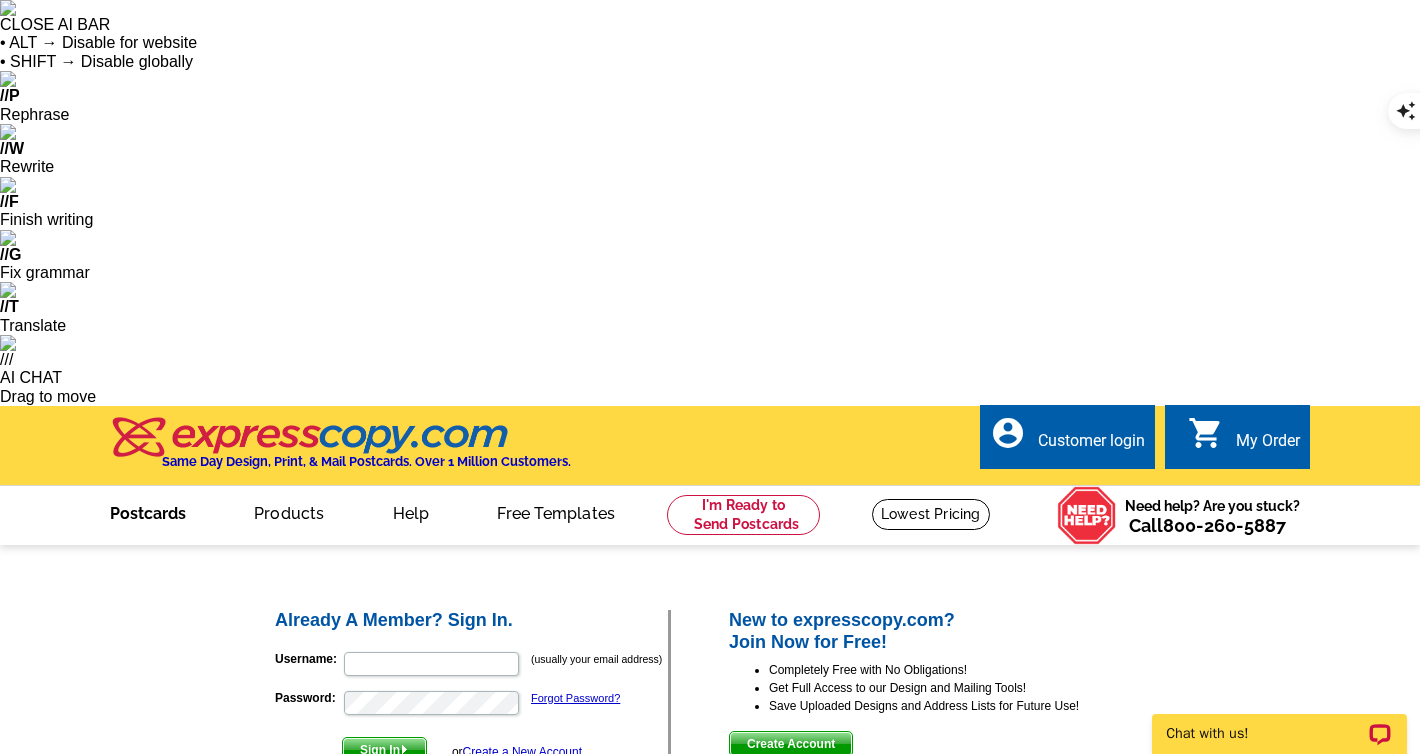 click on "Postcards" at bounding box center [148, 511] 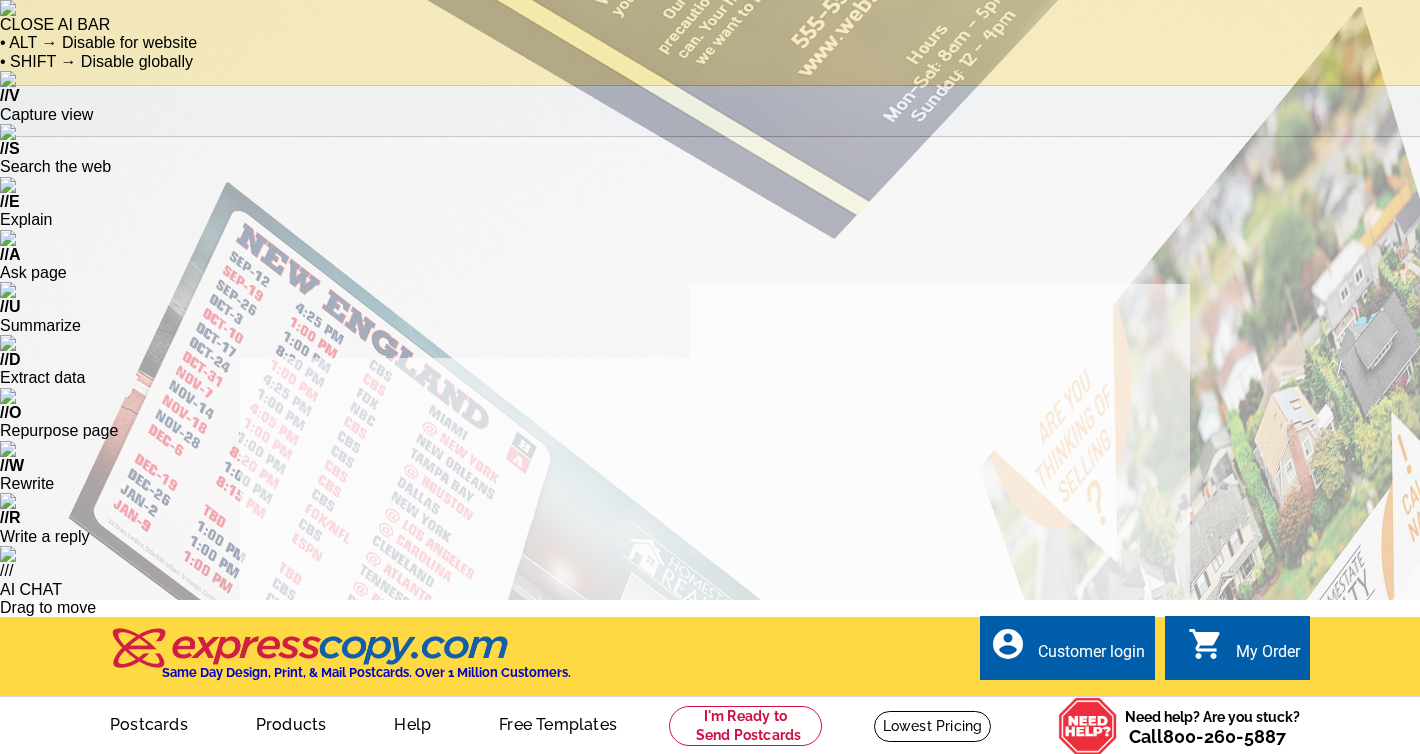 scroll, scrollTop: 0, scrollLeft: 0, axis: both 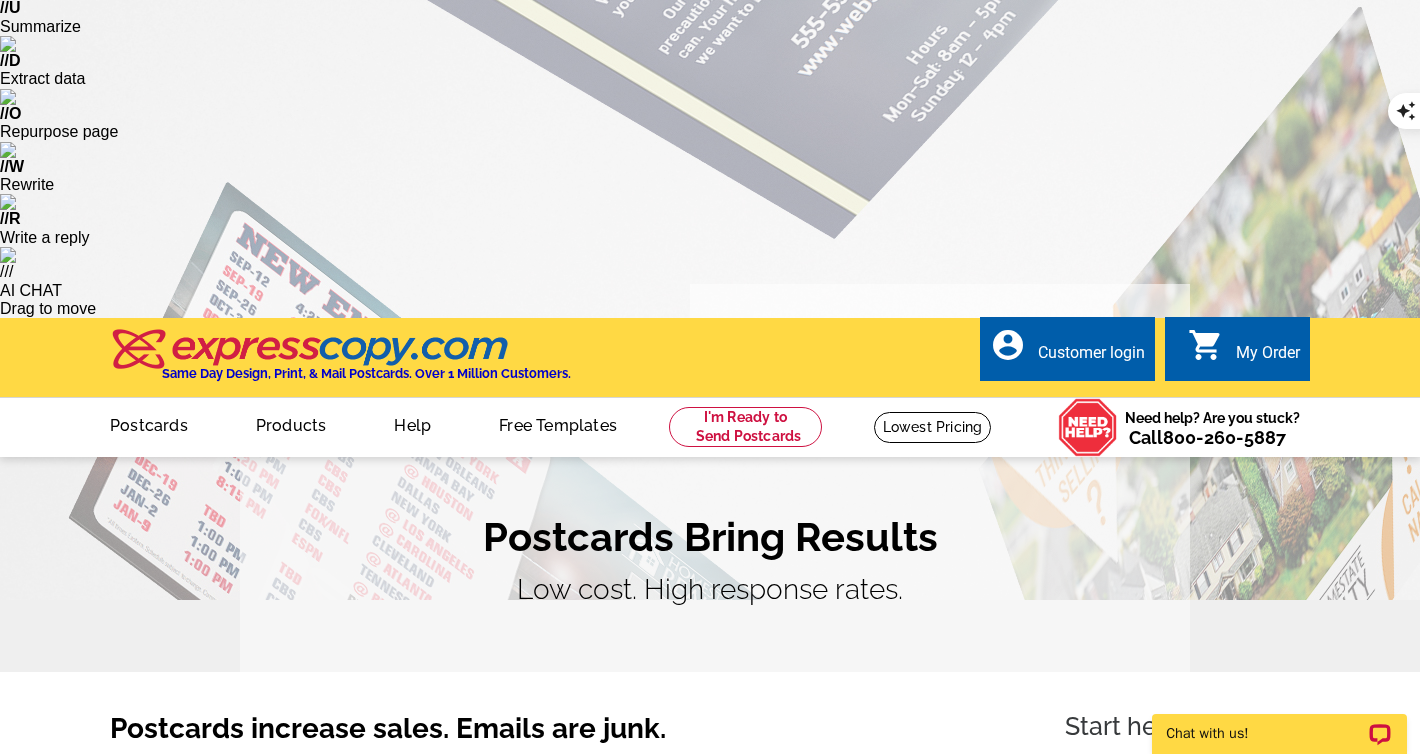 click on "CHOOSE
A TEMPLATE" at bounding box center (1125, 859) 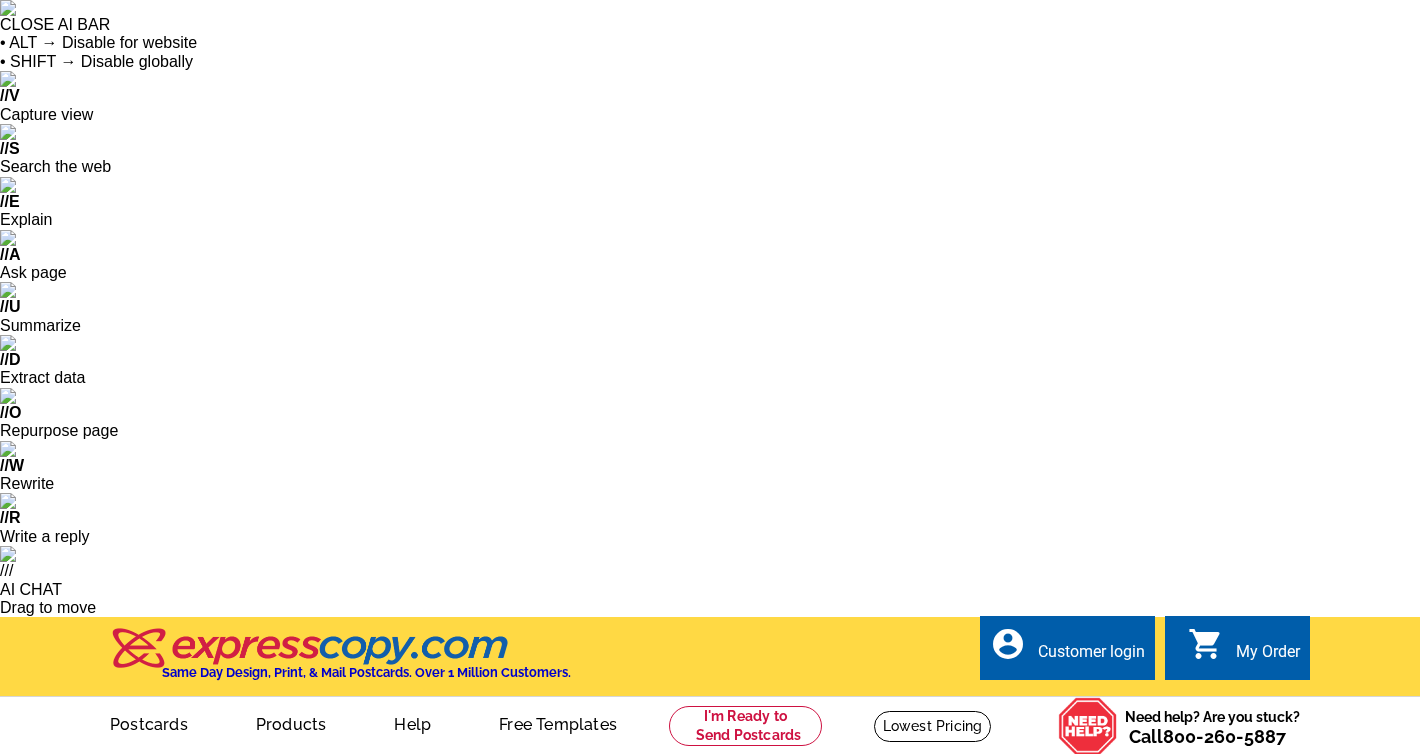 scroll, scrollTop: 0, scrollLeft: 0, axis: both 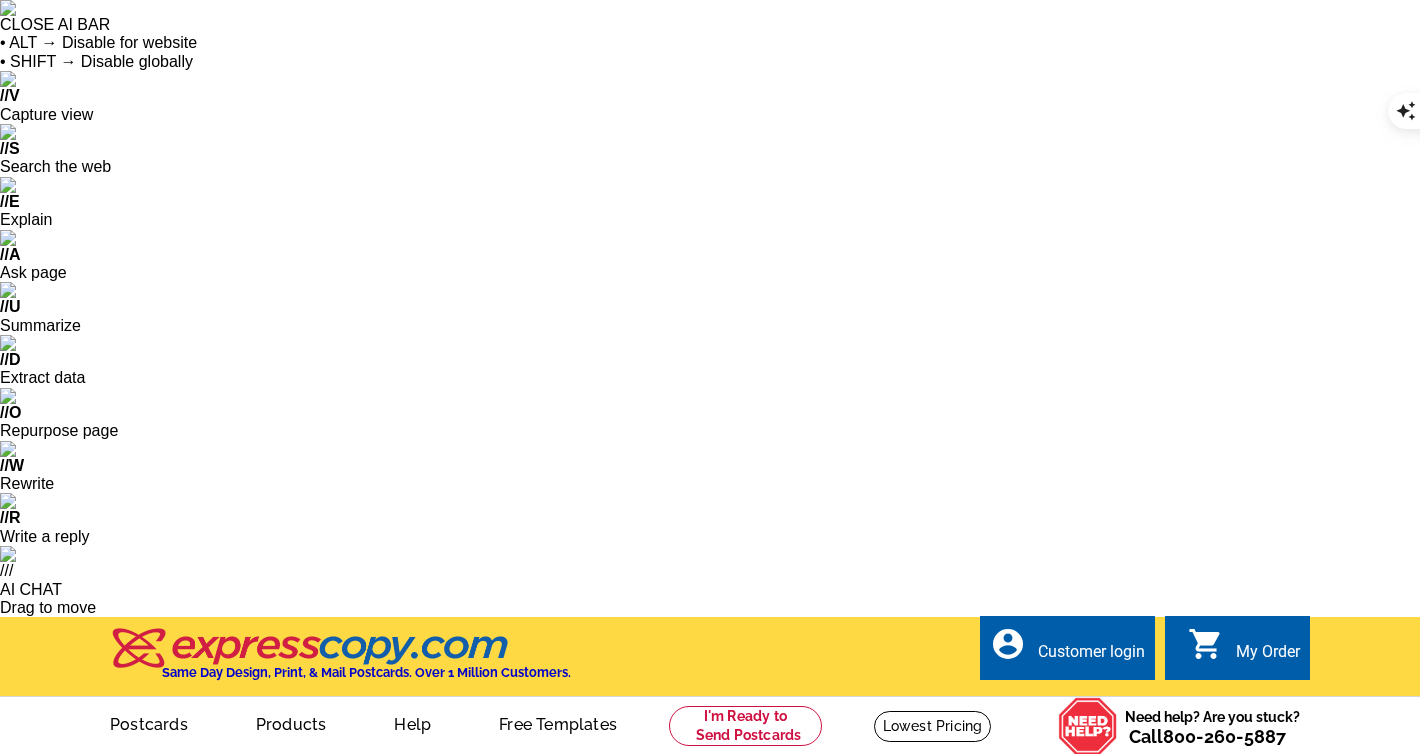 select on "785" 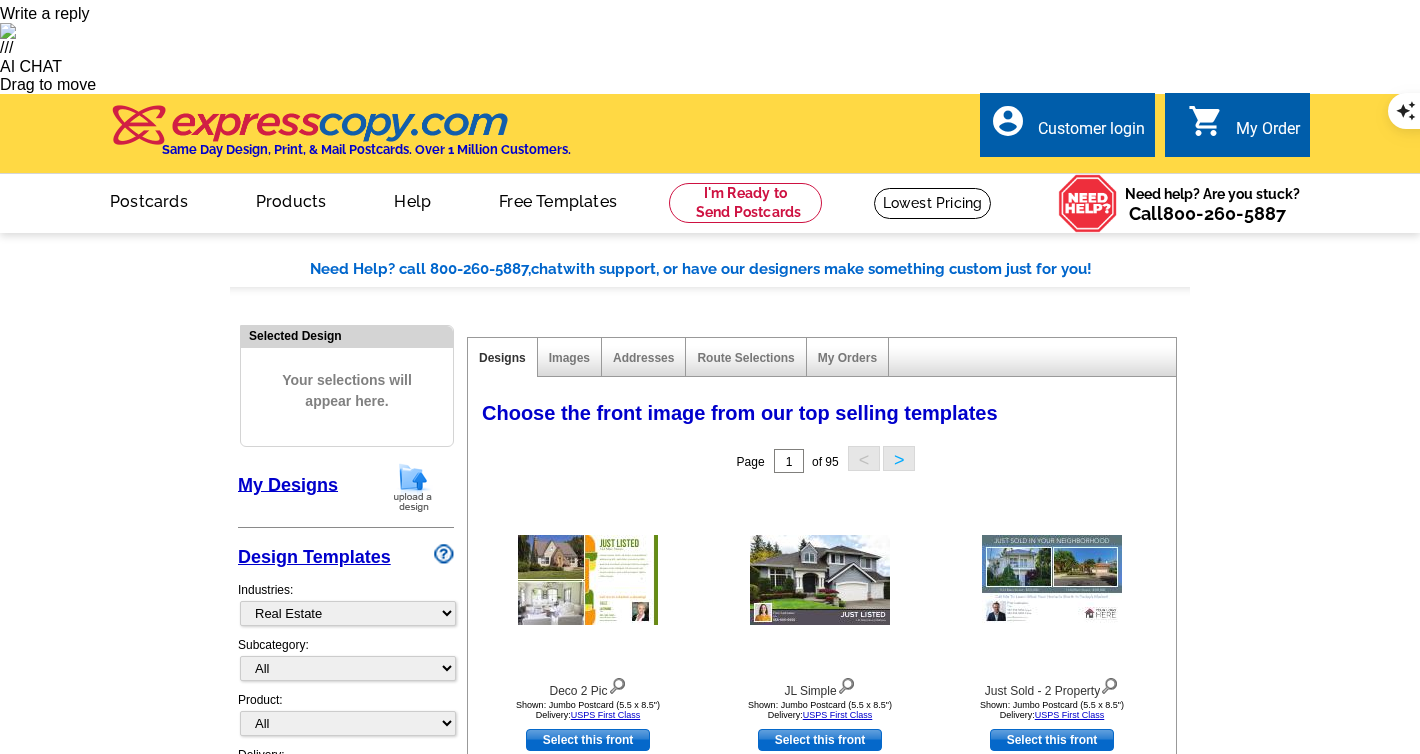 scroll, scrollTop: 534, scrollLeft: 0, axis: vertical 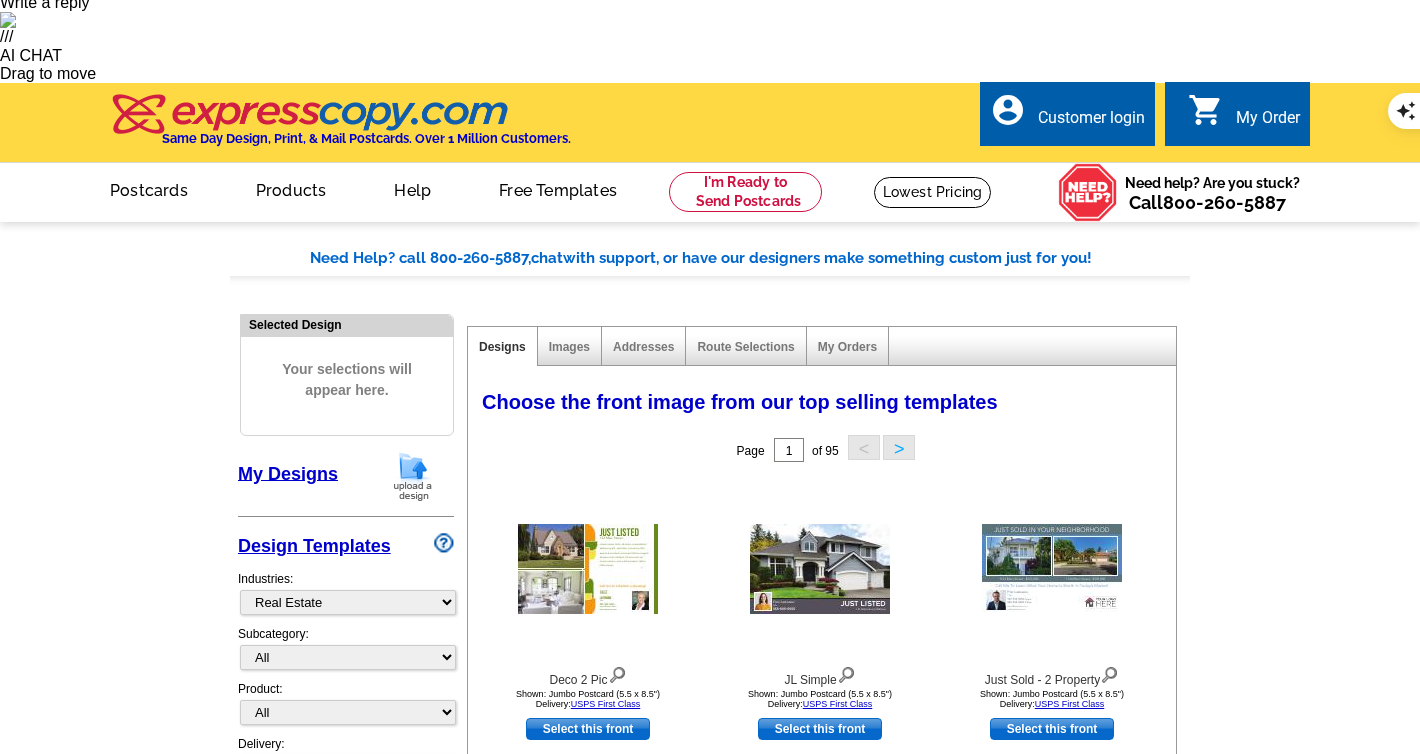 click on "Real Estate" at bounding box center (302, 962) 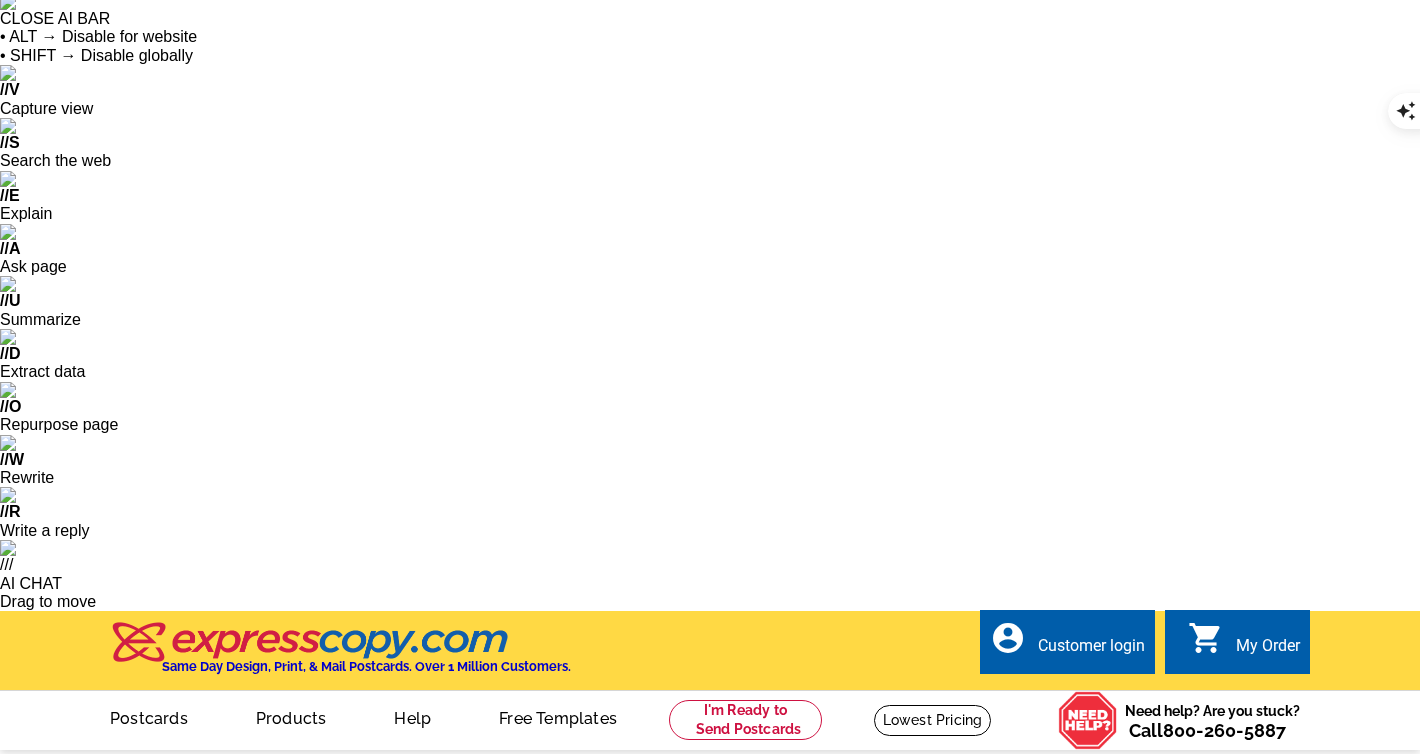 scroll, scrollTop: 4, scrollLeft: 0, axis: vertical 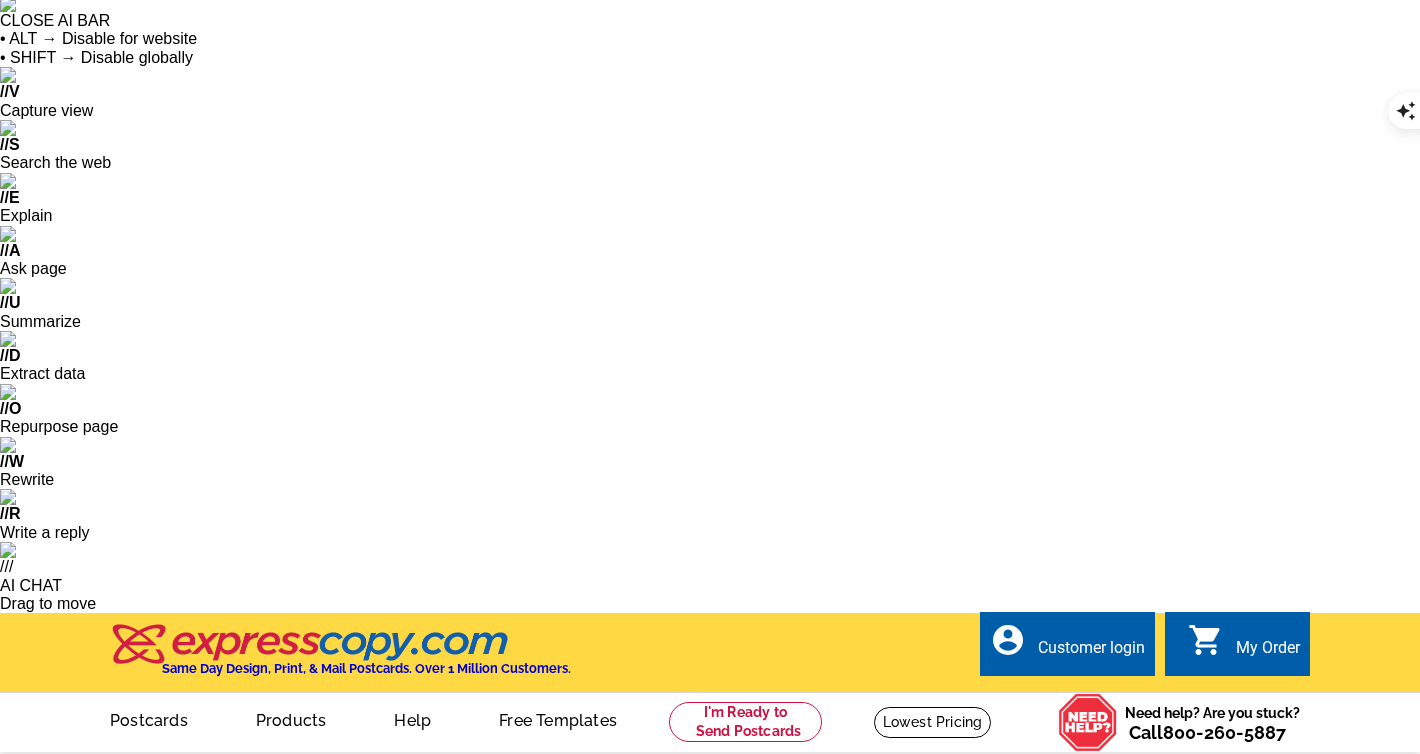 click on "Images" at bounding box center (569, 877) 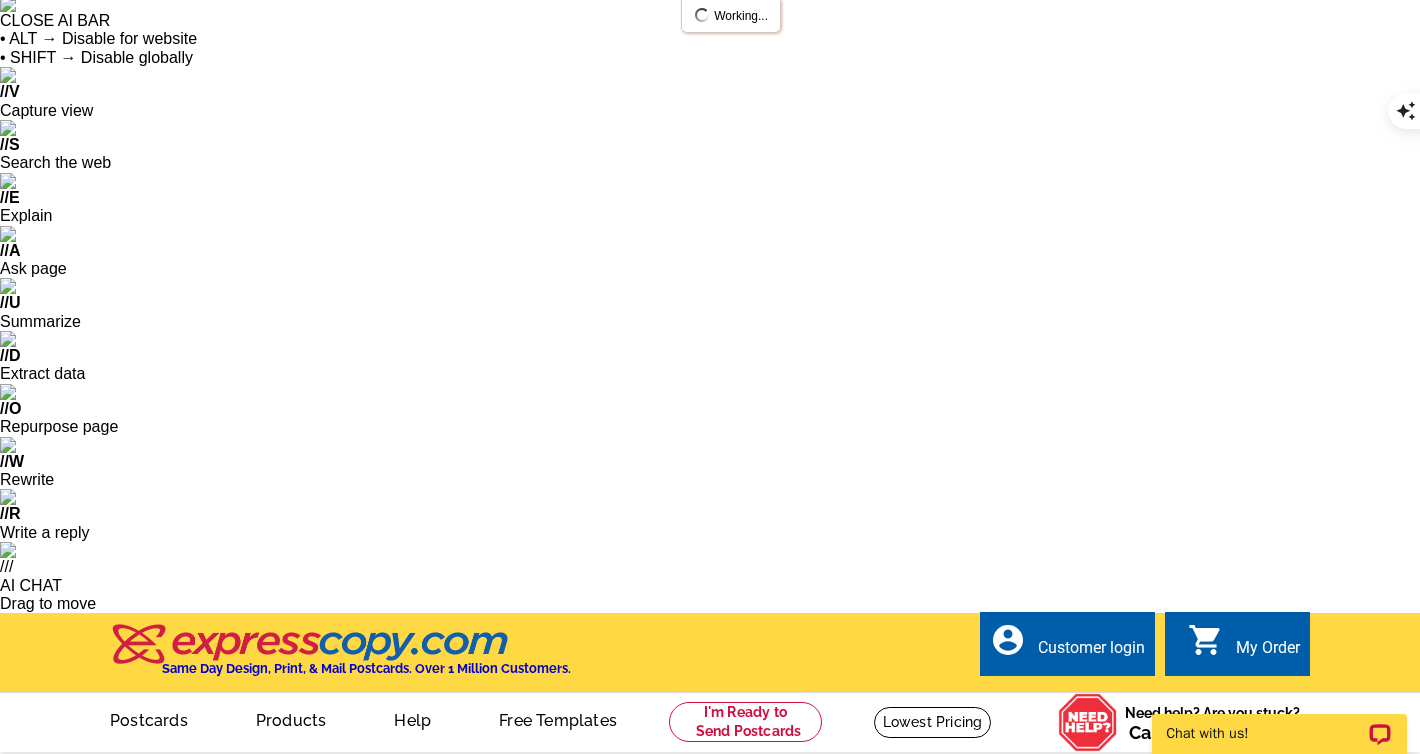 scroll, scrollTop: 0, scrollLeft: 0, axis: both 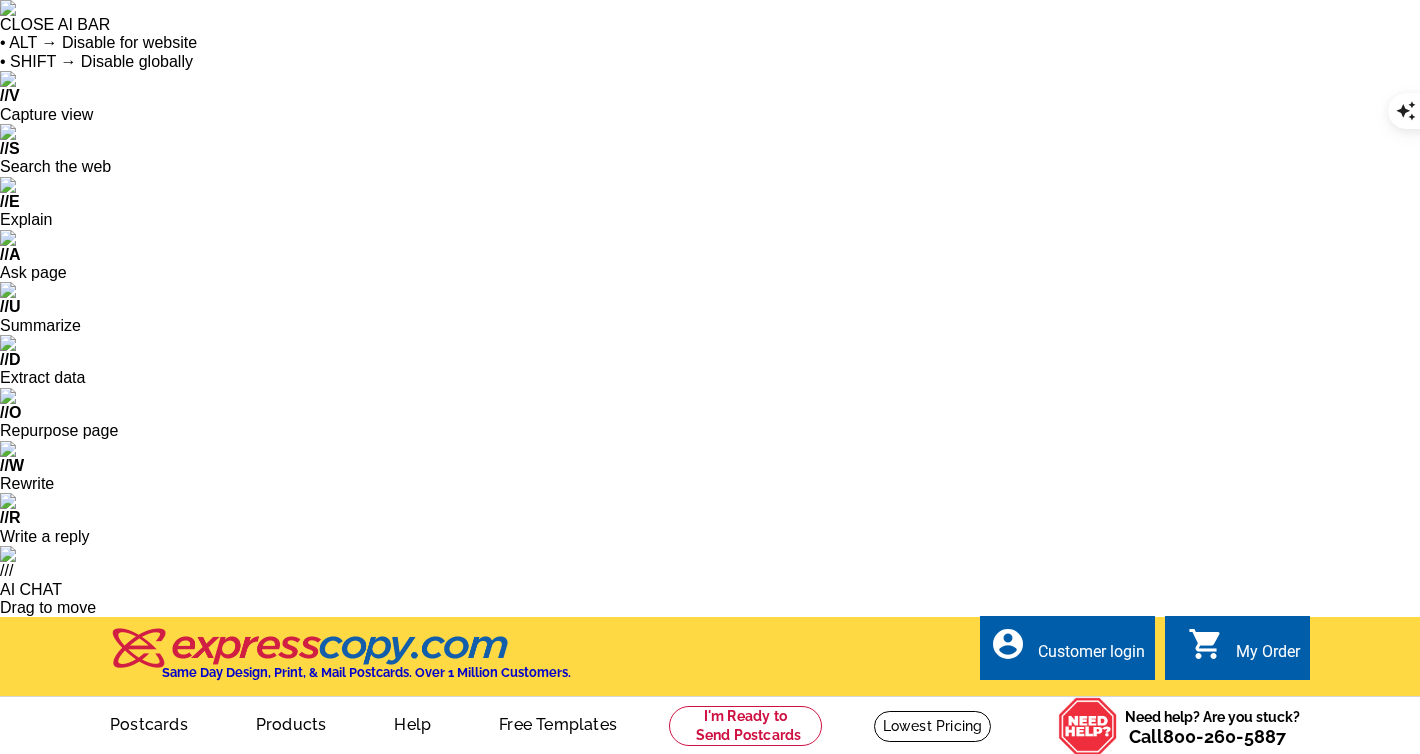 select on "785" 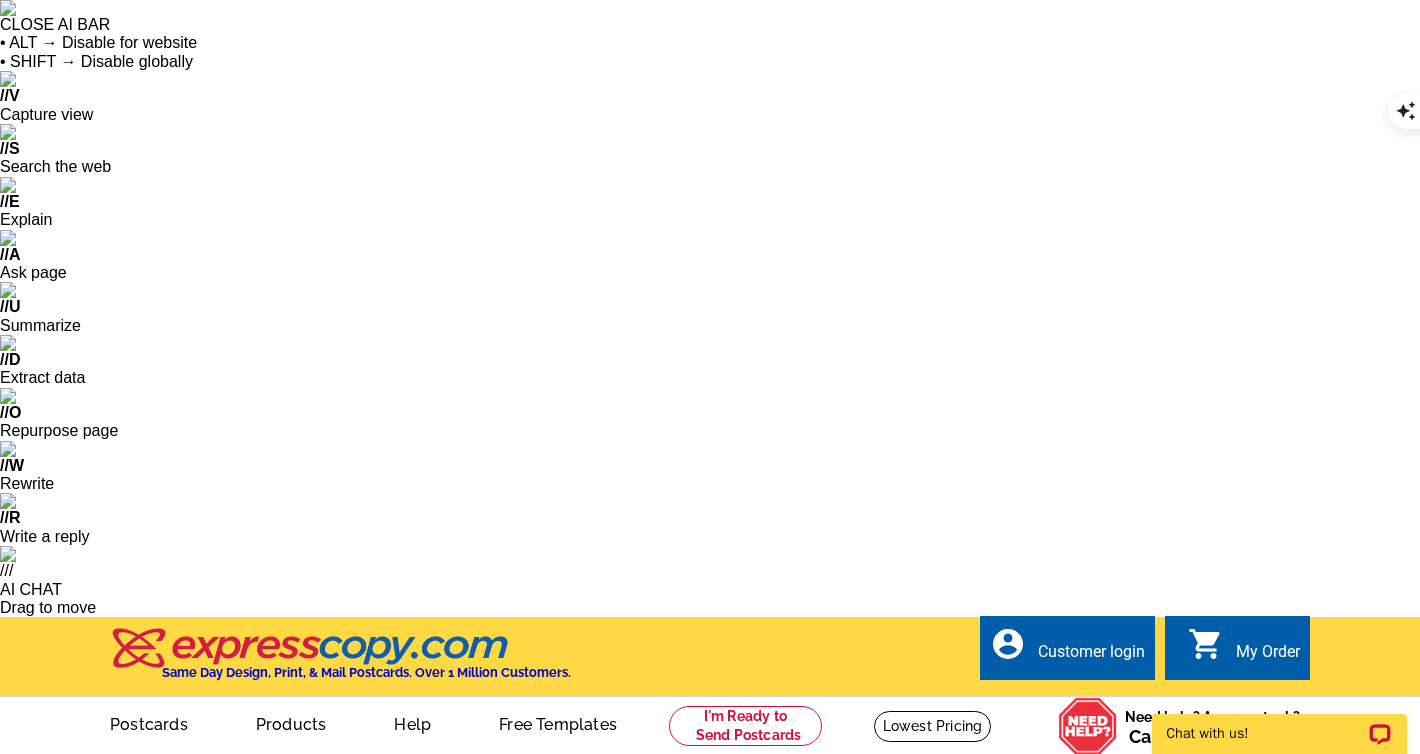 scroll, scrollTop: 0, scrollLeft: 0, axis: both 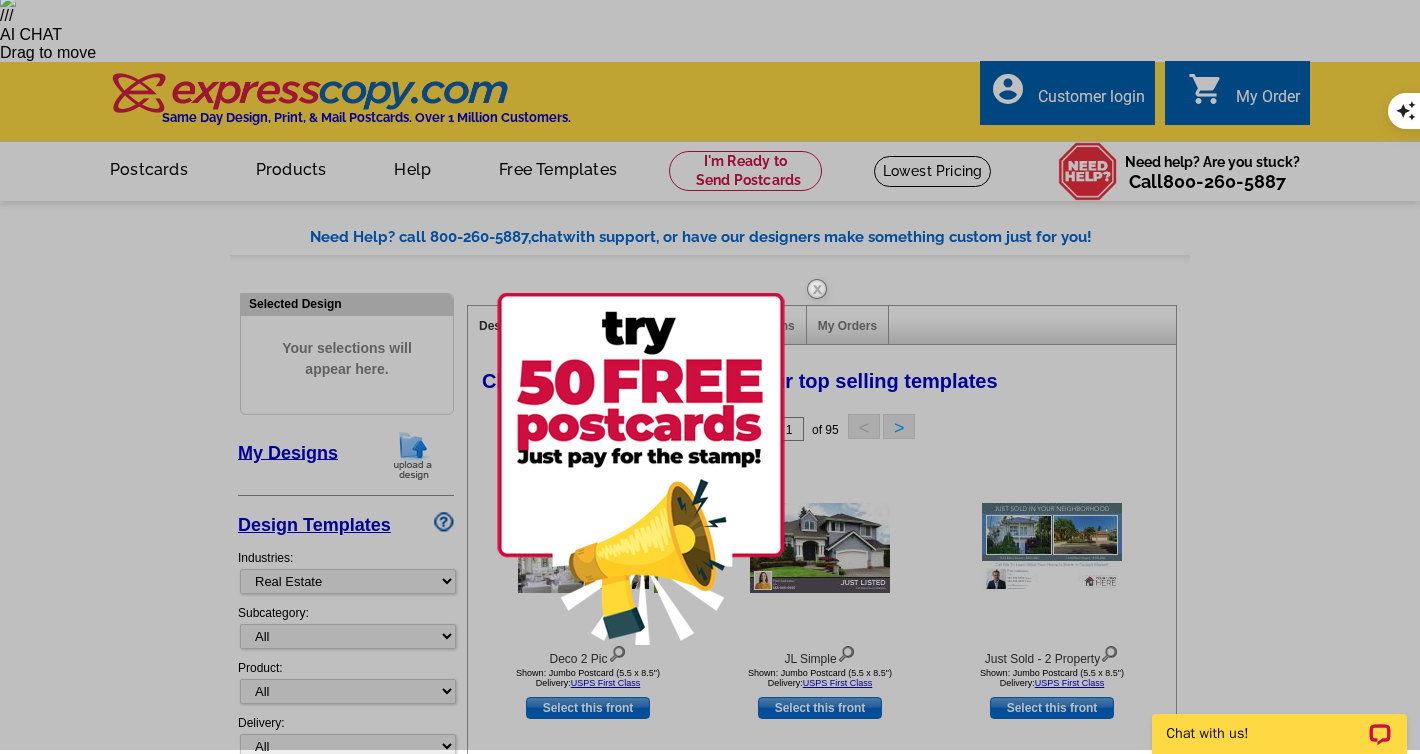 click at bounding box center [710, 373] 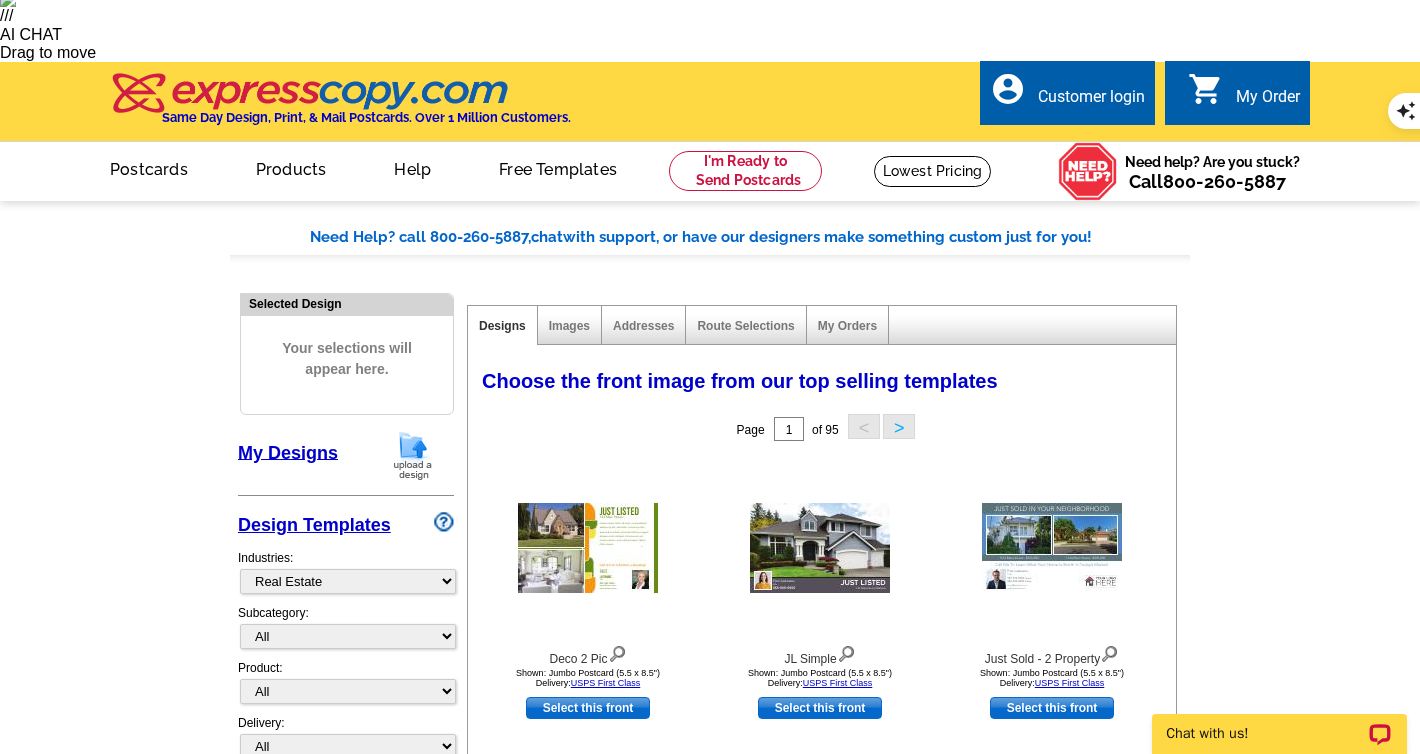 click on ">" at bounding box center [899, 1164] 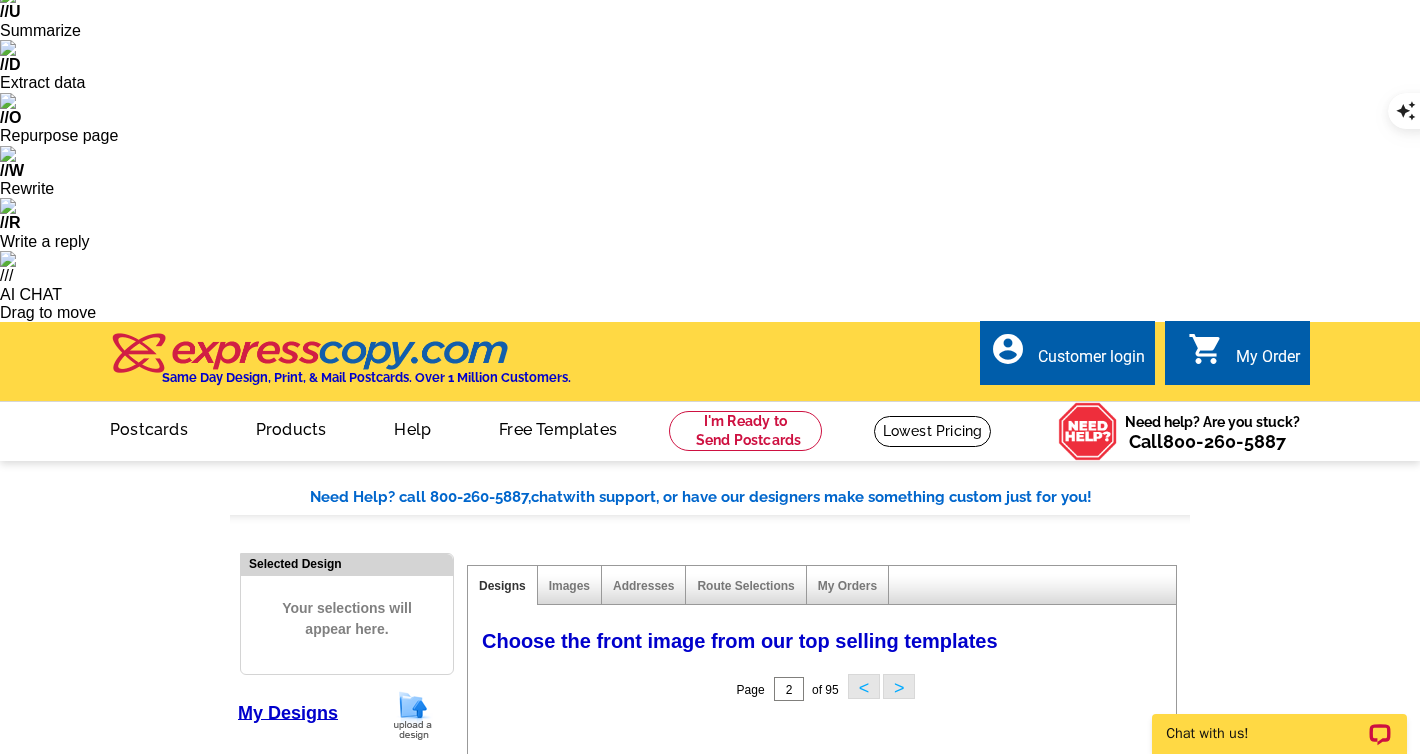 scroll, scrollTop: 294, scrollLeft: 0, axis: vertical 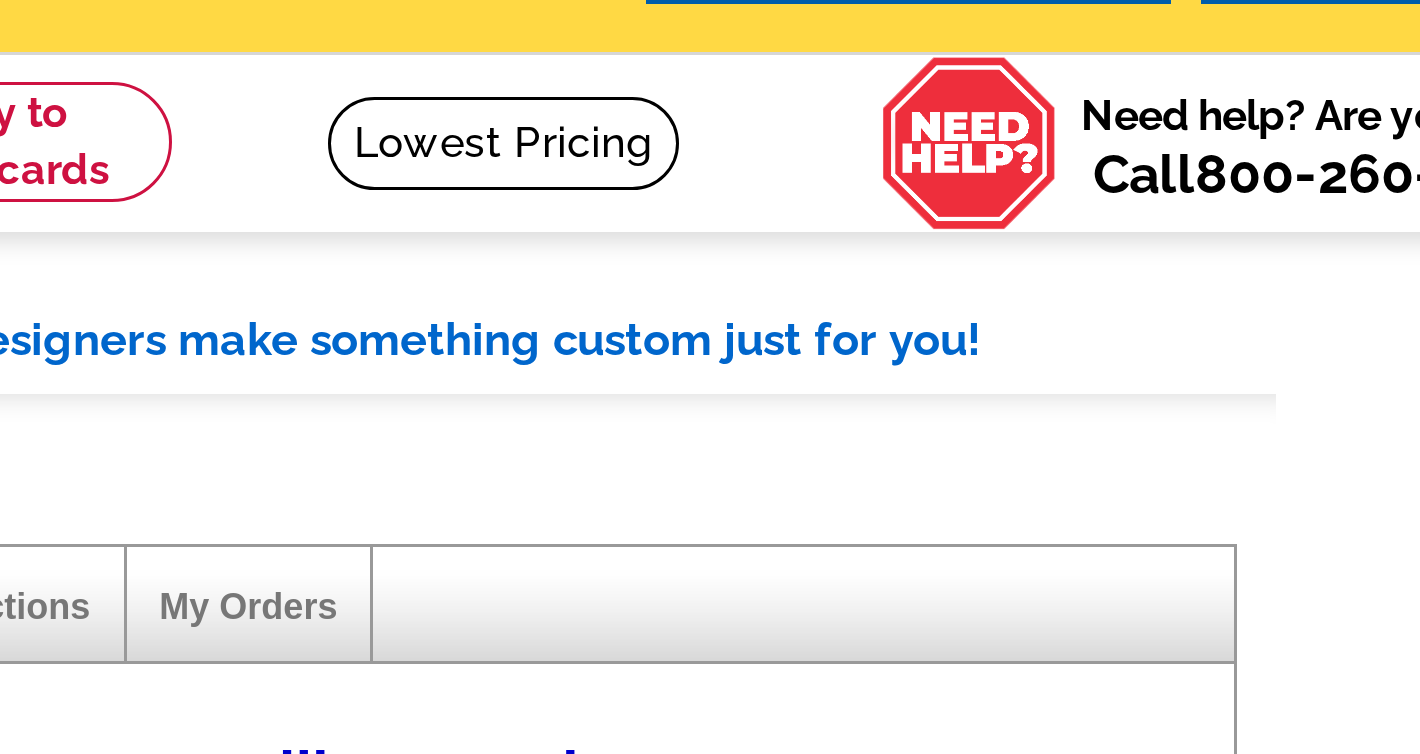 click at bounding box center [1052, 1161] 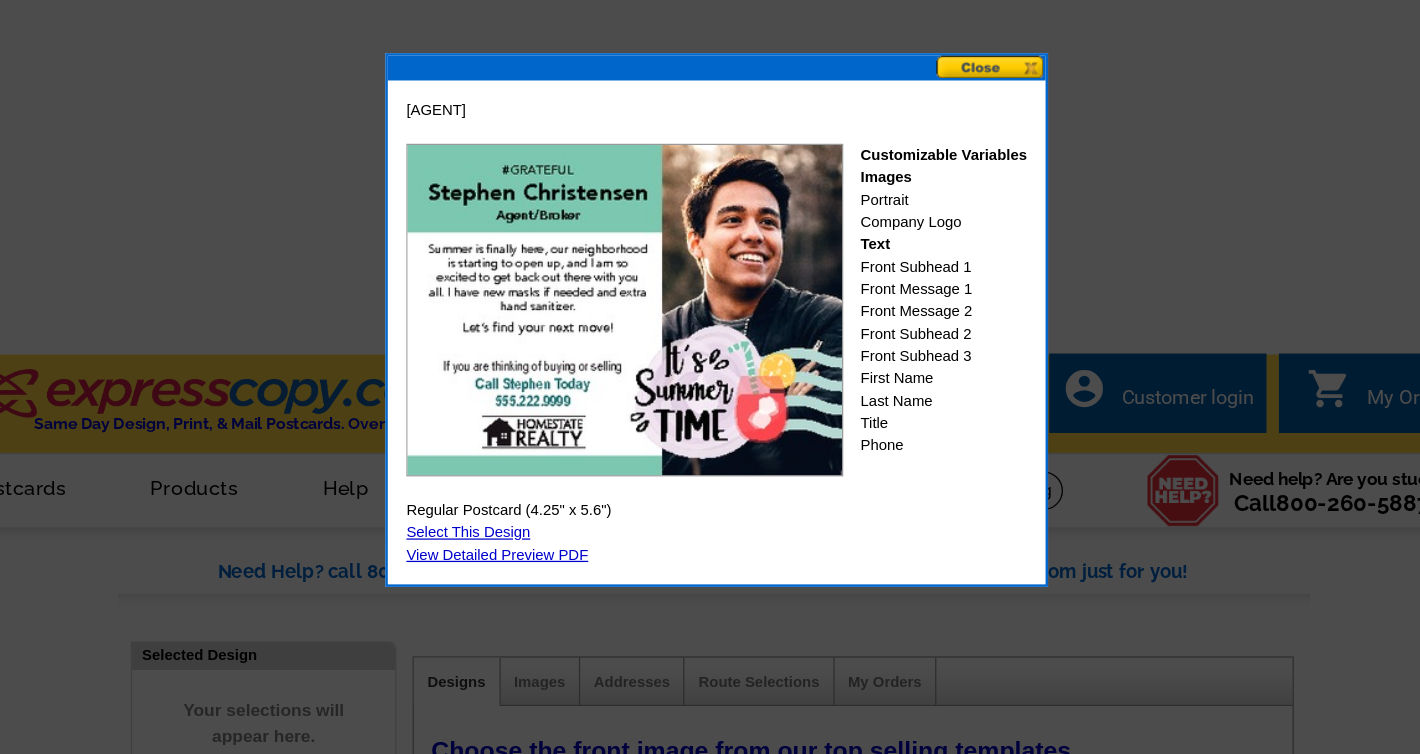 click at bounding box center (710, 230) 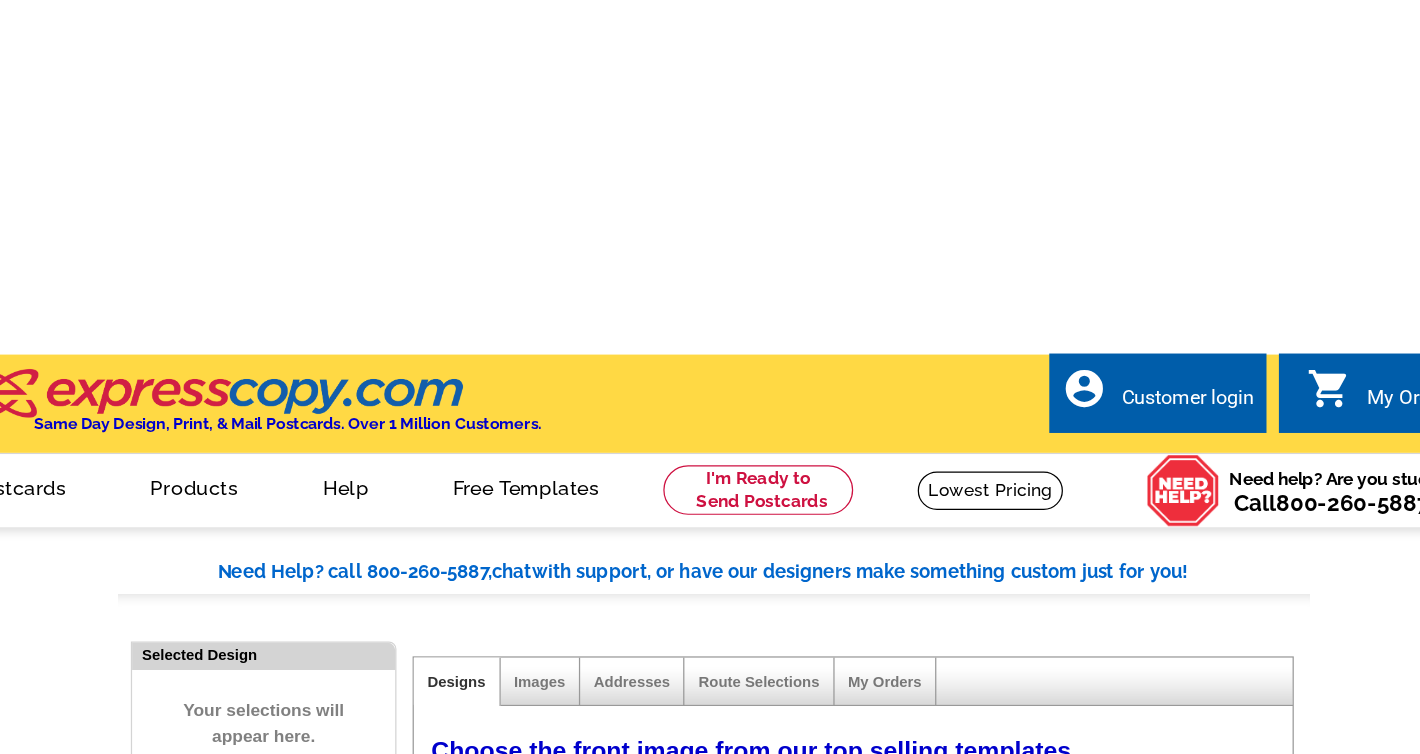click at bounding box center (588, 1161) 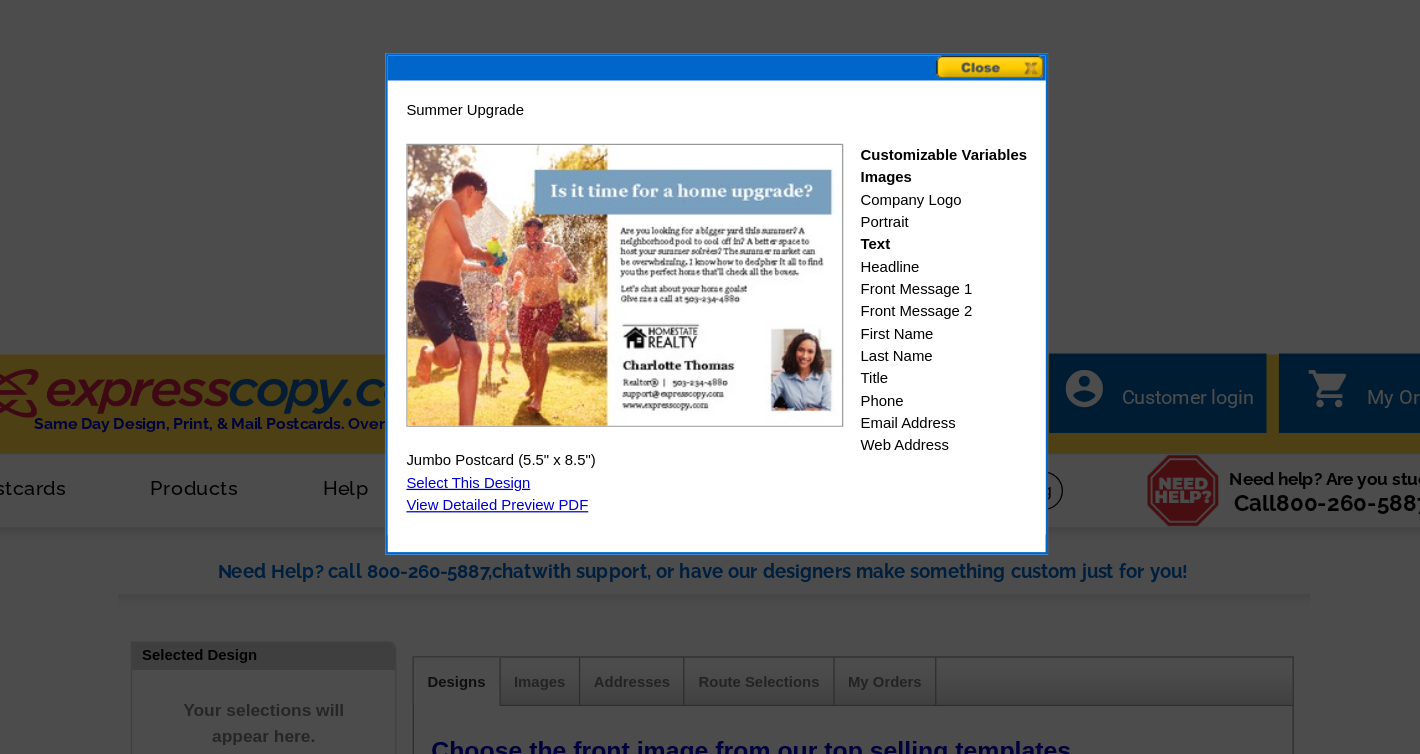 click at bounding box center [710, 230] 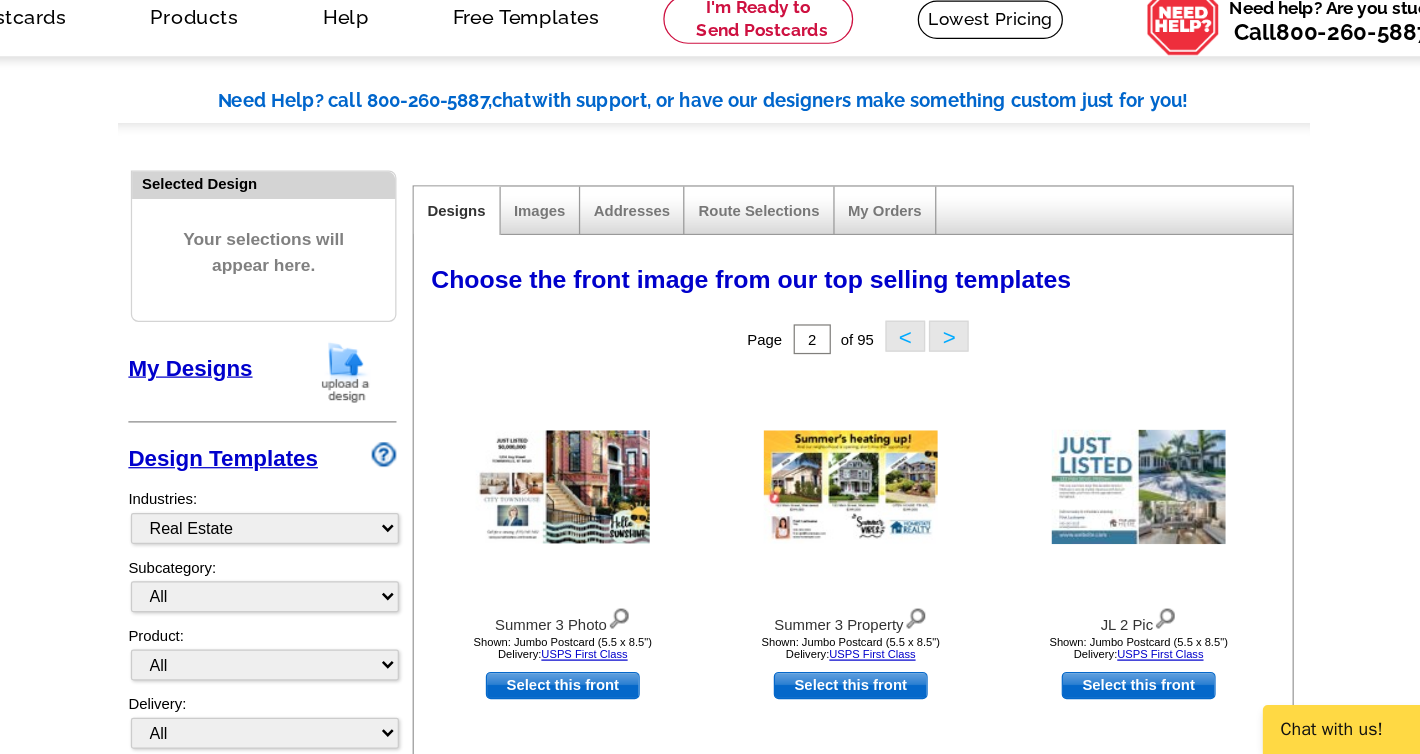 scroll, scrollTop: 568, scrollLeft: 0, axis: vertical 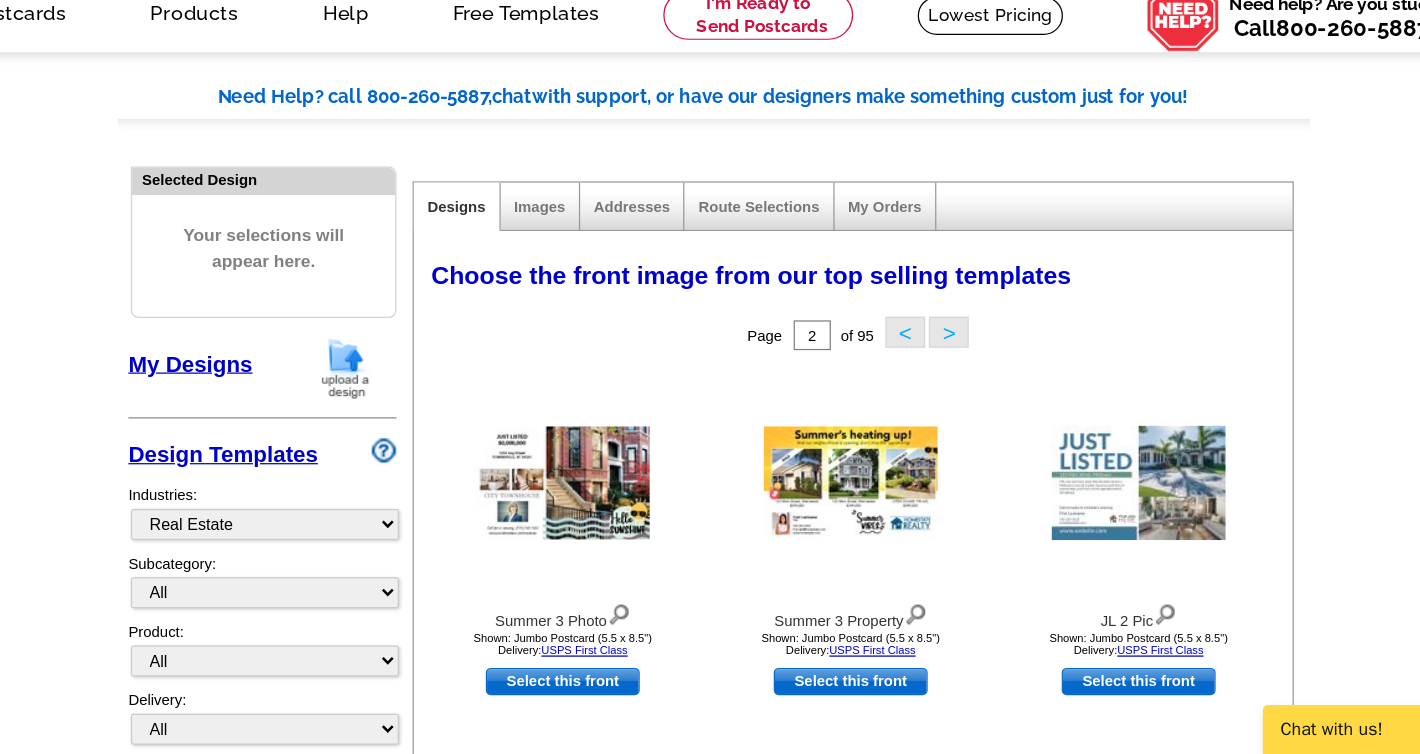 click on ">" at bounding box center [899, 1151] 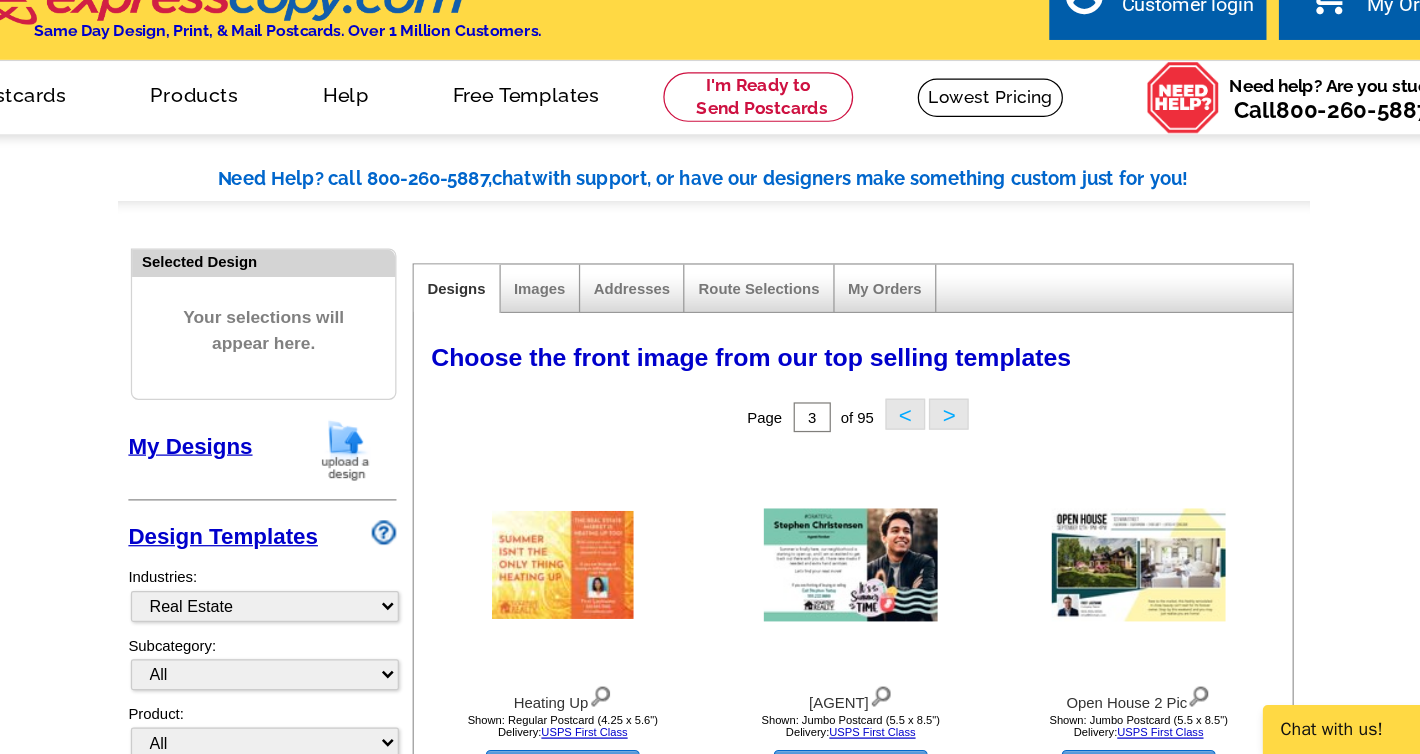 scroll, scrollTop: 504, scrollLeft: 0, axis: vertical 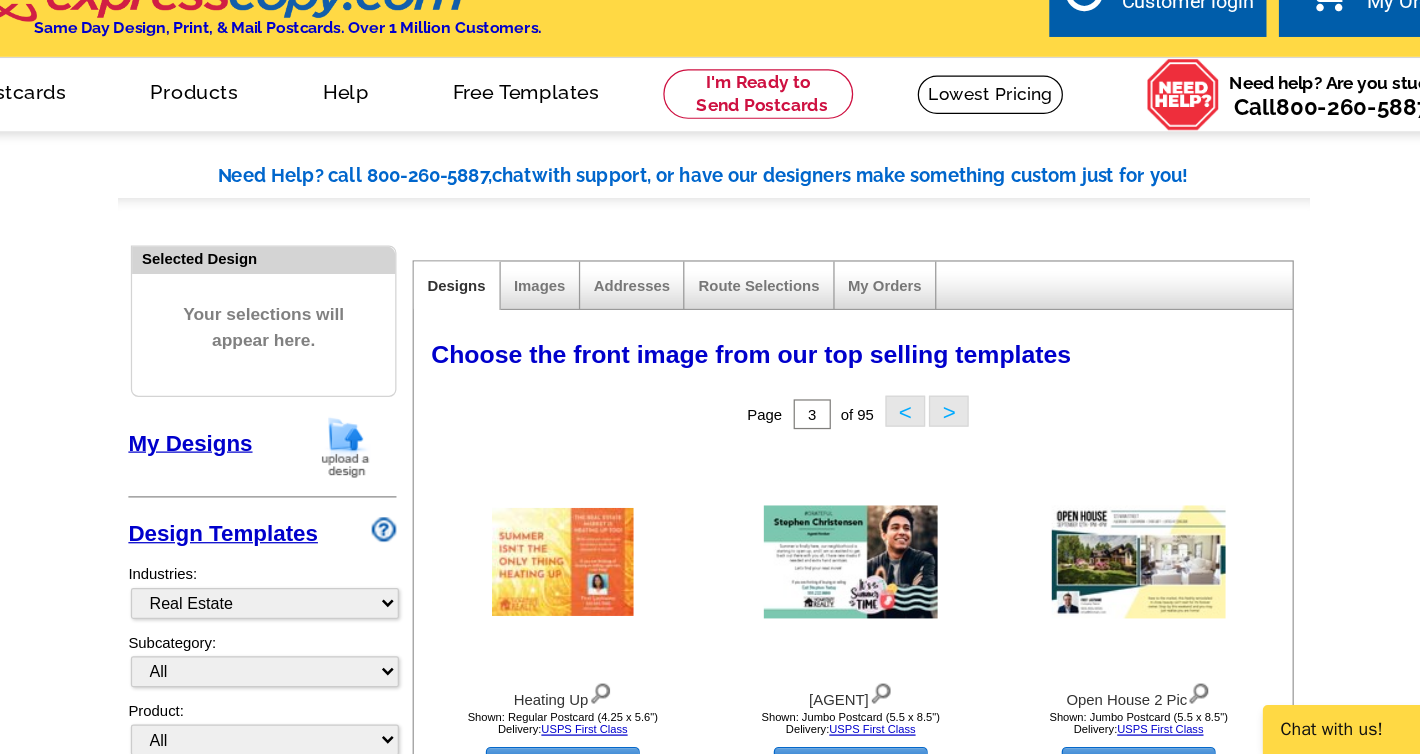 click on ">" at bounding box center [899, 1215] 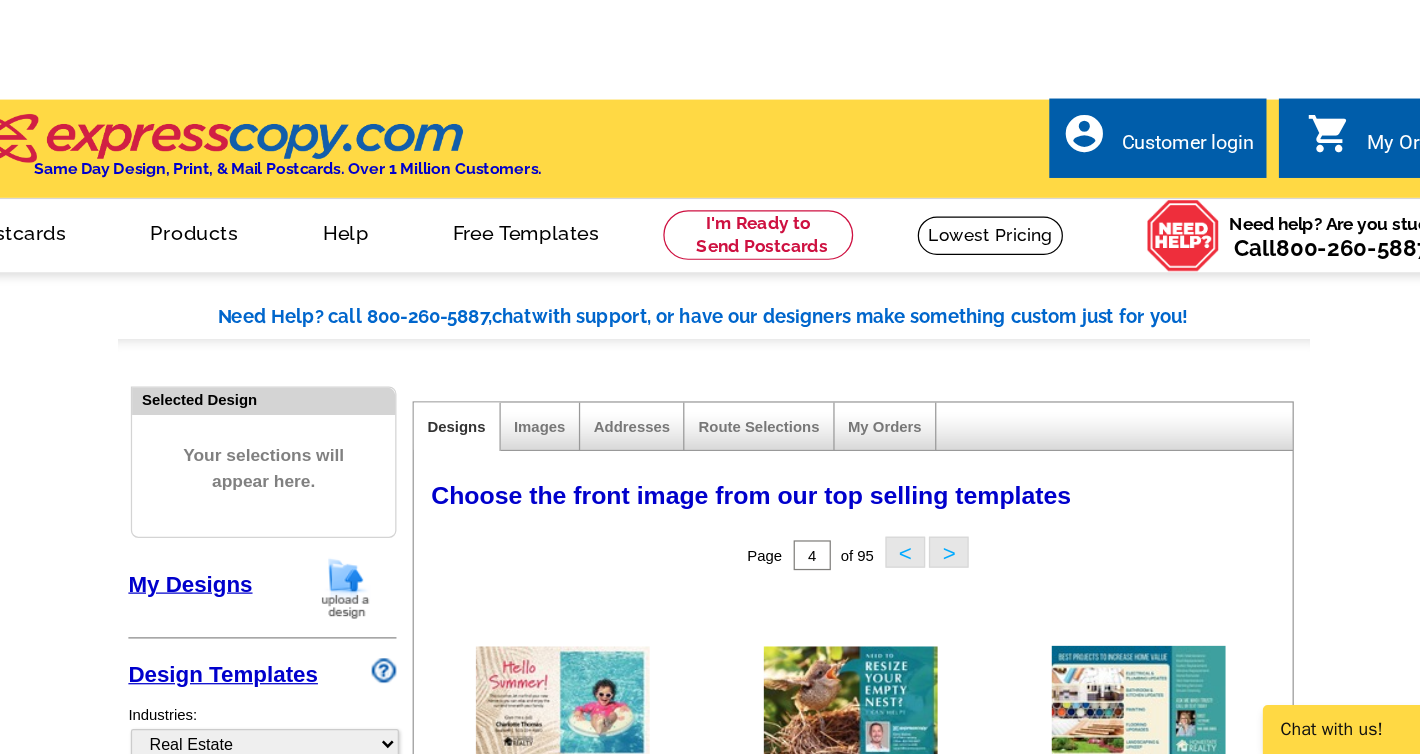 scroll, scrollTop: 398, scrollLeft: 0, axis: vertical 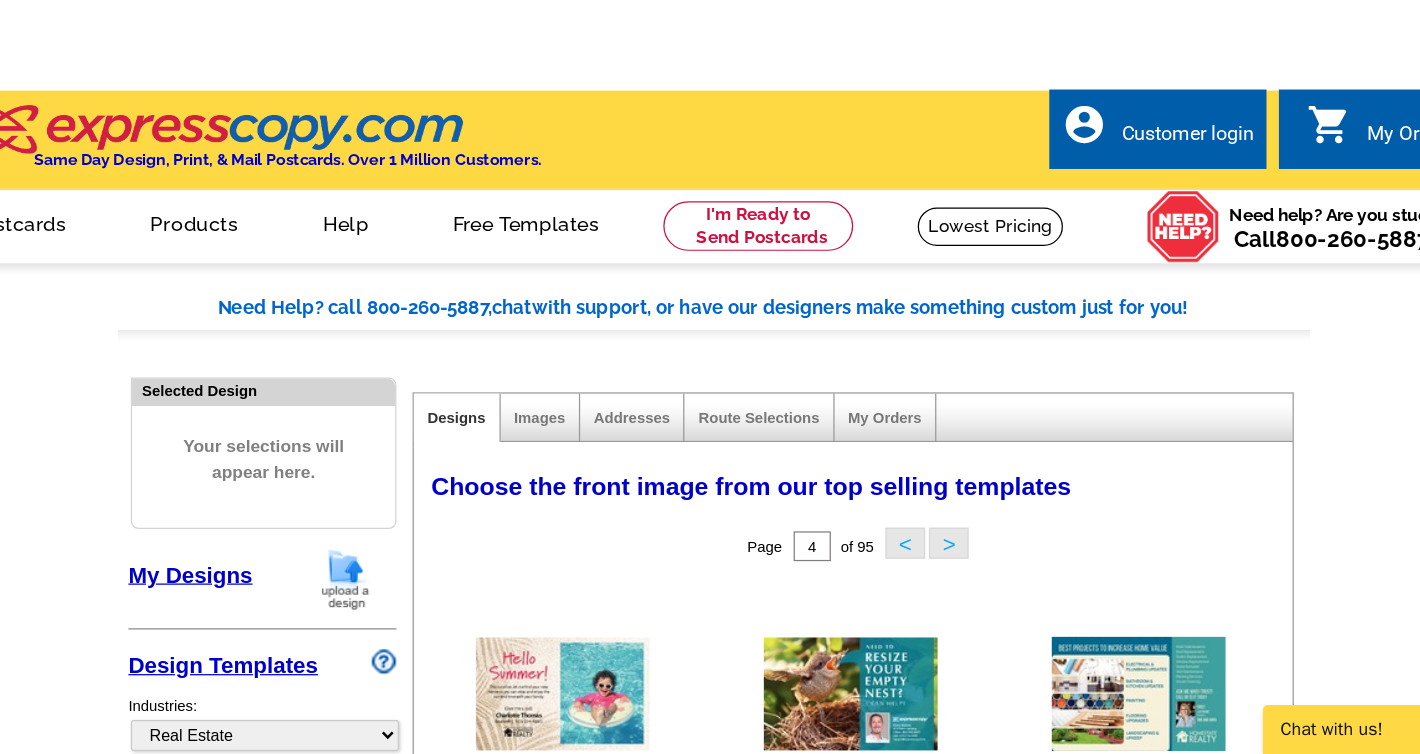 click on ">" at bounding box center (899, 1321) 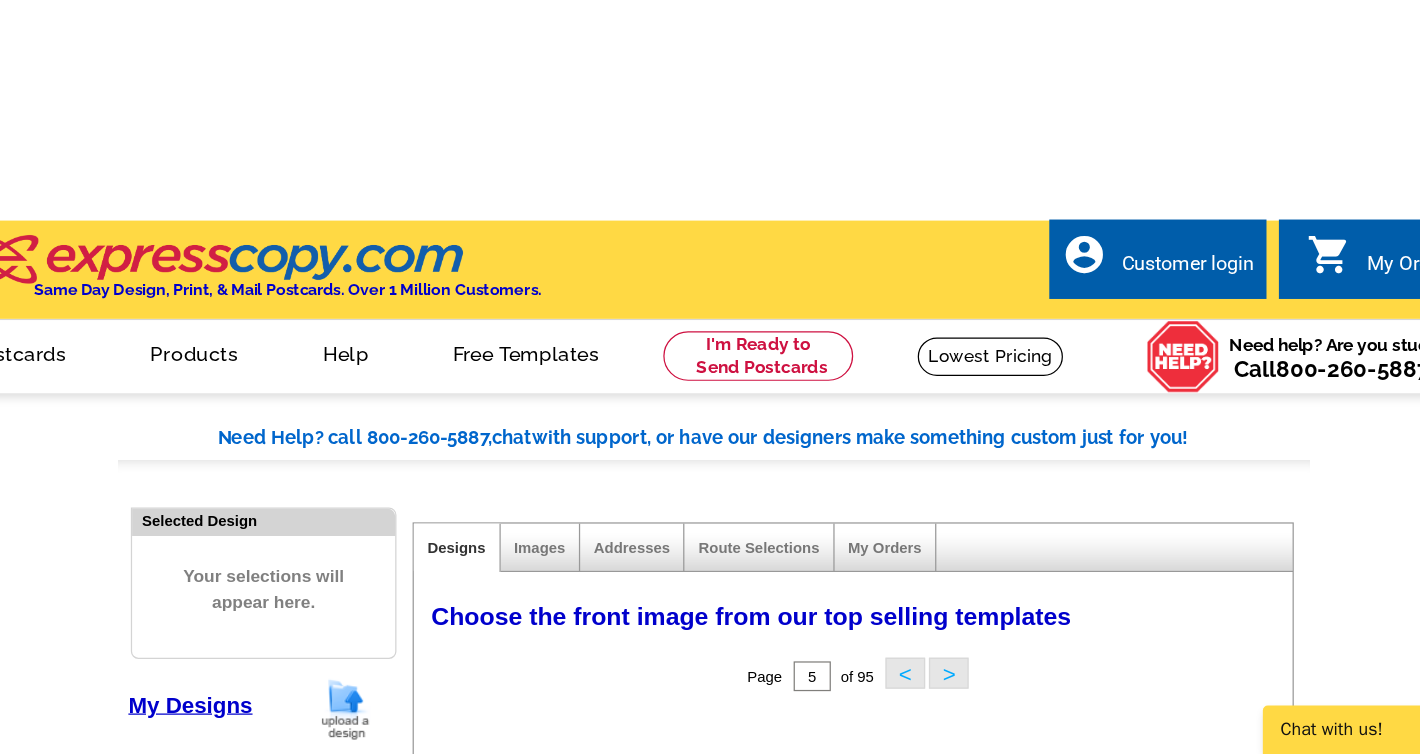 scroll, scrollTop: 294, scrollLeft: 0, axis: vertical 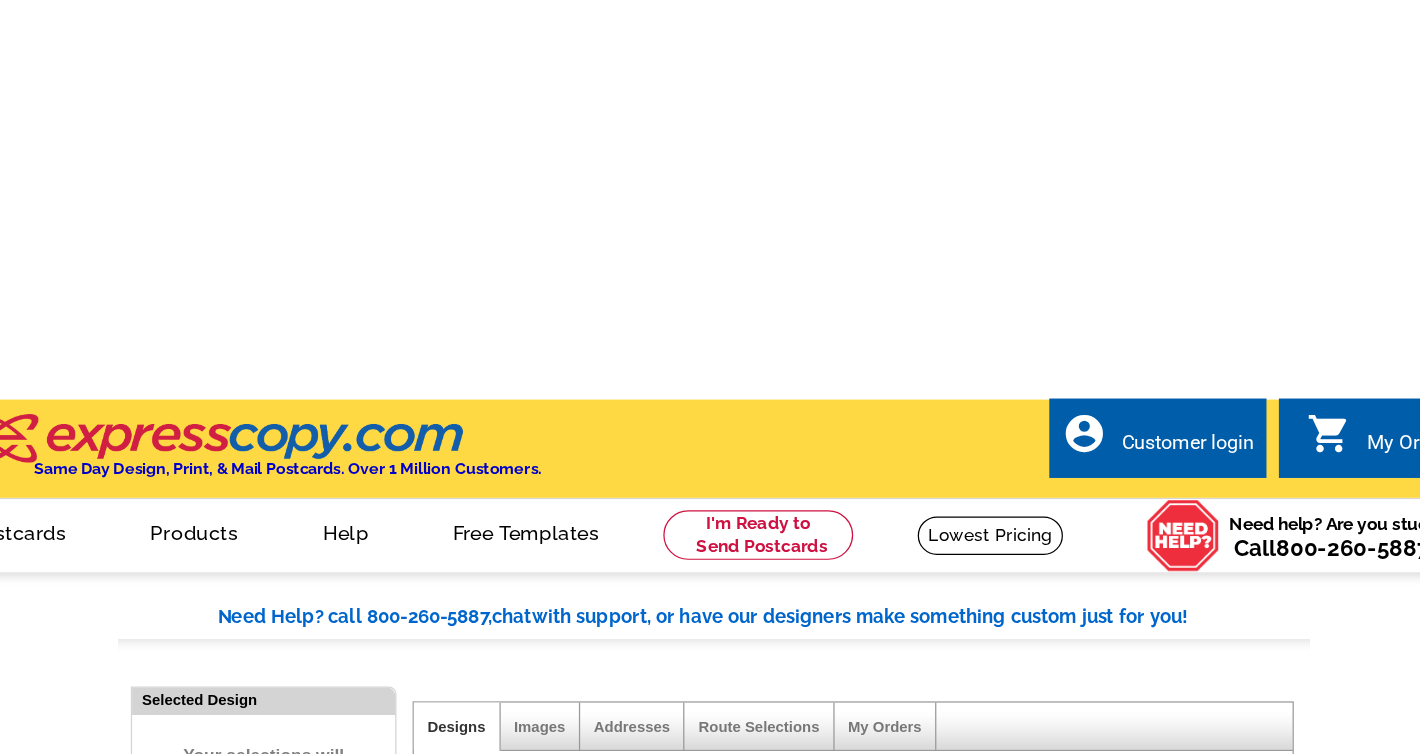 click at bounding box center [1052, 809] 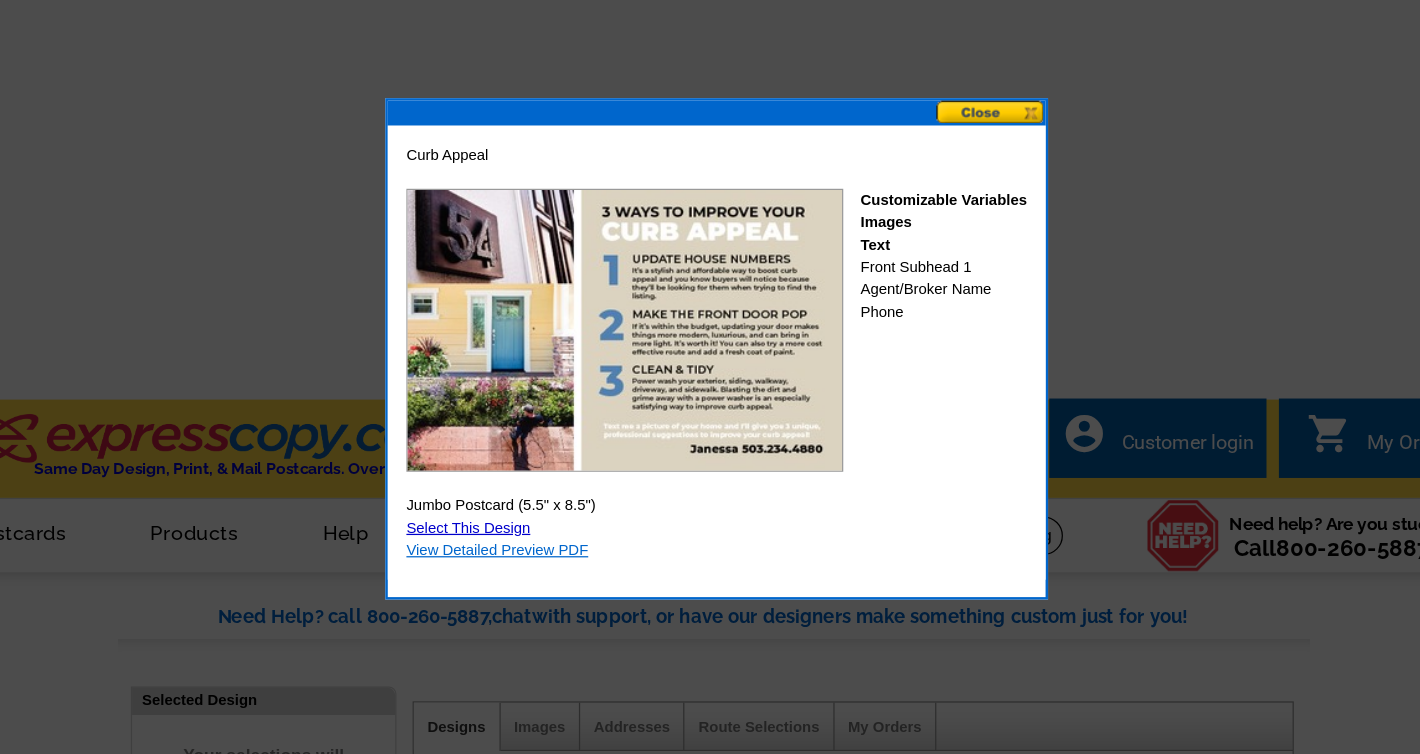 click on "View Detailed Preview PDF" at bounding box center (535, 444) 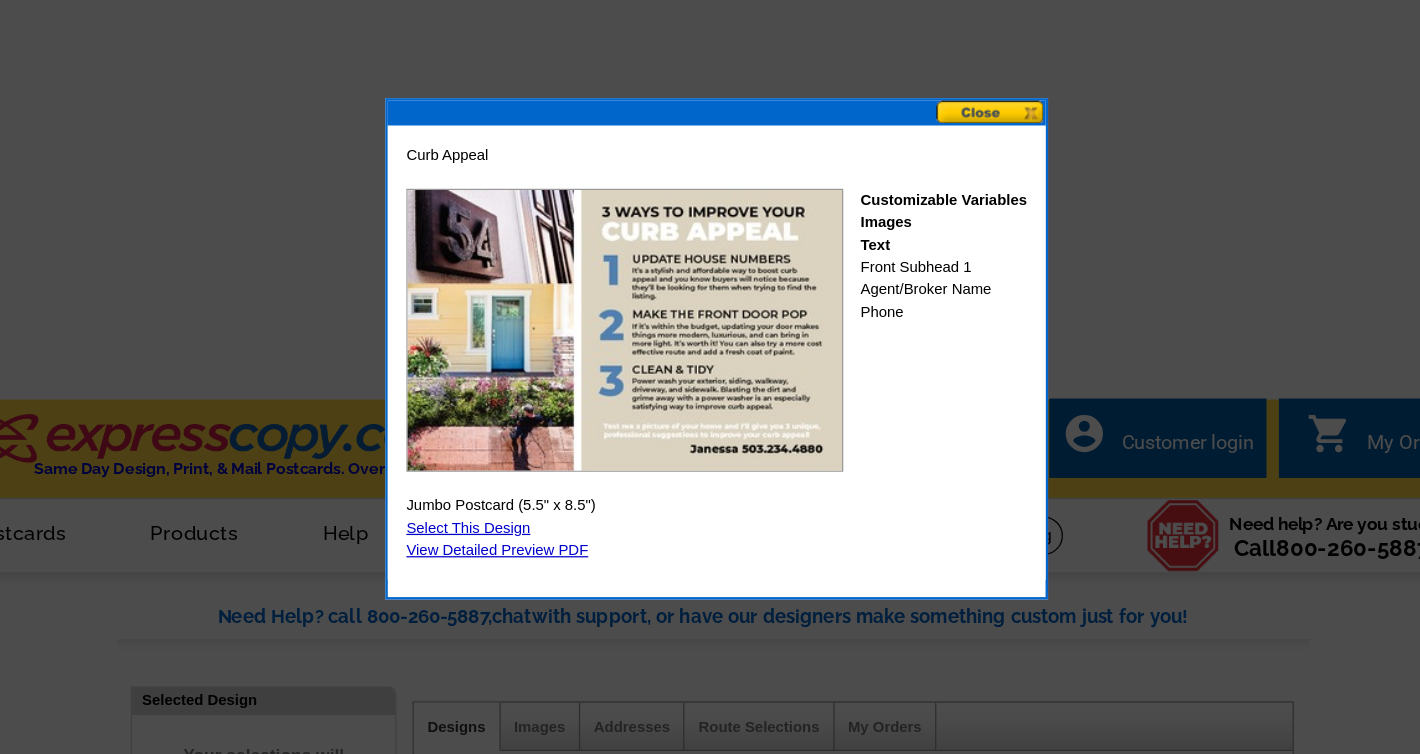click at bounding box center [933, 91] 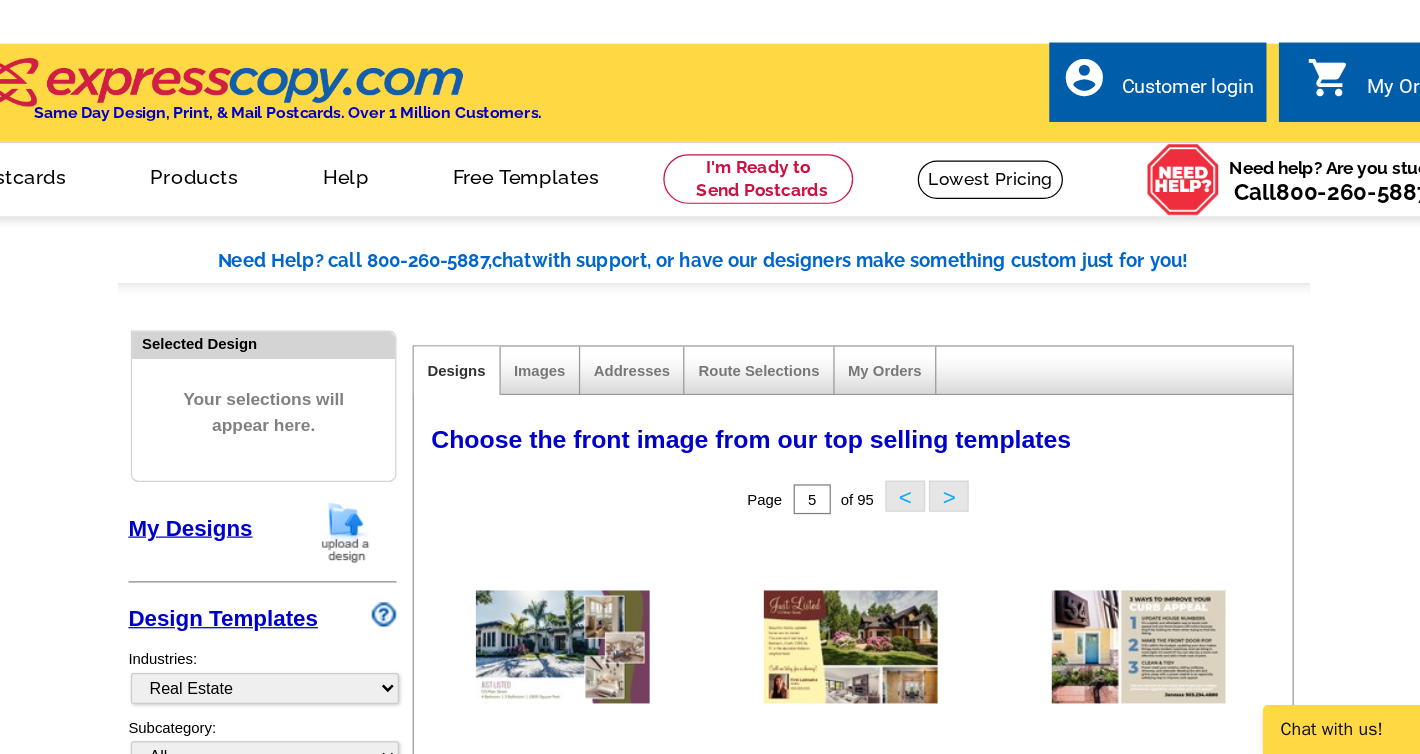 scroll, scrollTop: 437, scrollLeft: 0, axis: vertical 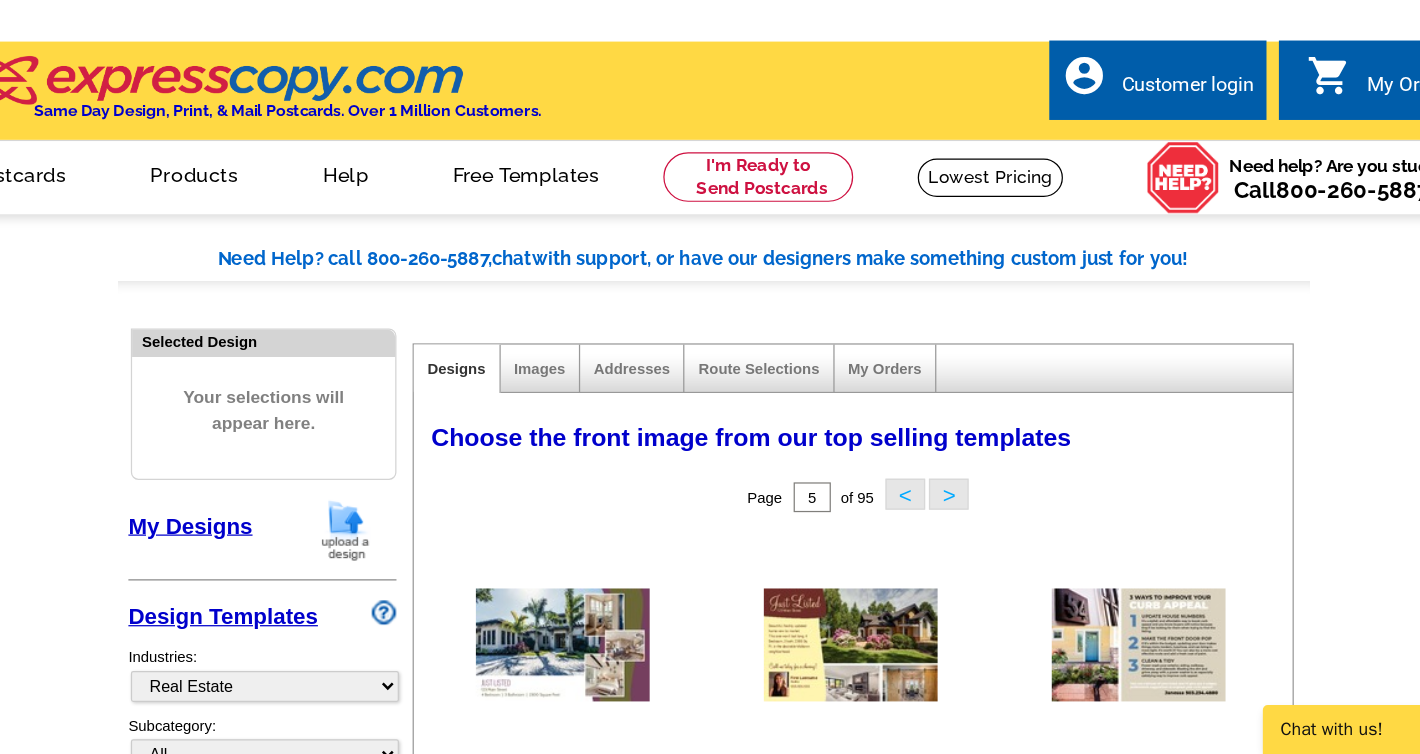 click at bounding box center [820, 1018] 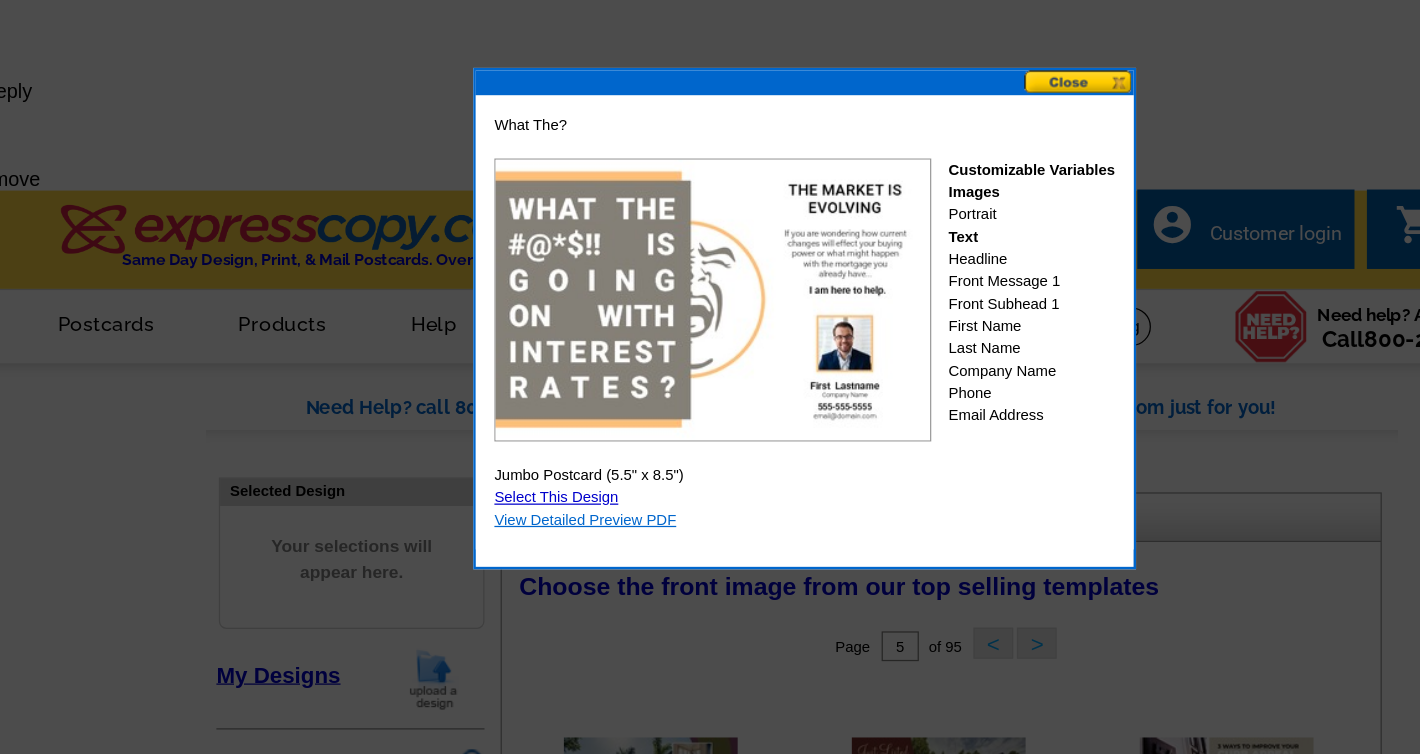 click on "View Detailed Preview PDF" at bounding box center [535, 445] 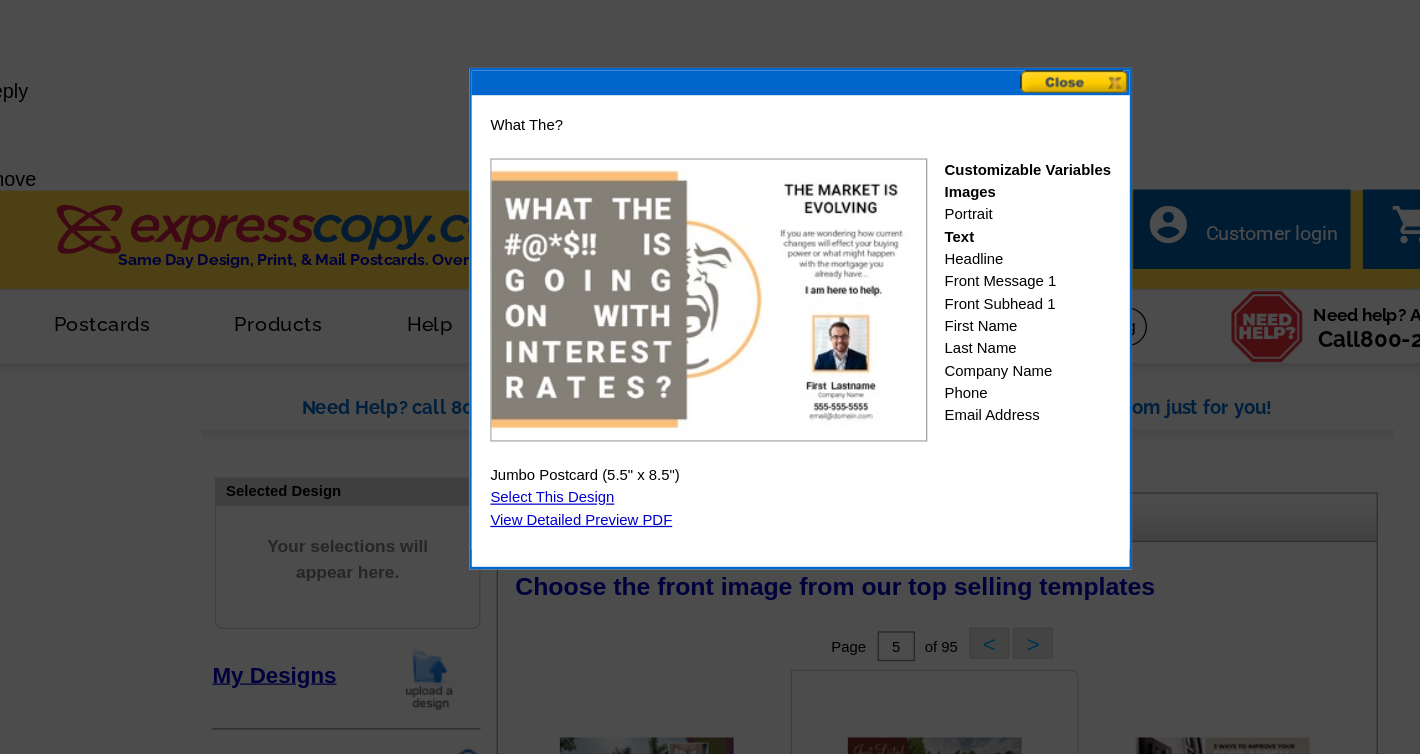 click at bounding box center [933, 92] 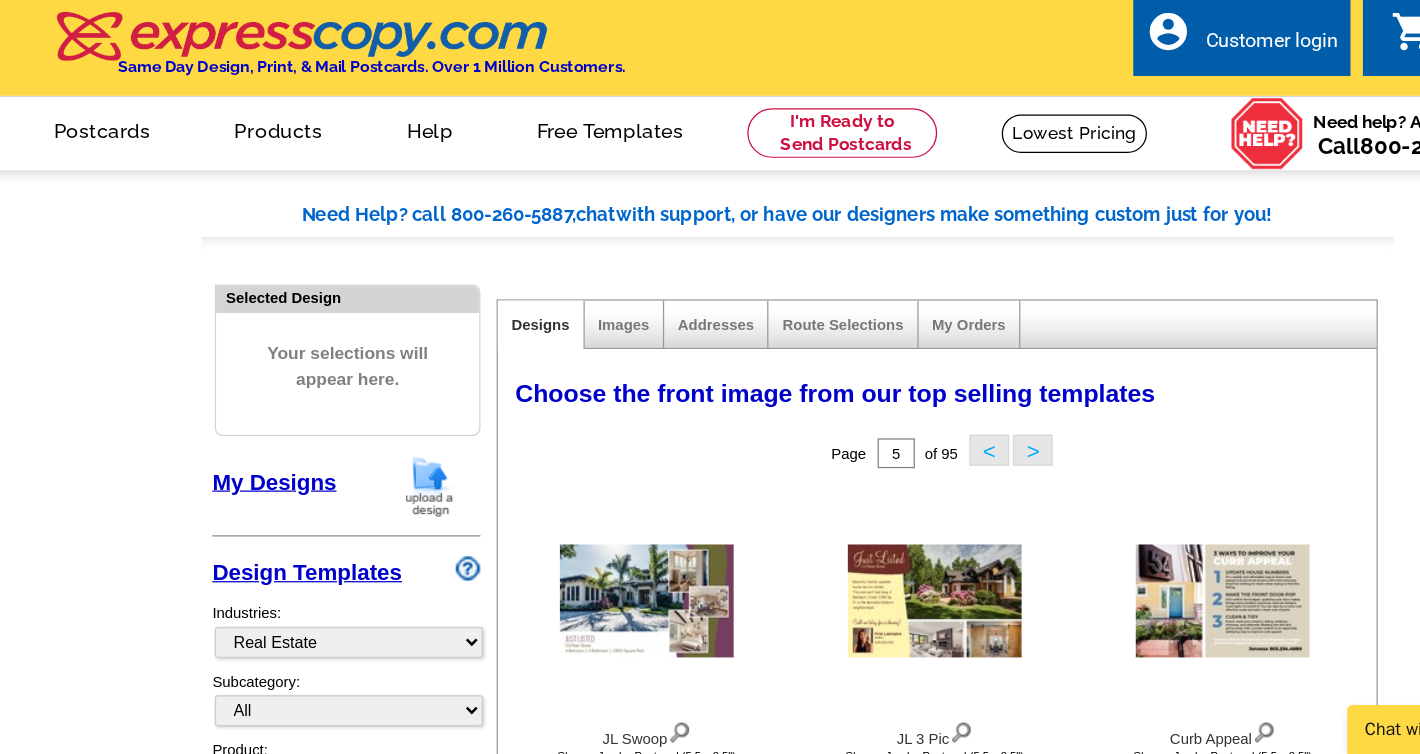 scroll, scrollTop: 477, scrollLeft: 0, axis: vertical 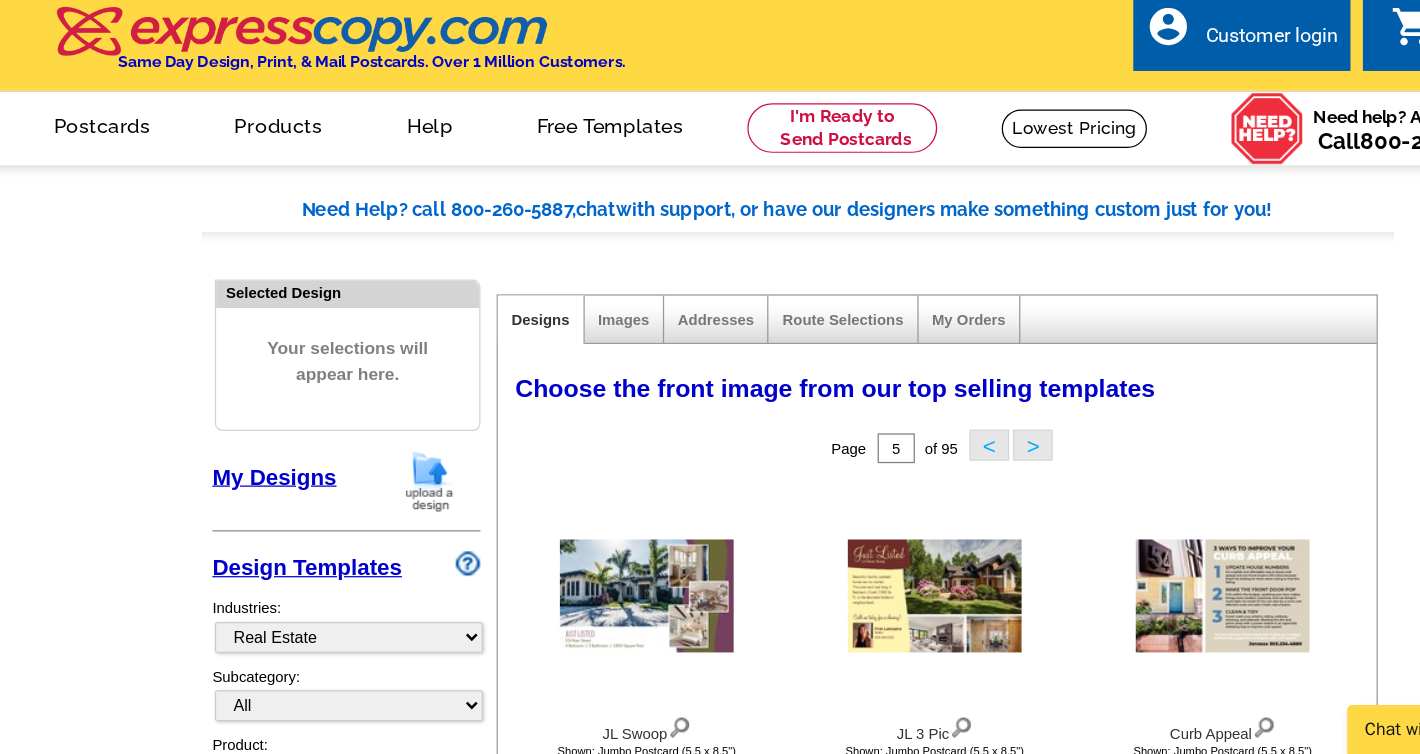 click on ">" at bounding box center [899, 1242] 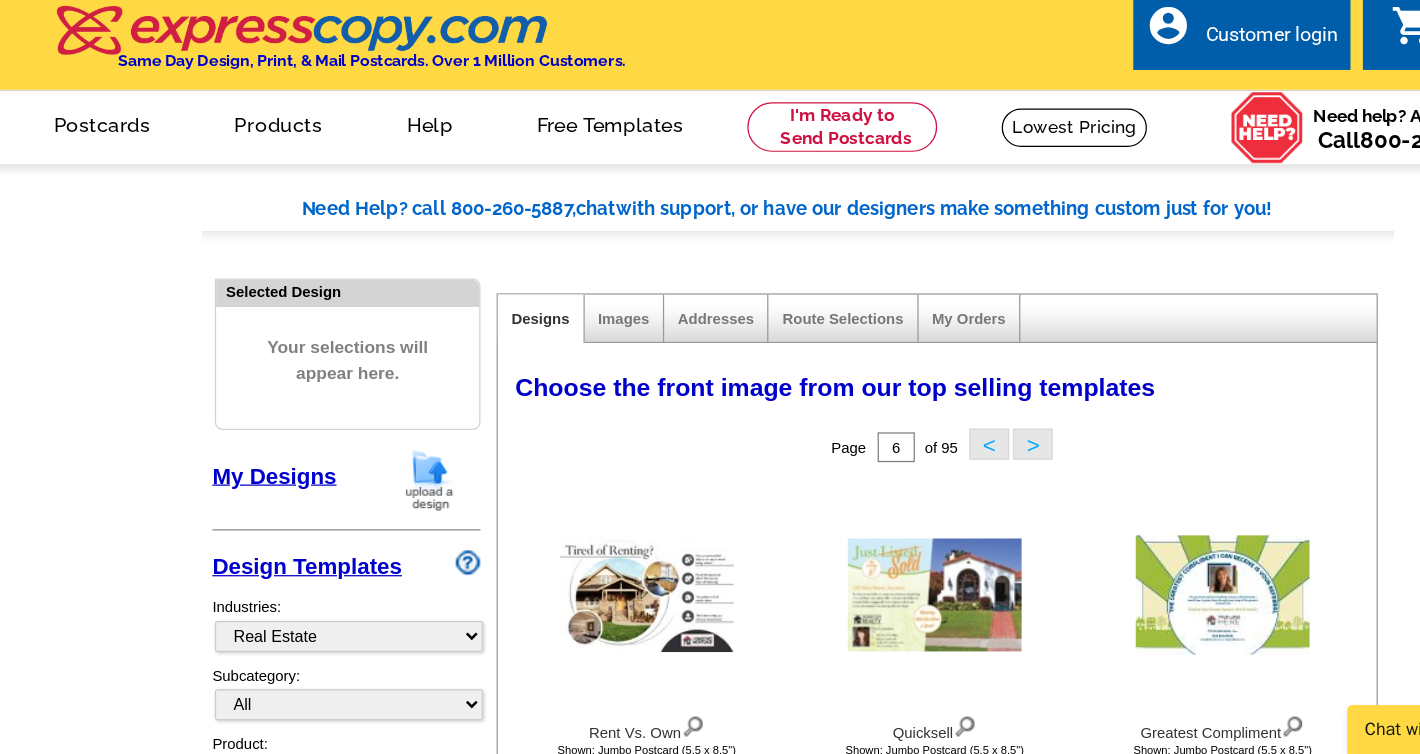 scroll, scrollTop: 480, scrollLeft: 0, axis: vertical 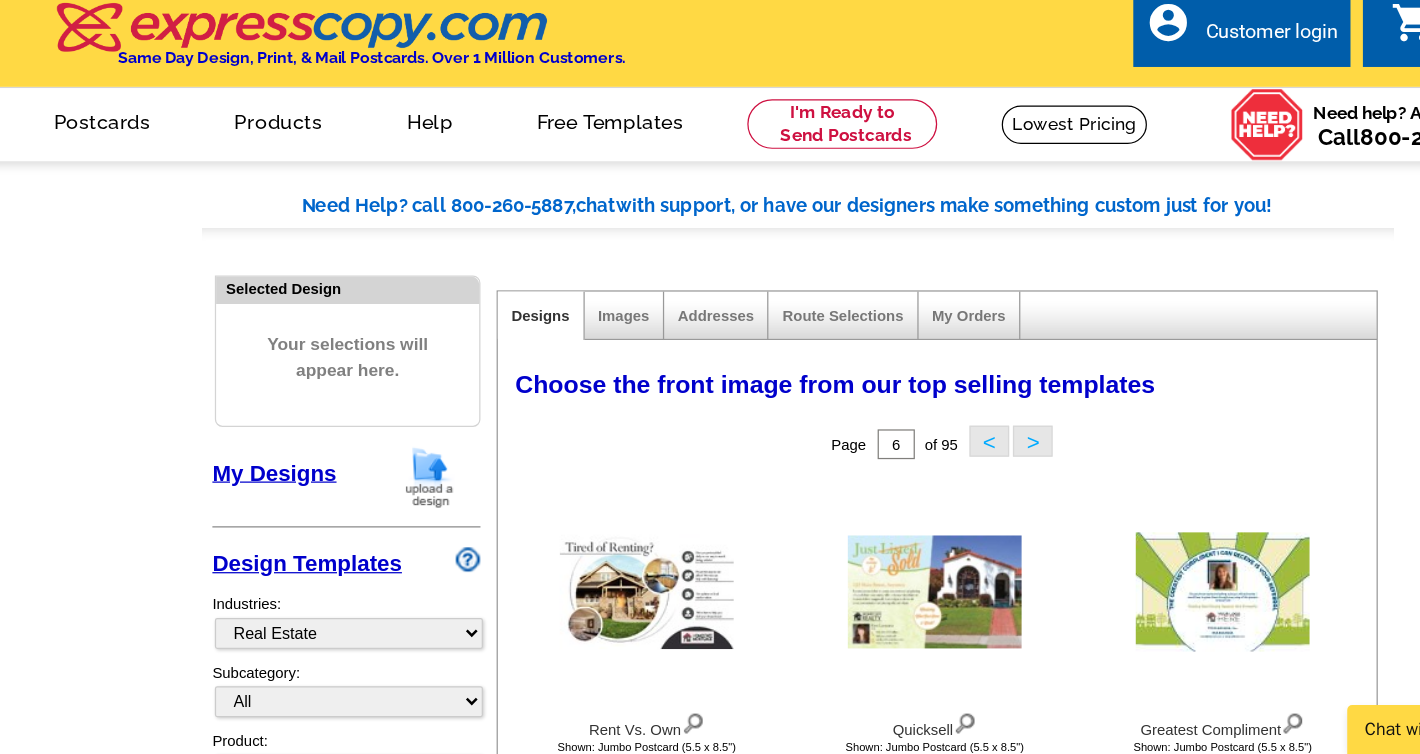 click on ">" at bounding box center [899, 1239] 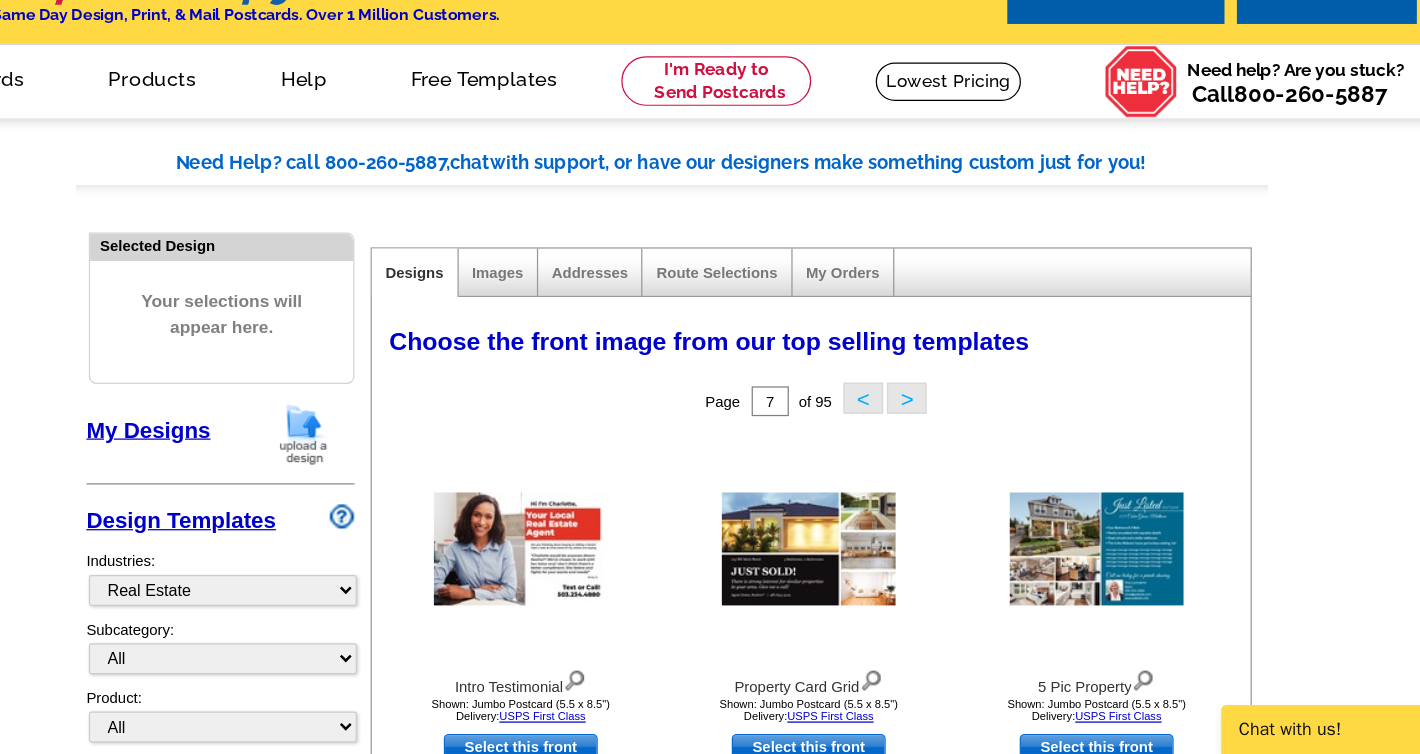 scroll, scrollTop: 519, scrollLeft: 0, axis: vertical 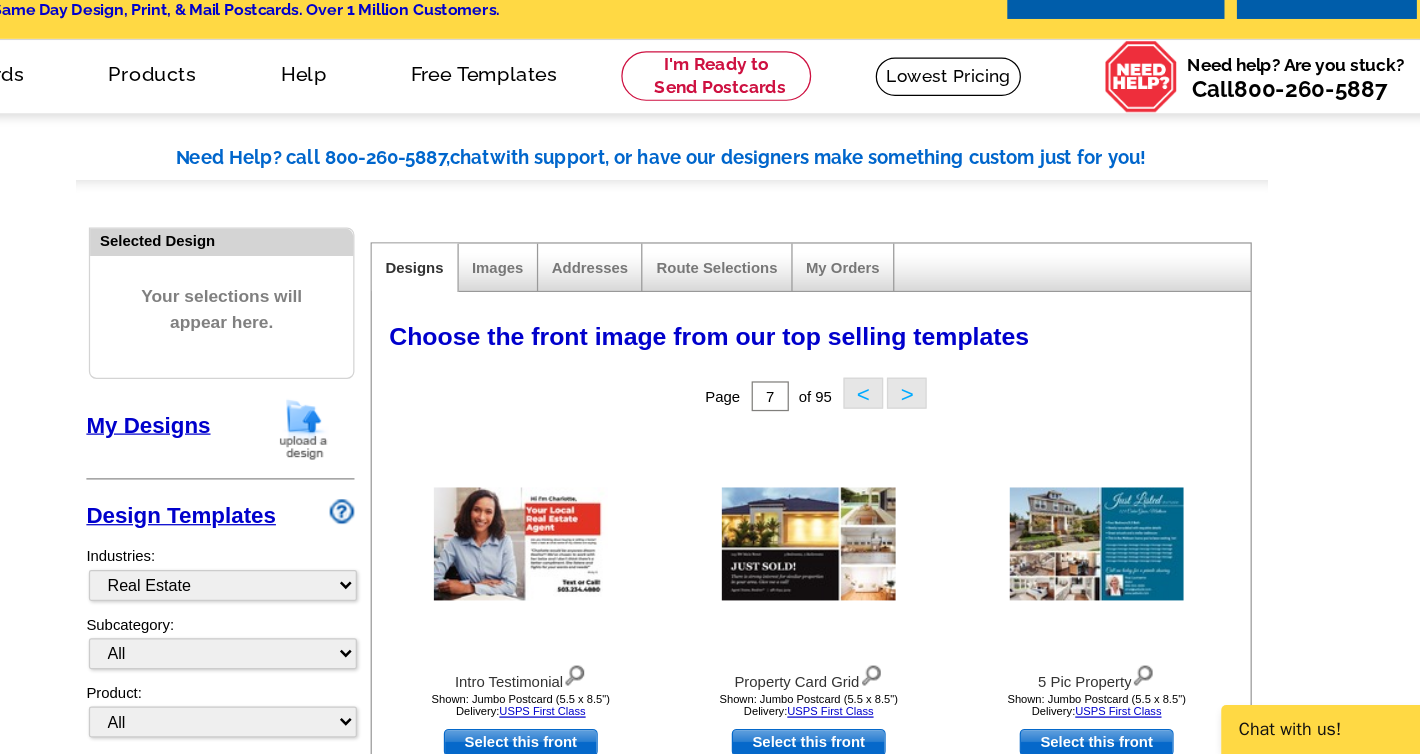 click on ">" at bounding box center (899, 1200) 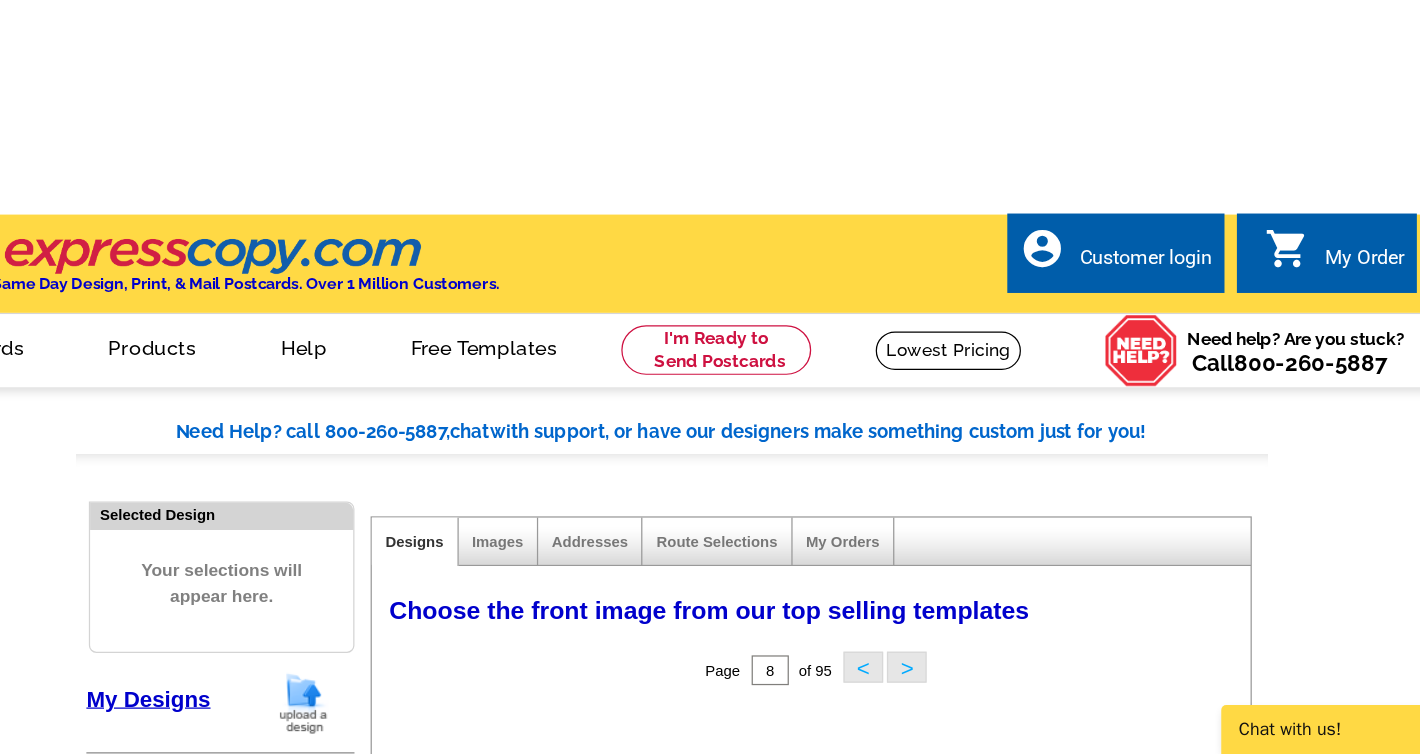scroll, scrollTop: 294, scrollLeft: 0, axis: vertical 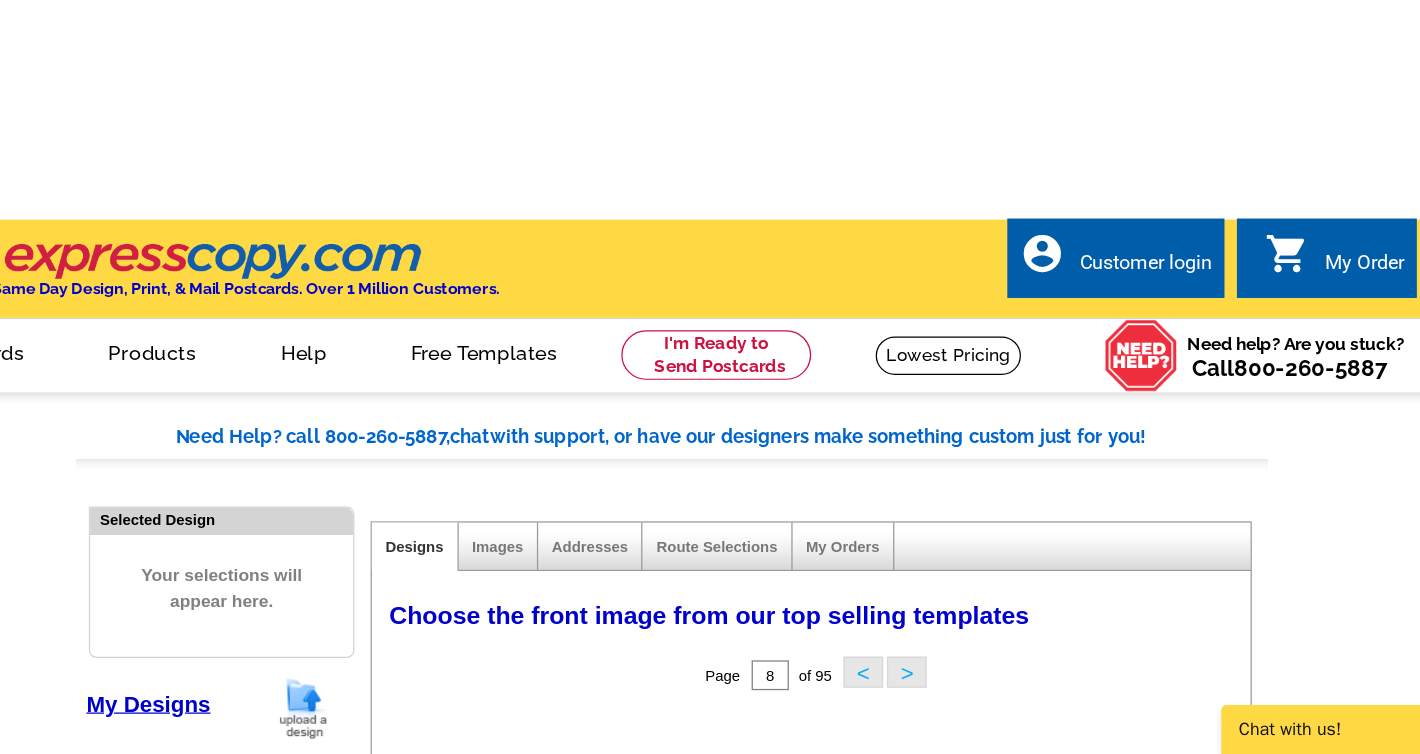 click at bounding box center (588, 1161) 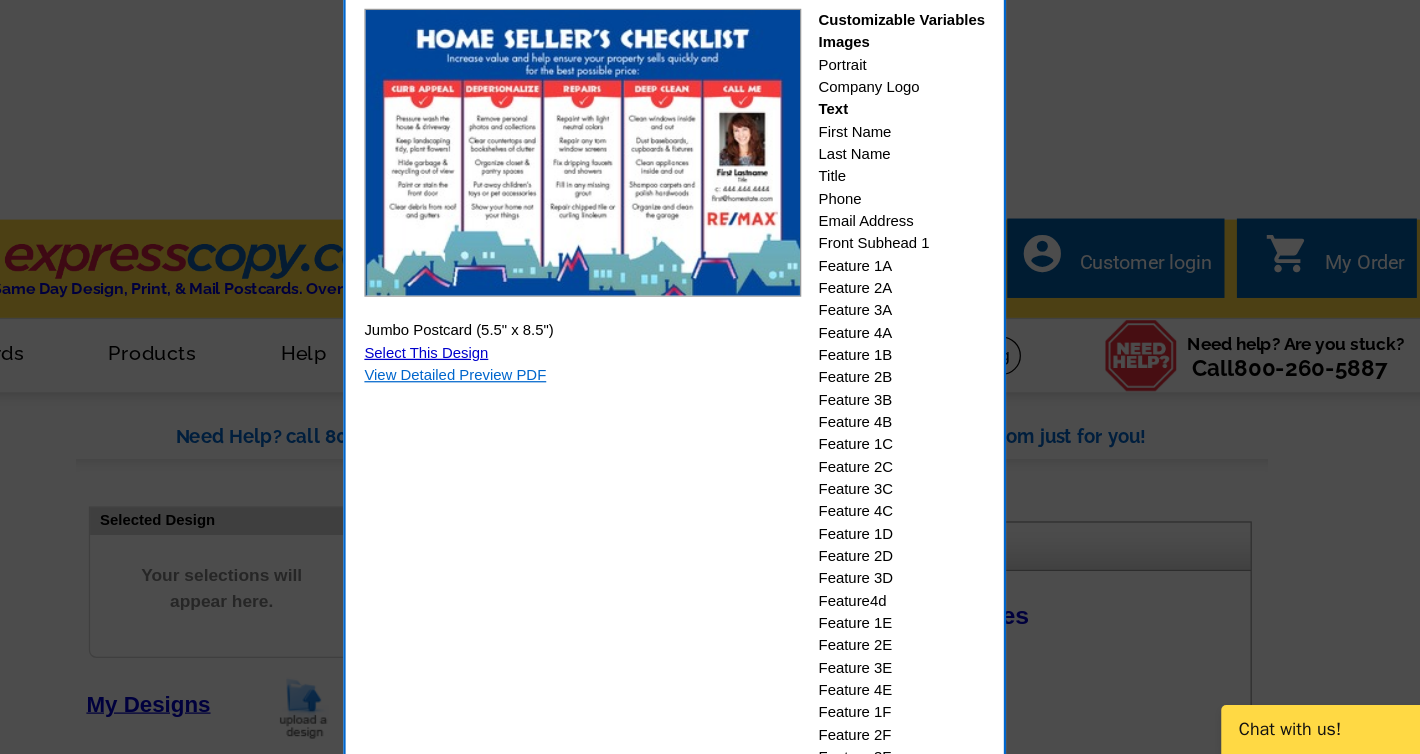 click on "View Detailed Preview PDF" at bounding box center [535, 448] 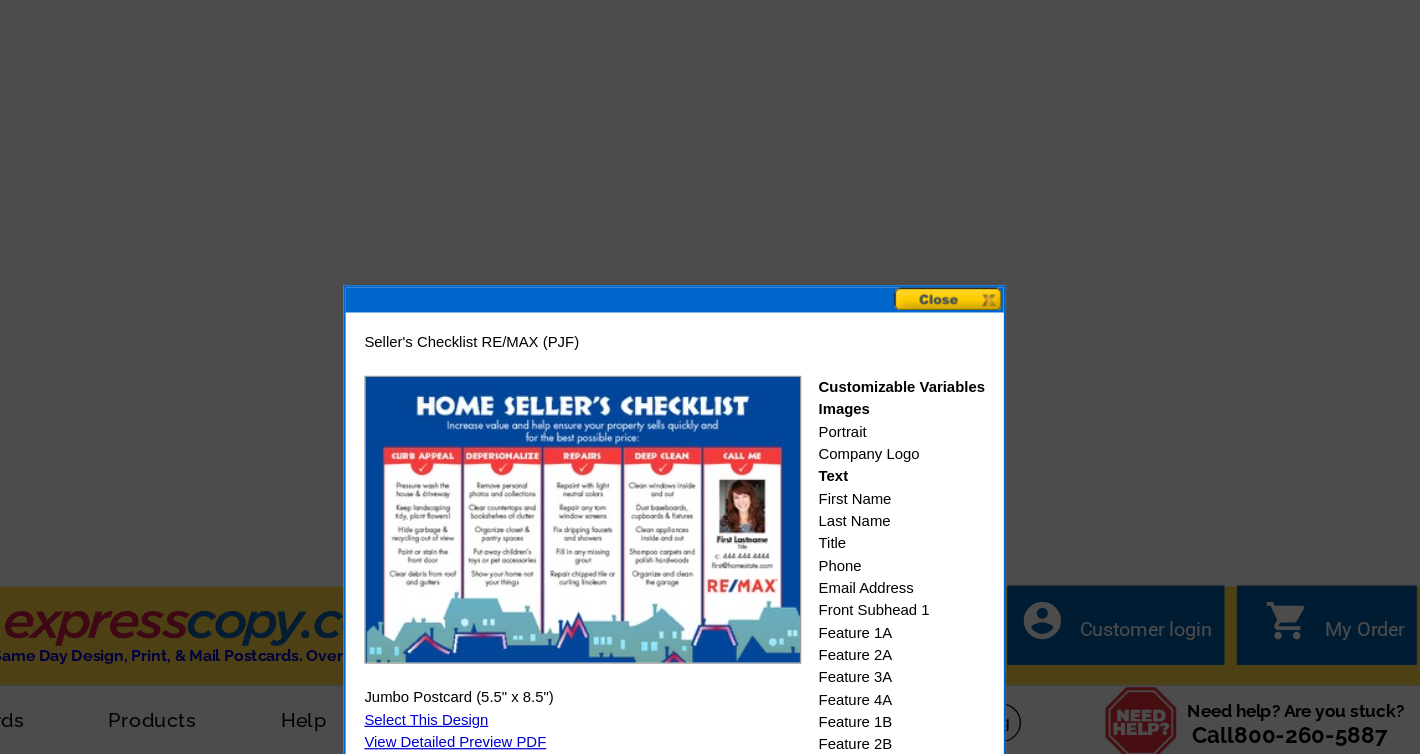 scroll, scrollTop: 135, scrollLeft: 0, axis: vertical 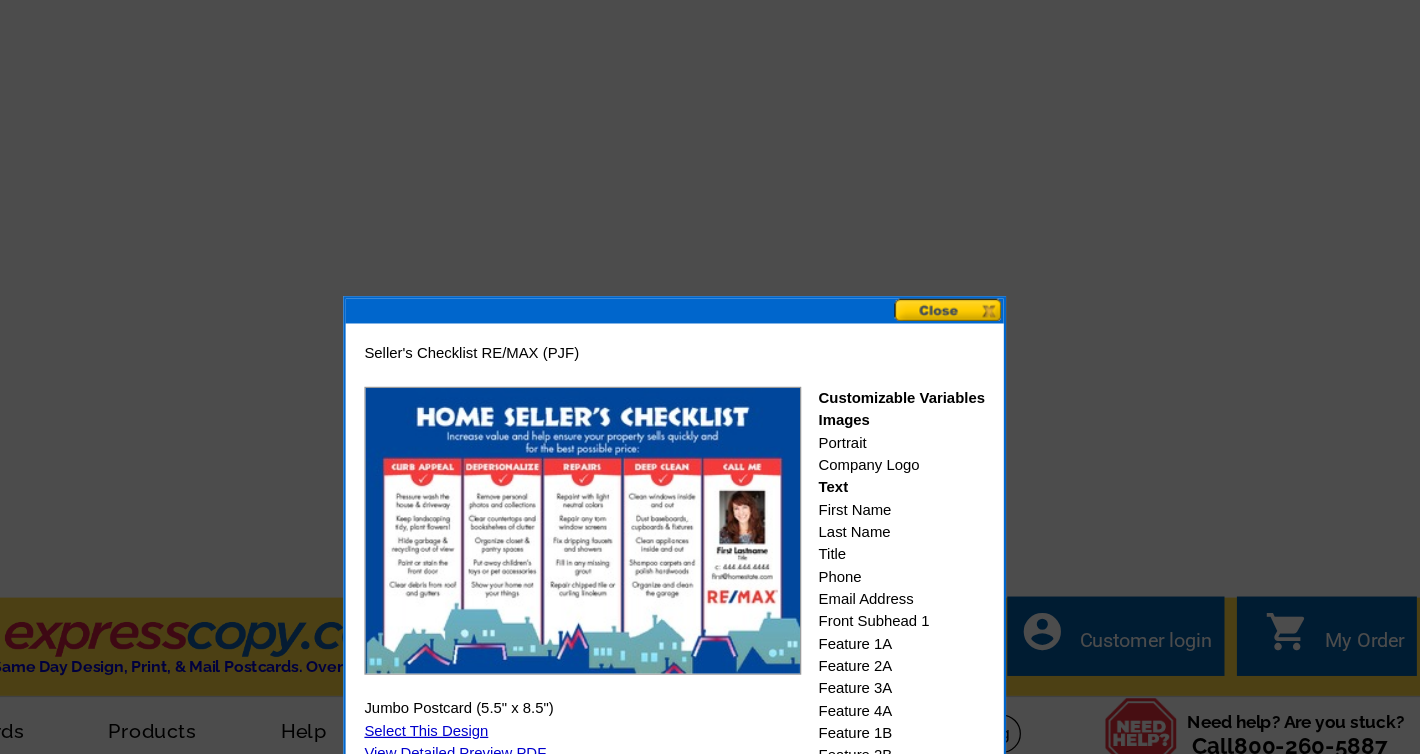 click at bounding box center [933, 250] 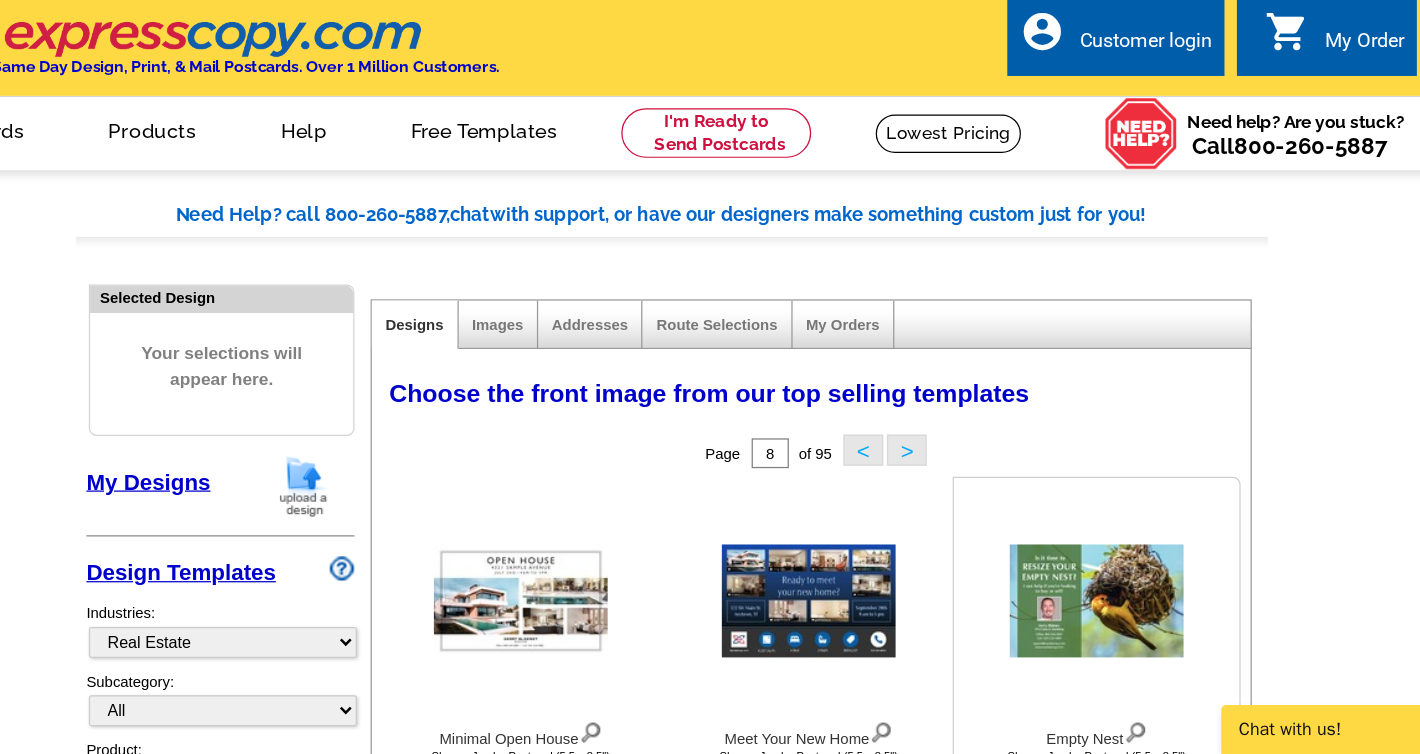 scroll, scrollTop: 476, scrollLeft: 0, axis: vertical 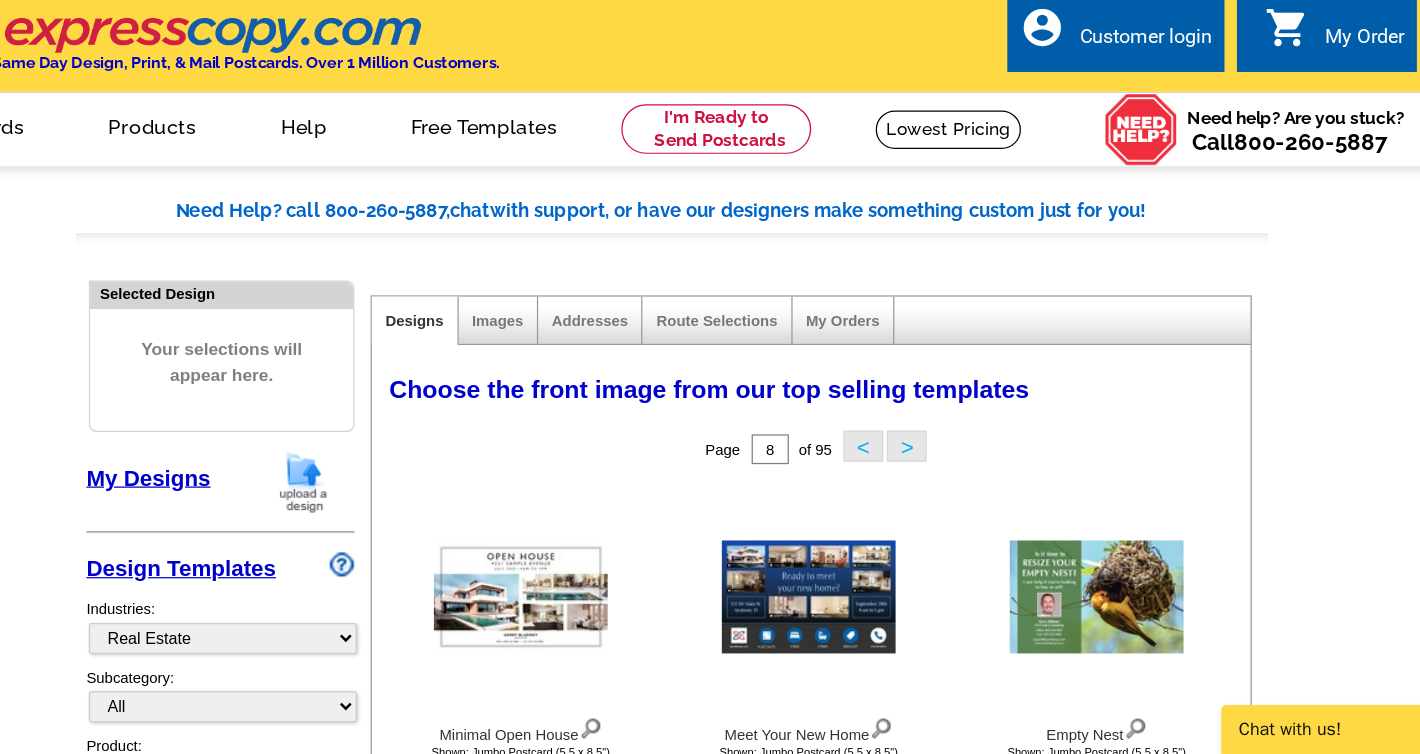 click at bounding box center (820, 979) 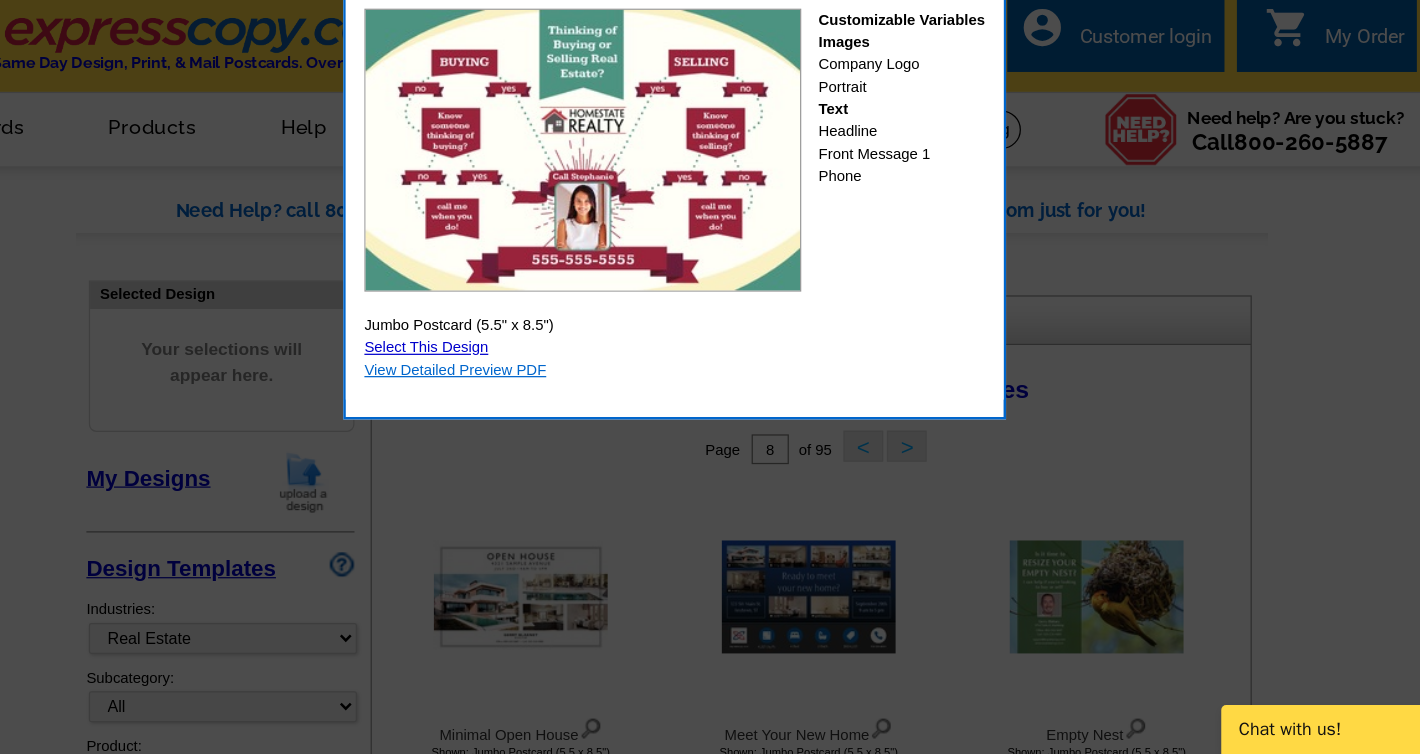 click on "View Detailed Preview PDF" at bounding box center (535, 444) 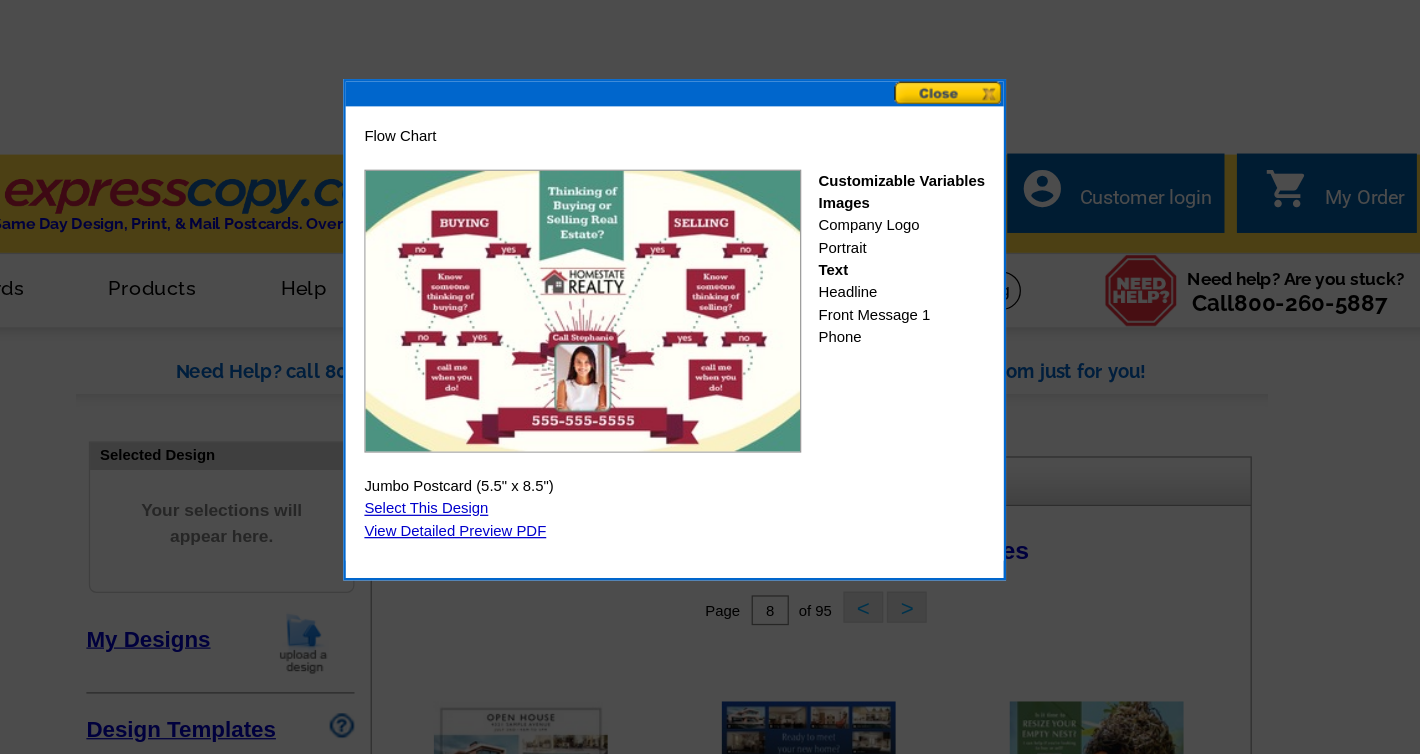 click at bounding box center [933, 91] 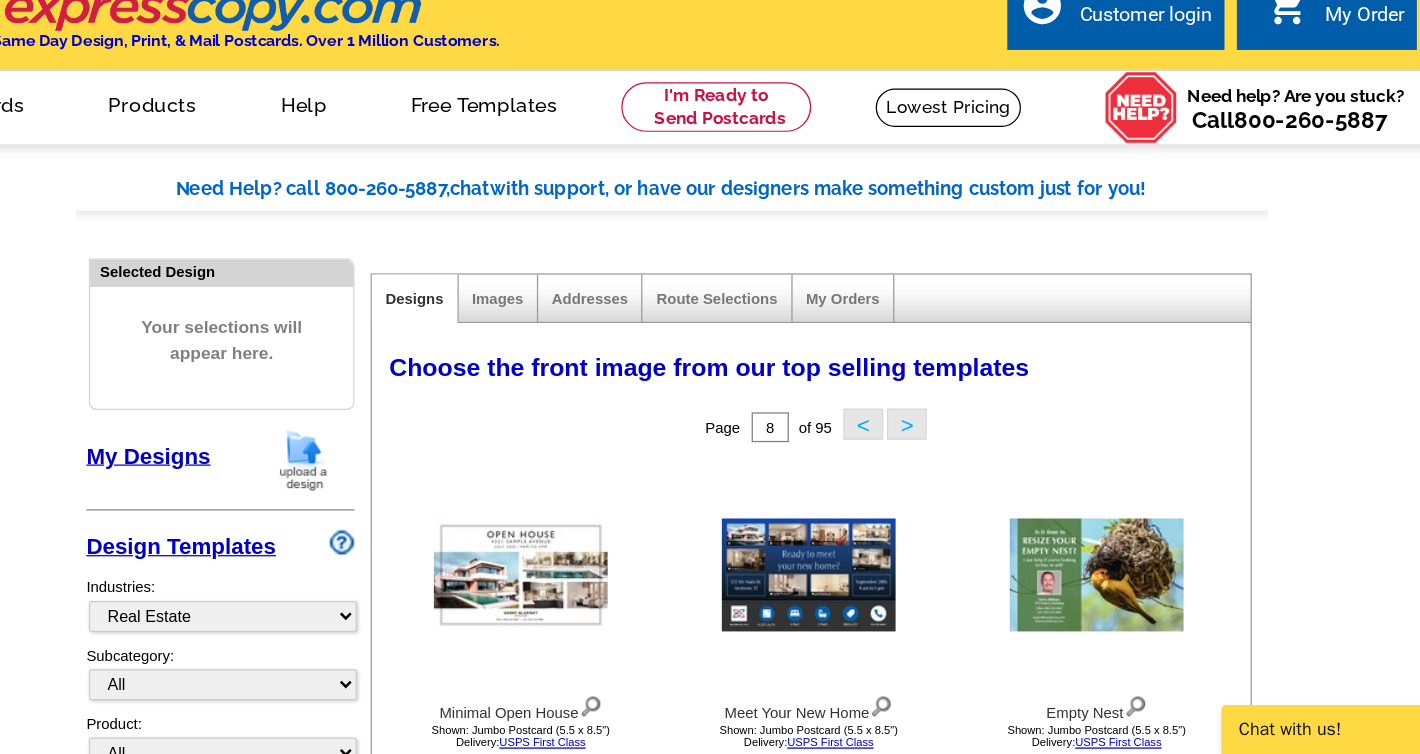 scroll, scrollTop: 509, scrollLeft: 0, axis: vertical 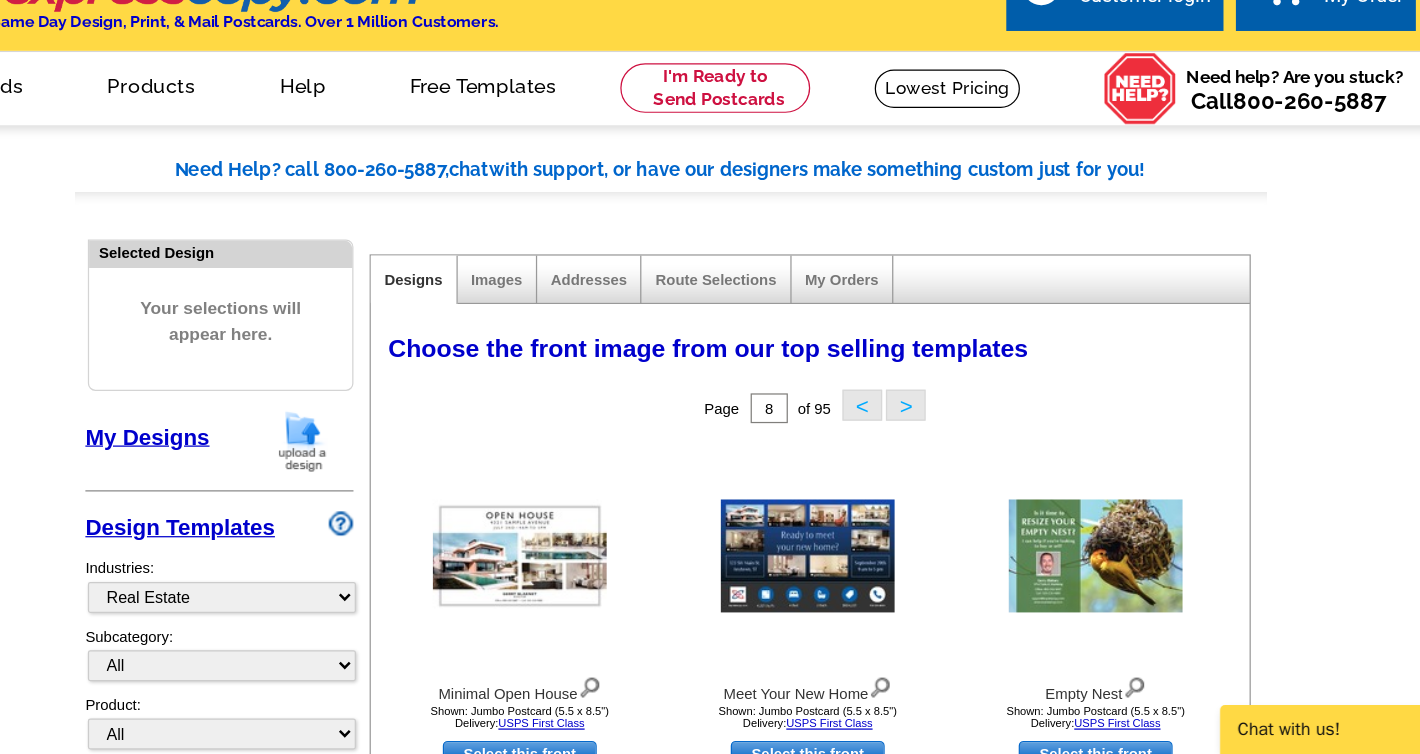 click on ">" at bounding box center [899, 1210] 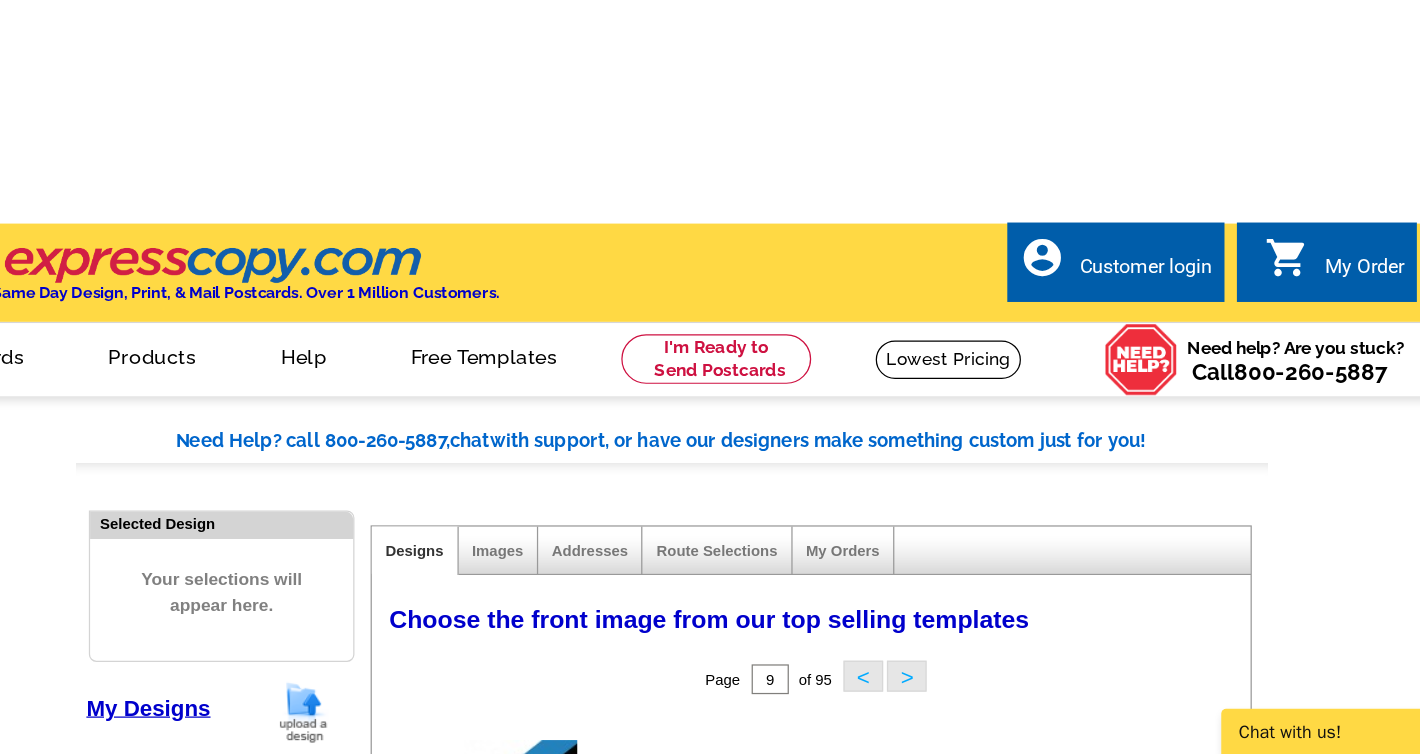 scroll, scrollTop: 303, scrollLeft: 0, axis: vertical 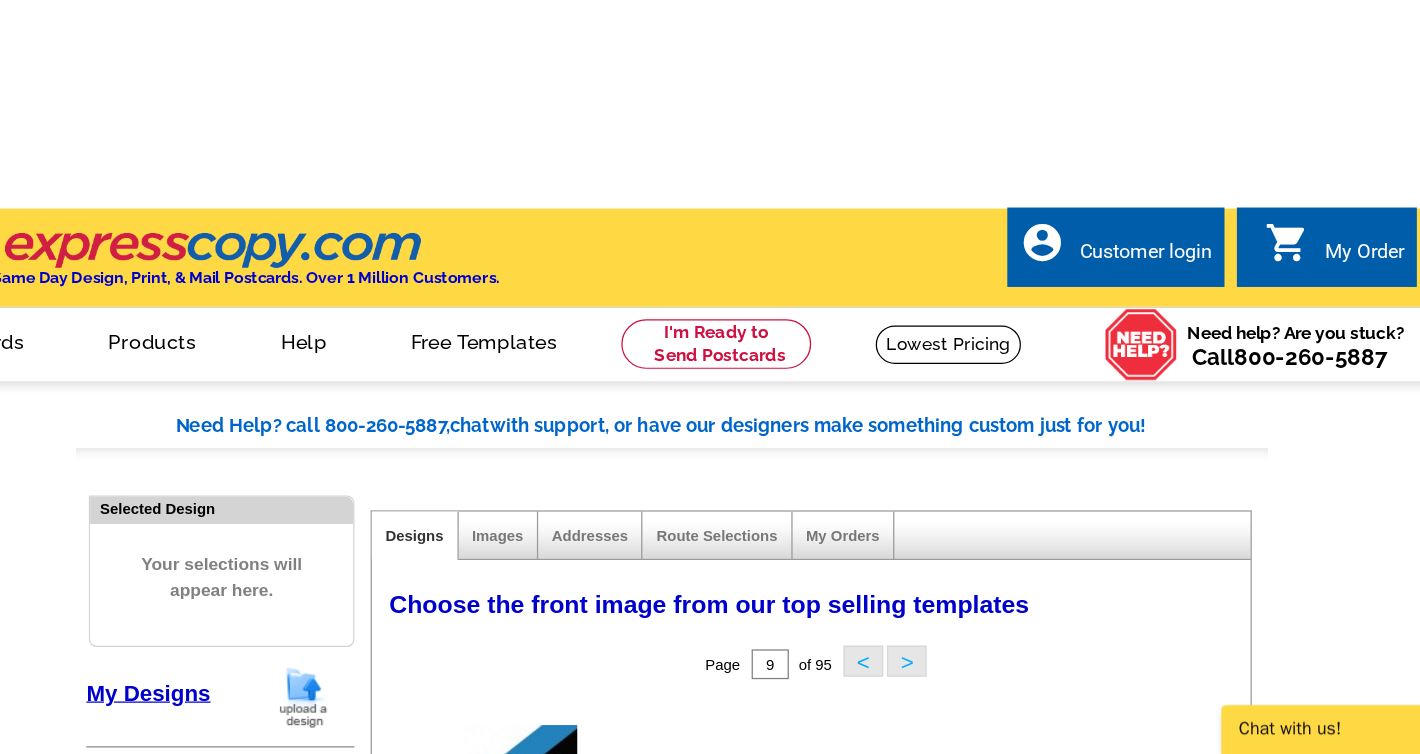 click at bounding box center [820, 1152] 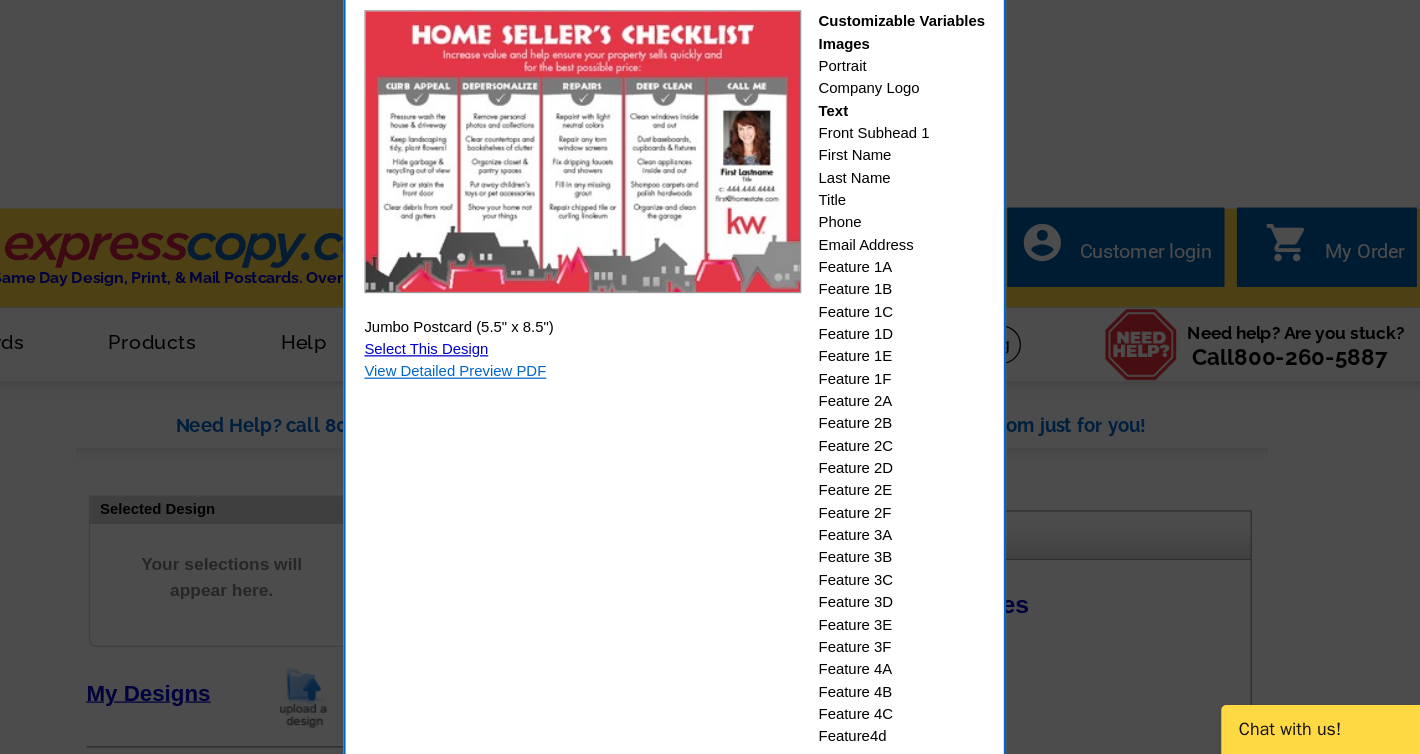 click on "View Detailed Preview PDF" at bounding box center [535, 445] 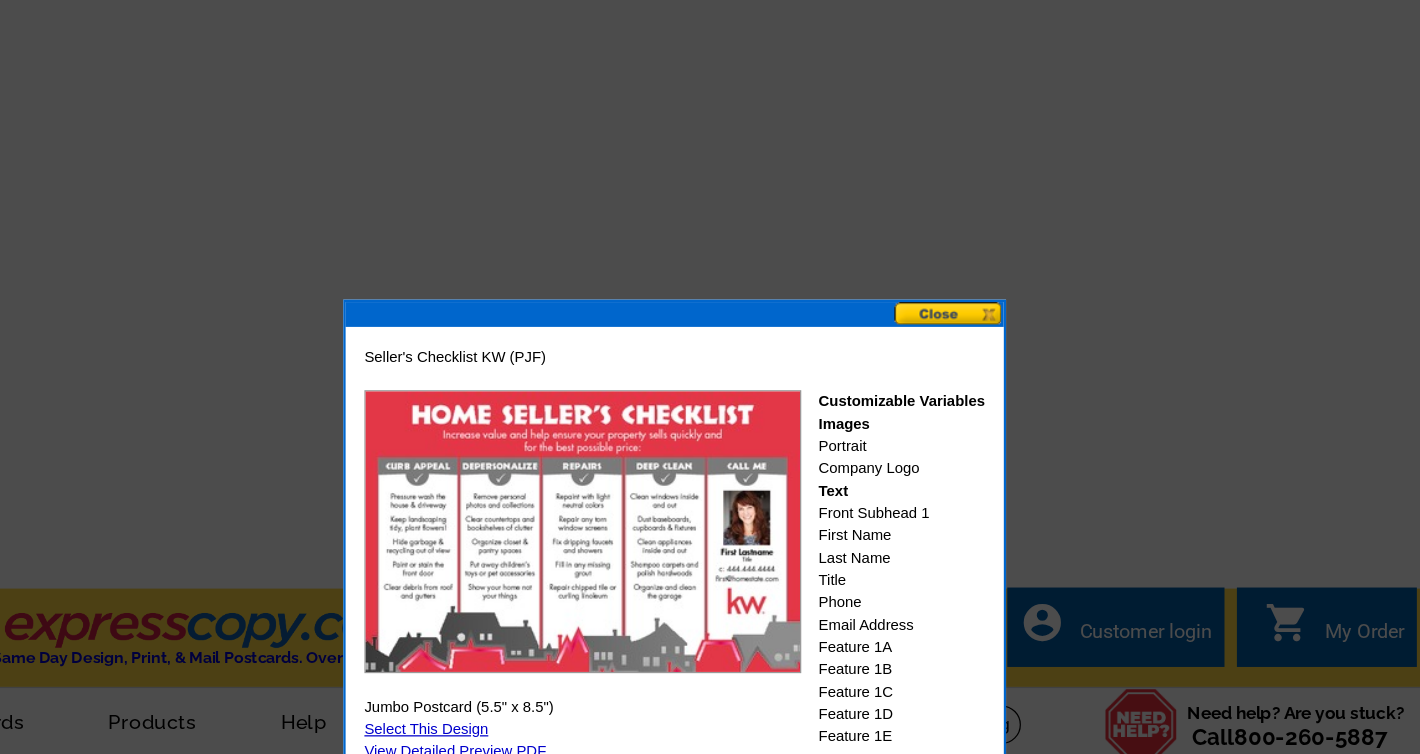 scroll, scrollTop: 110, scrollLeft: 0, axis: vertical 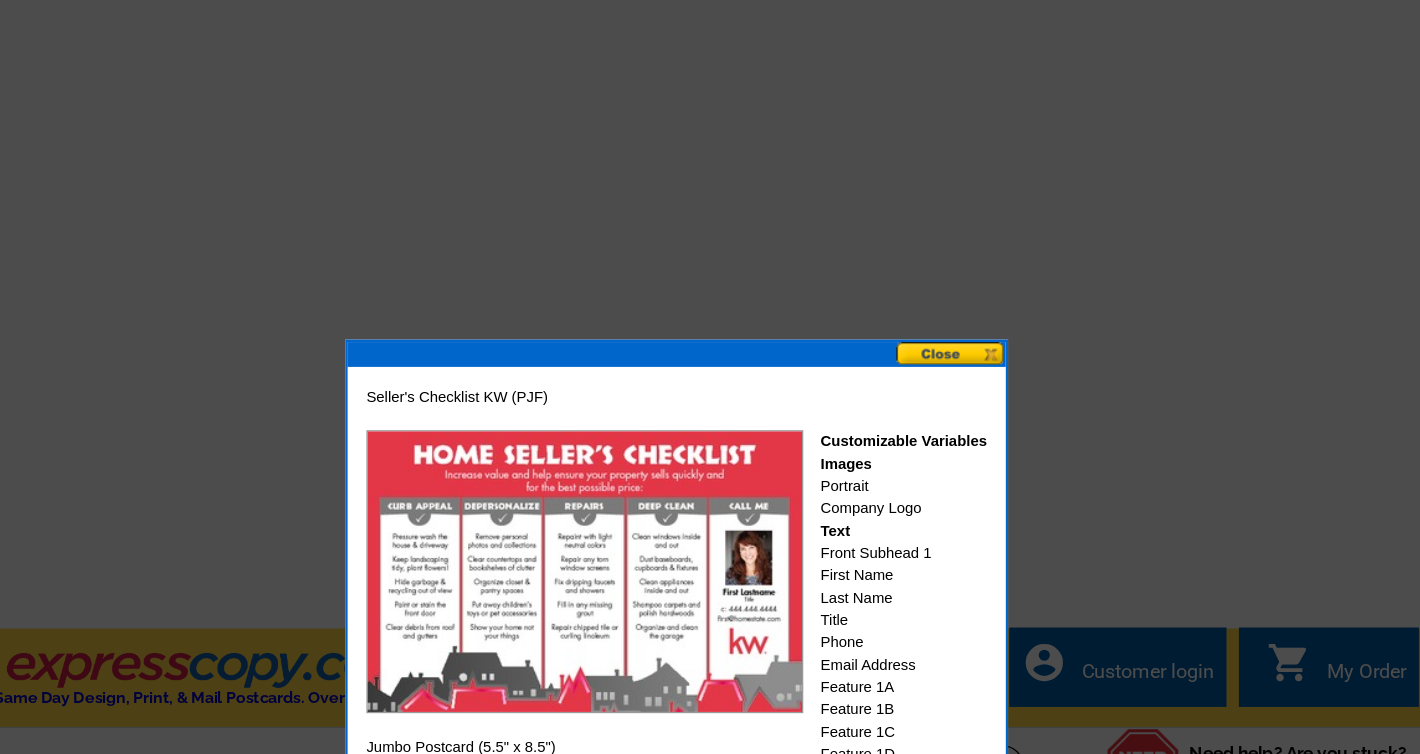 click at bounding box center (933, 285) 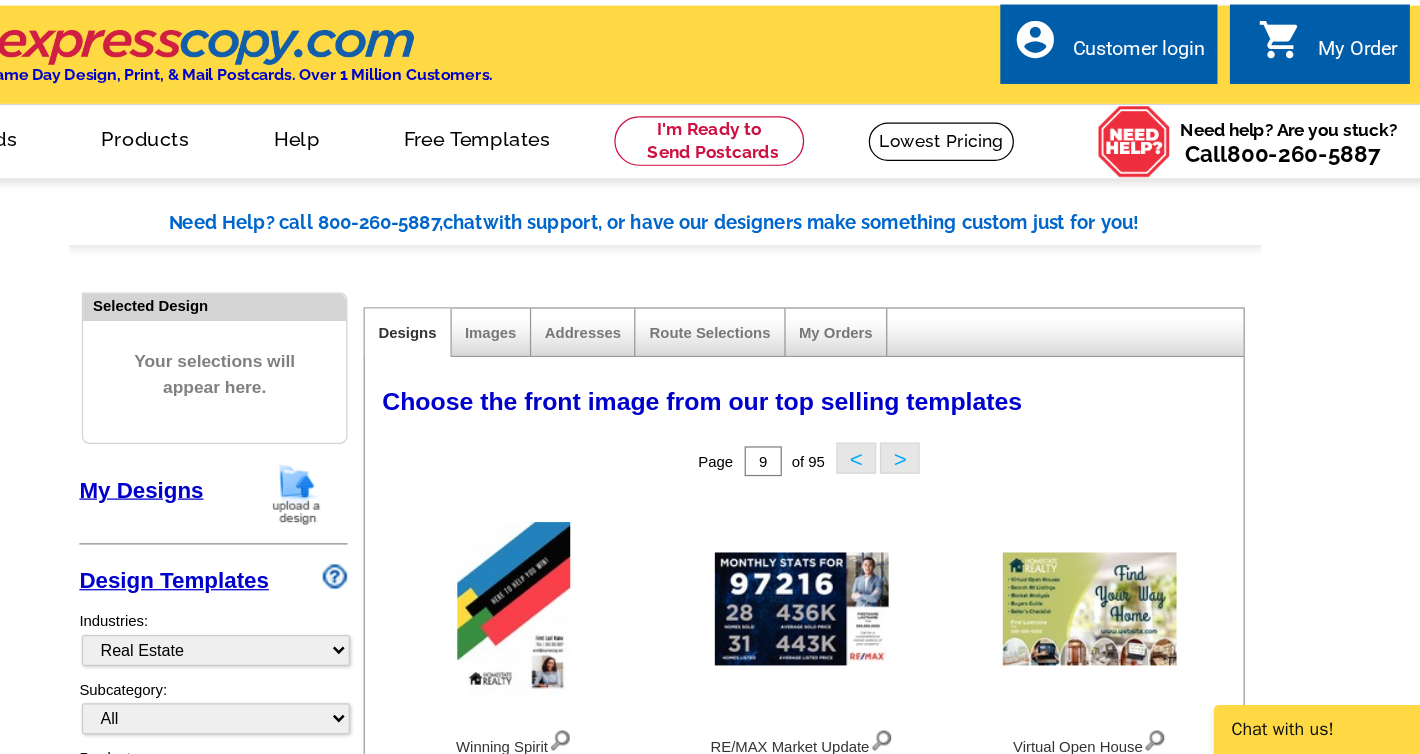 scroll, scrollTop: 469, scrollLeft: 0, axis: vertical 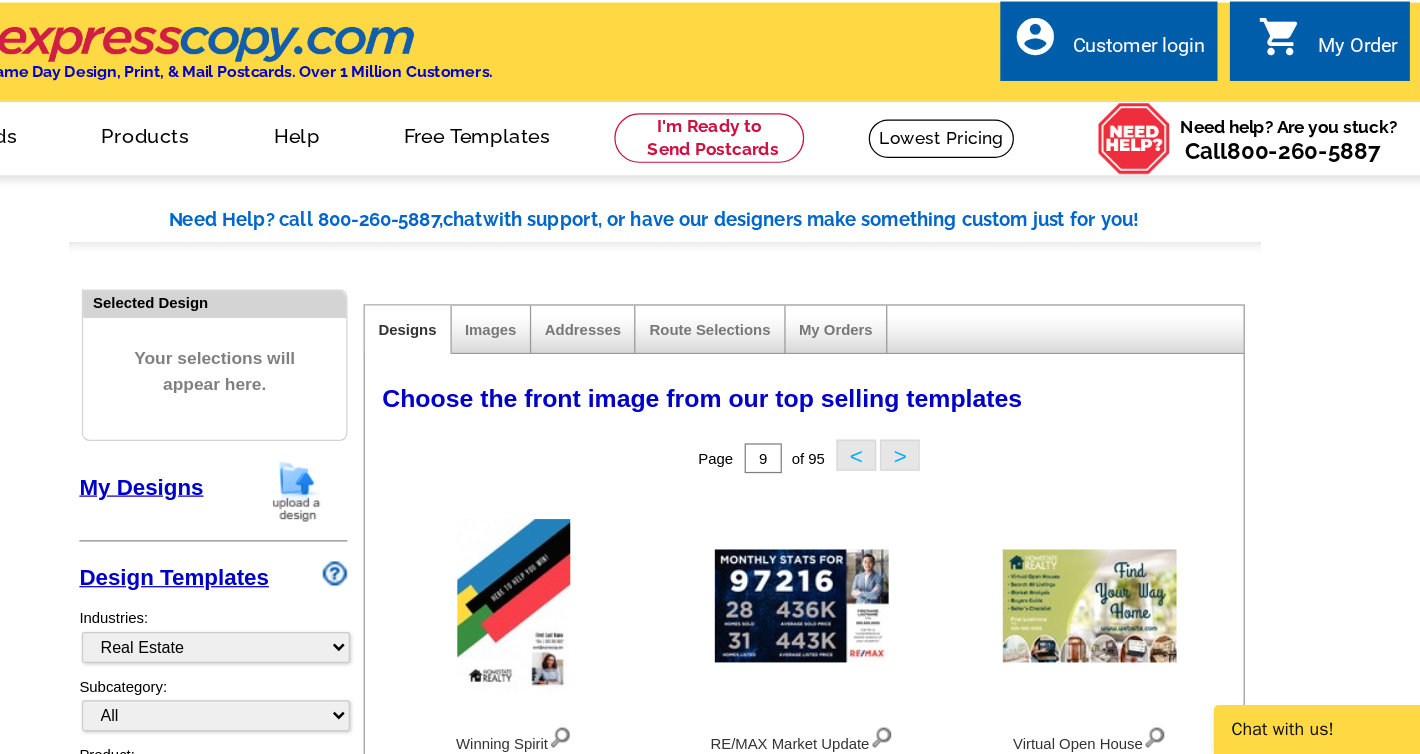 click at bounding box center [1052, 986] 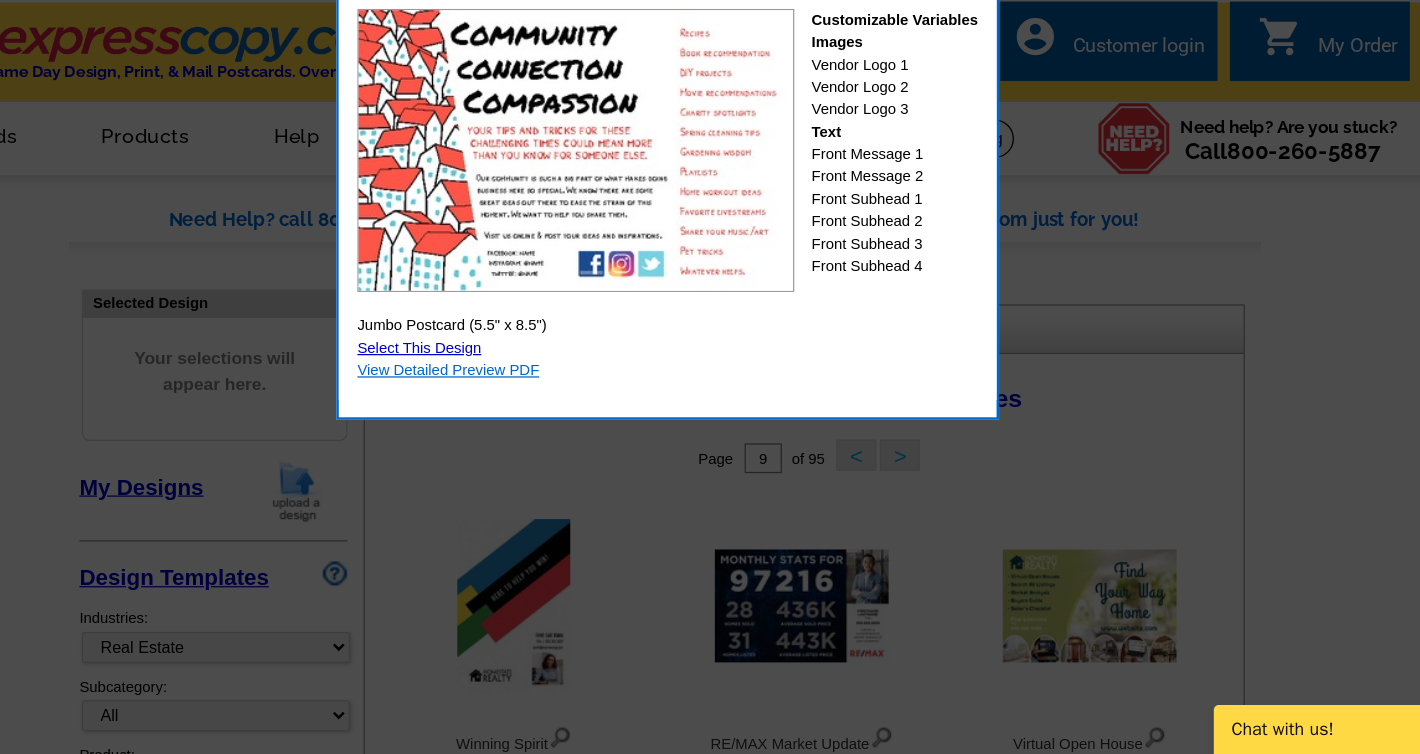 click on "View Detailed Preview PDF" at bounding box center (535, 444) 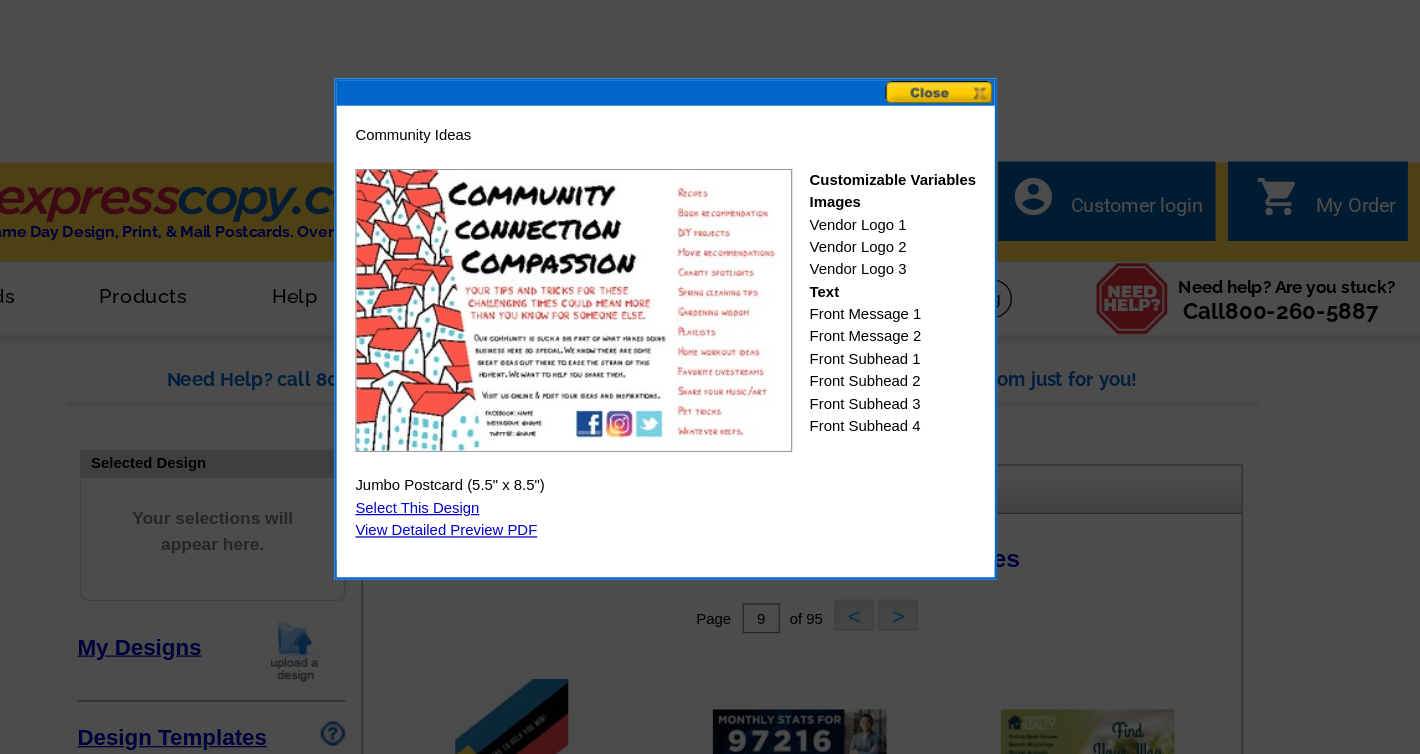click at bounding box center [933, 91] 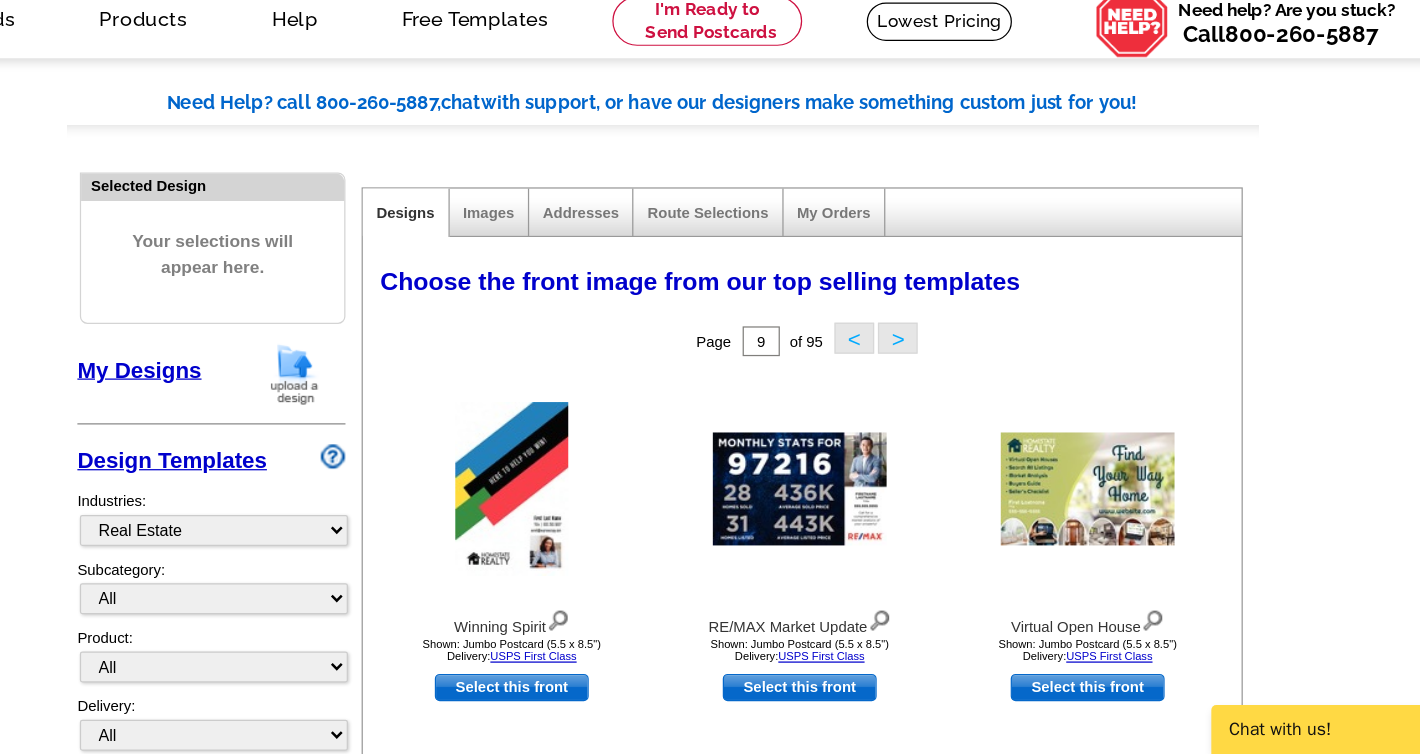 scroll, scrollTop: 574, scrollLeft: 0, axis: vertical 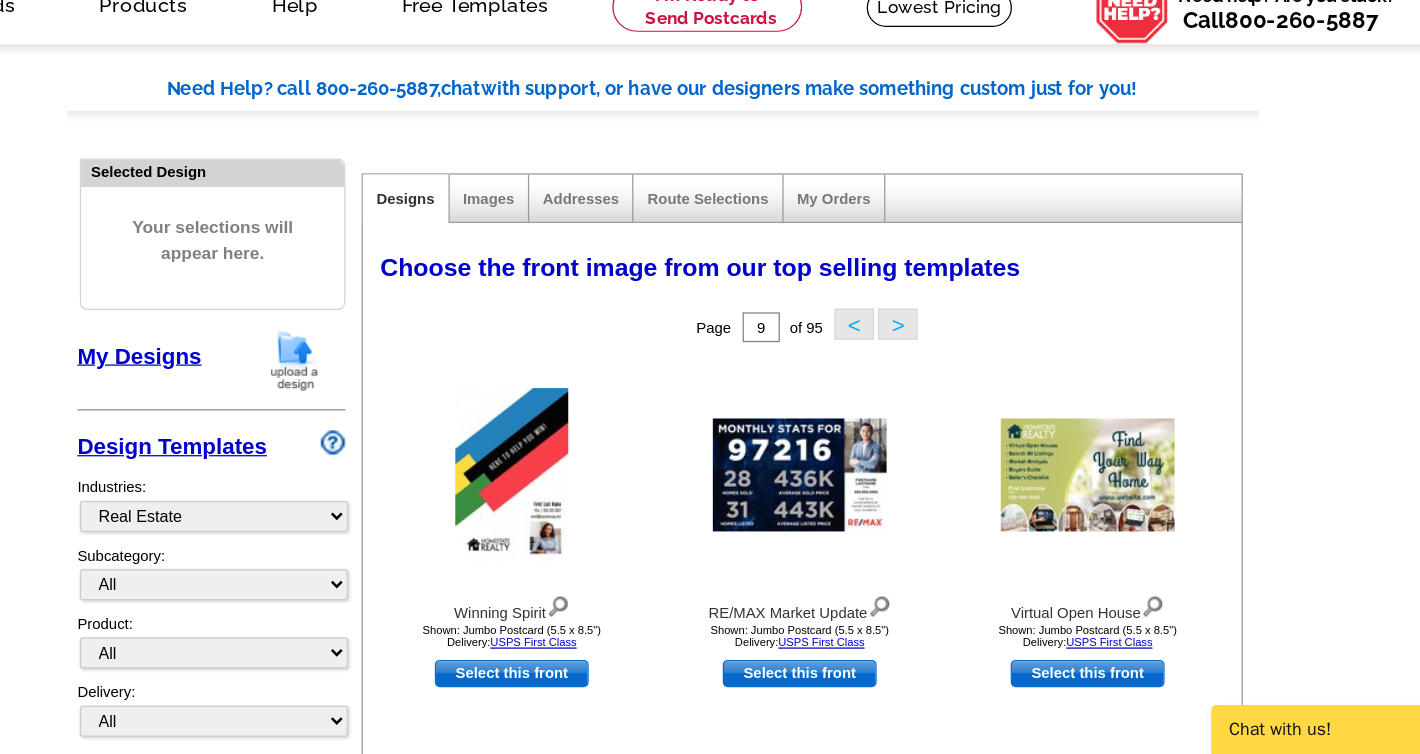 click on ">" at bounding box center (899, 1145) 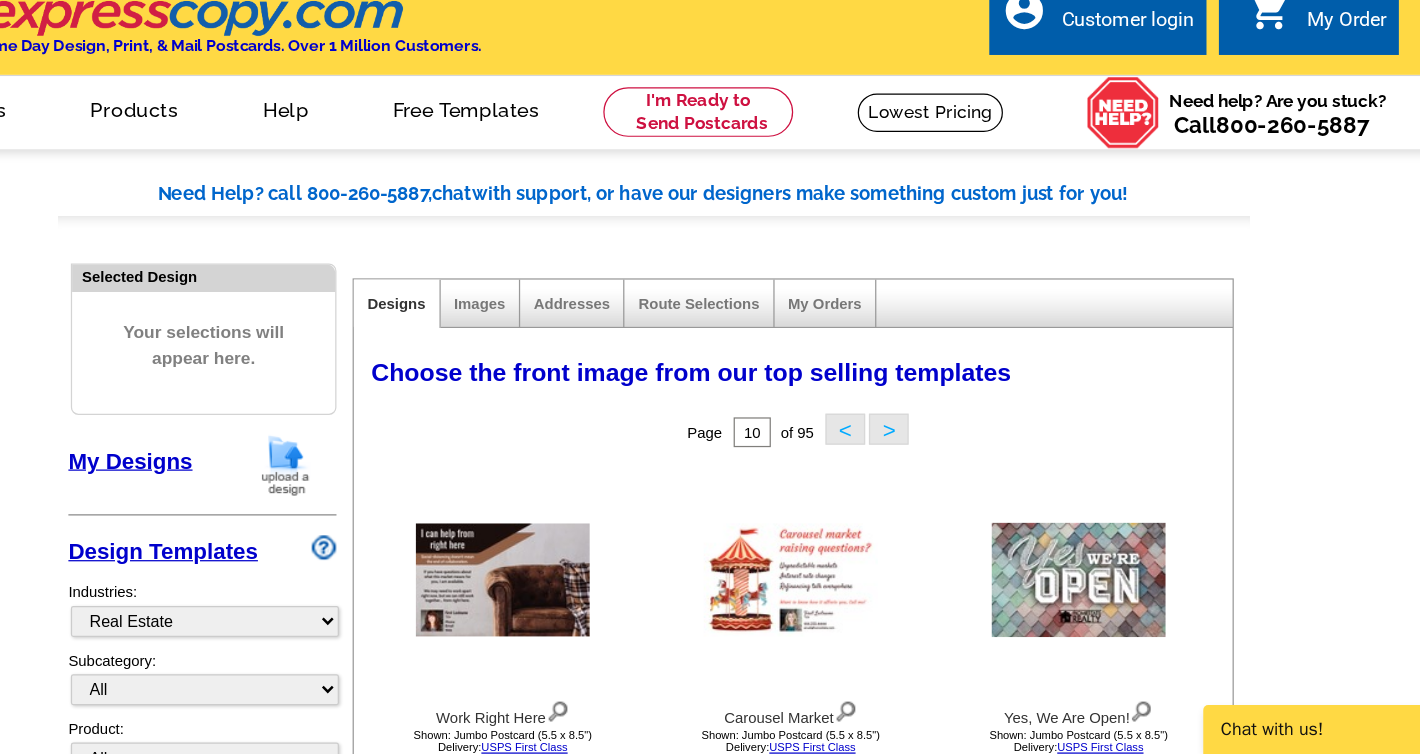scroll, scrollTop: 496, scrollLeft: 0, axis: vertical 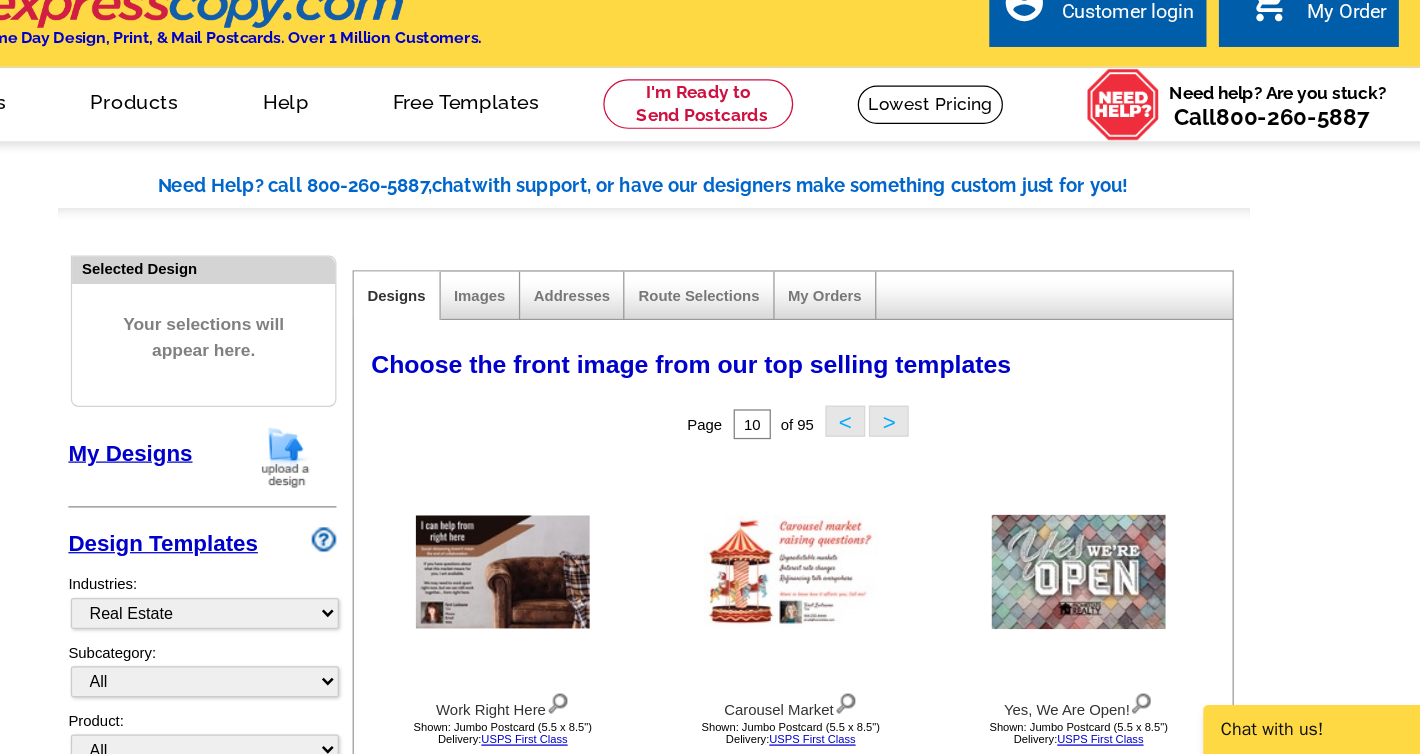 click on ">" at bounding box center (899, 1223) 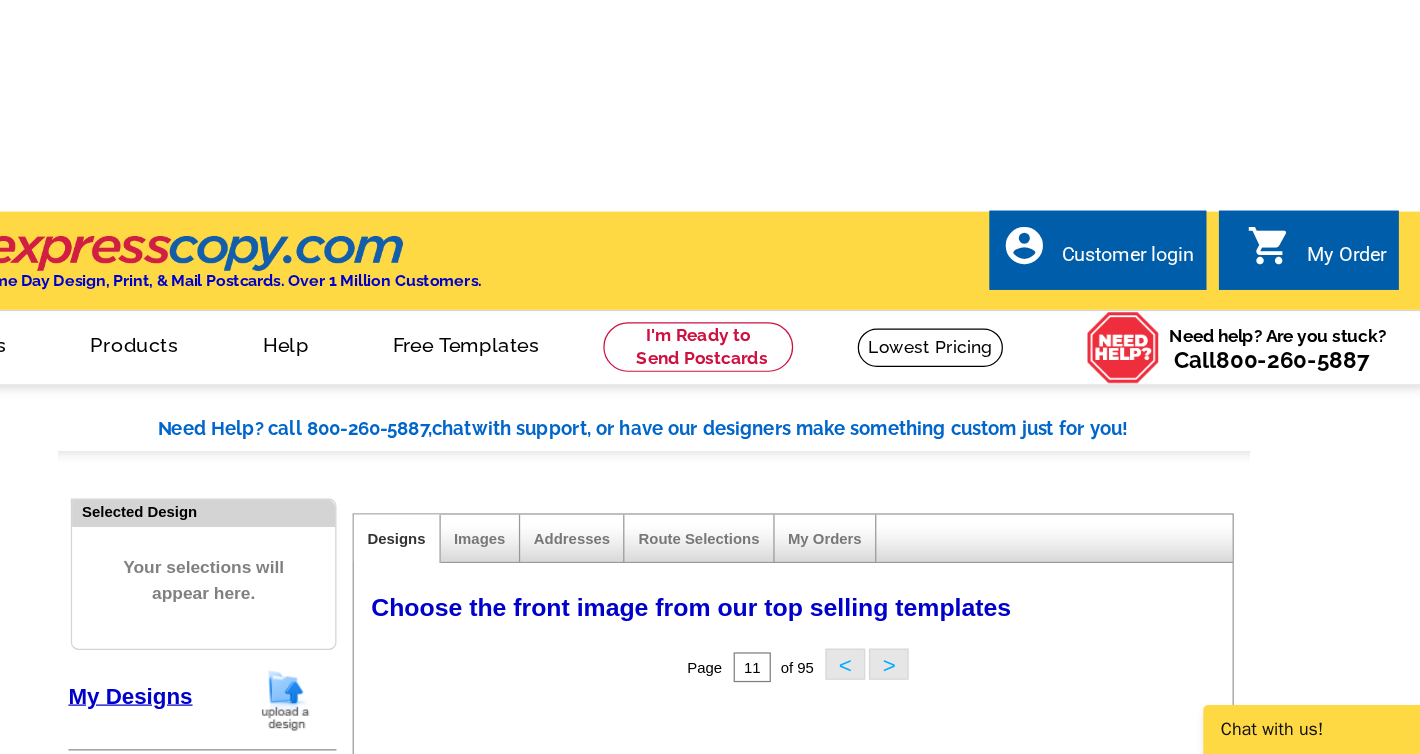 scroll, scrollTop: 294, scrollLeft: 0, axis: vertical 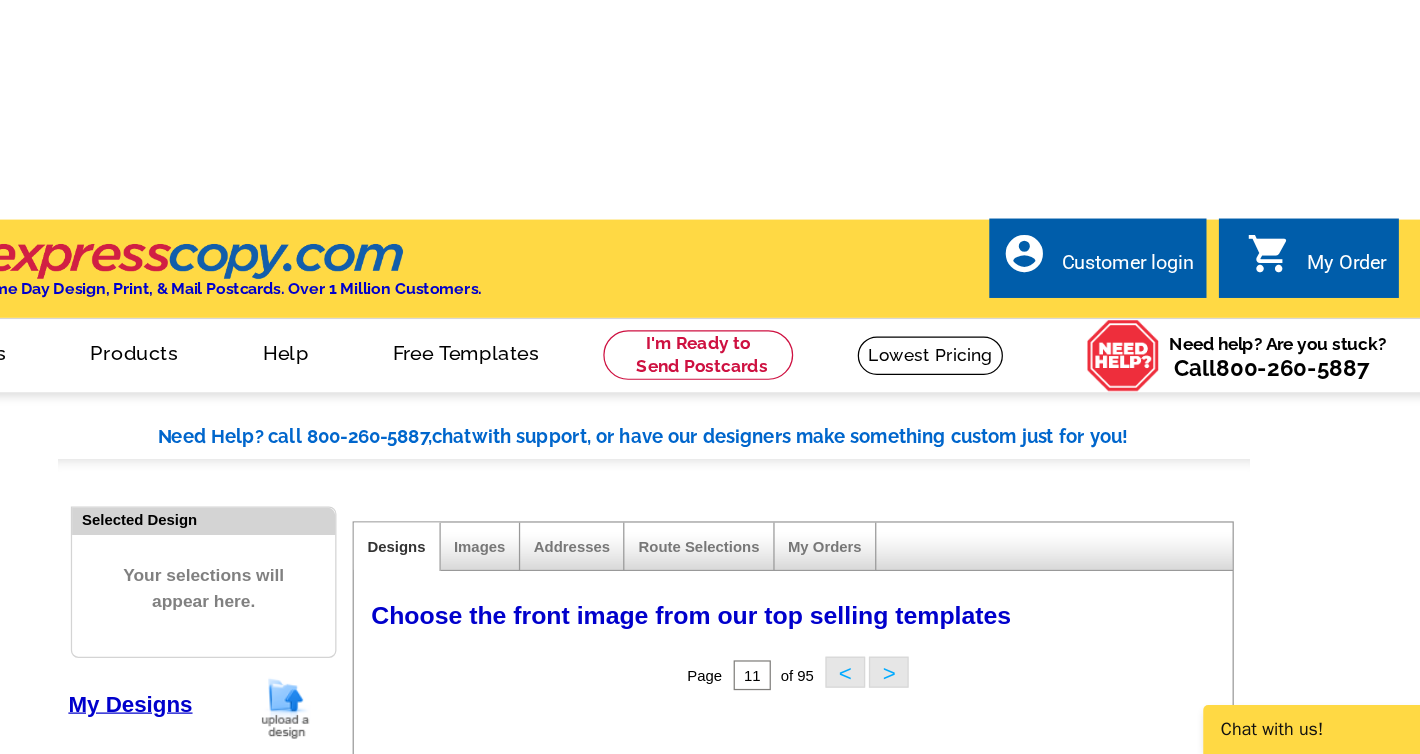 click at bounding box center [820, 1161] 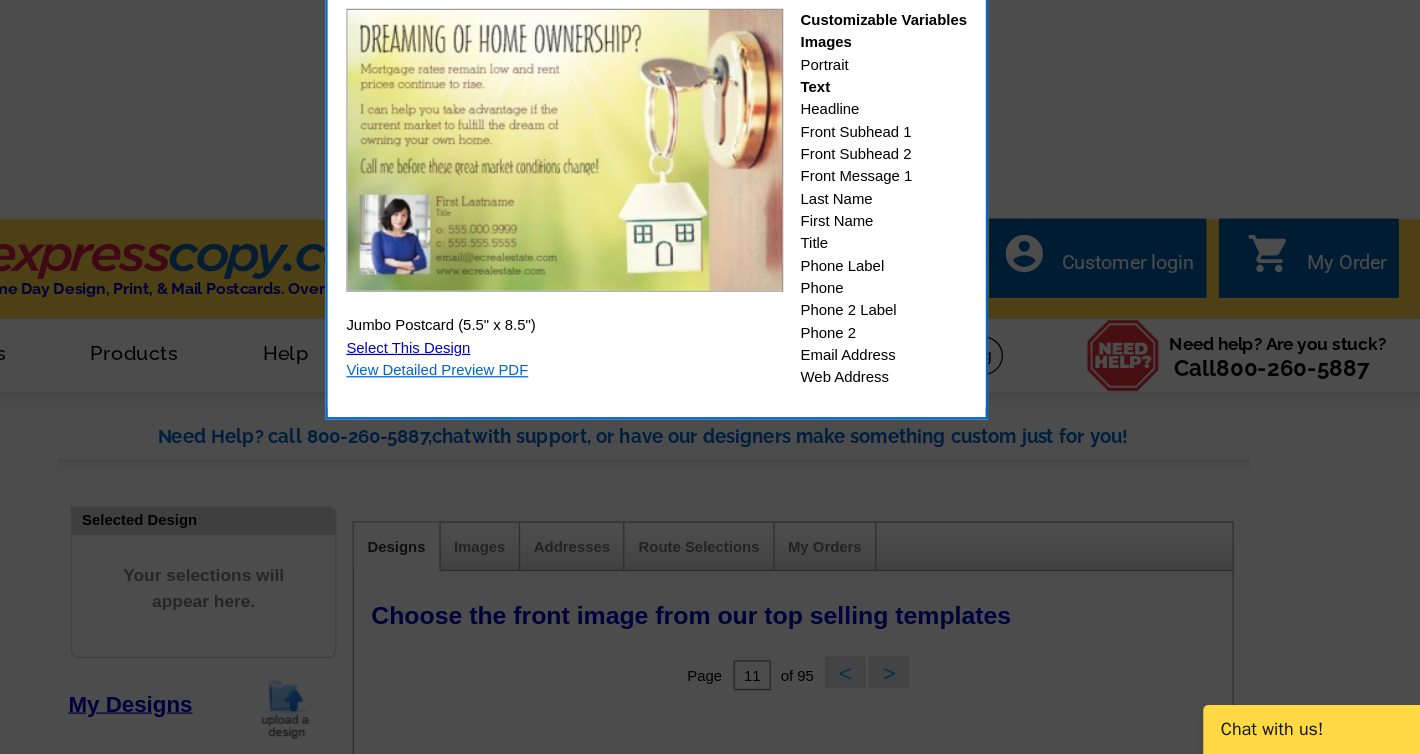 click on "View Detailed Preview PDF" at bounding box center (535, 444) 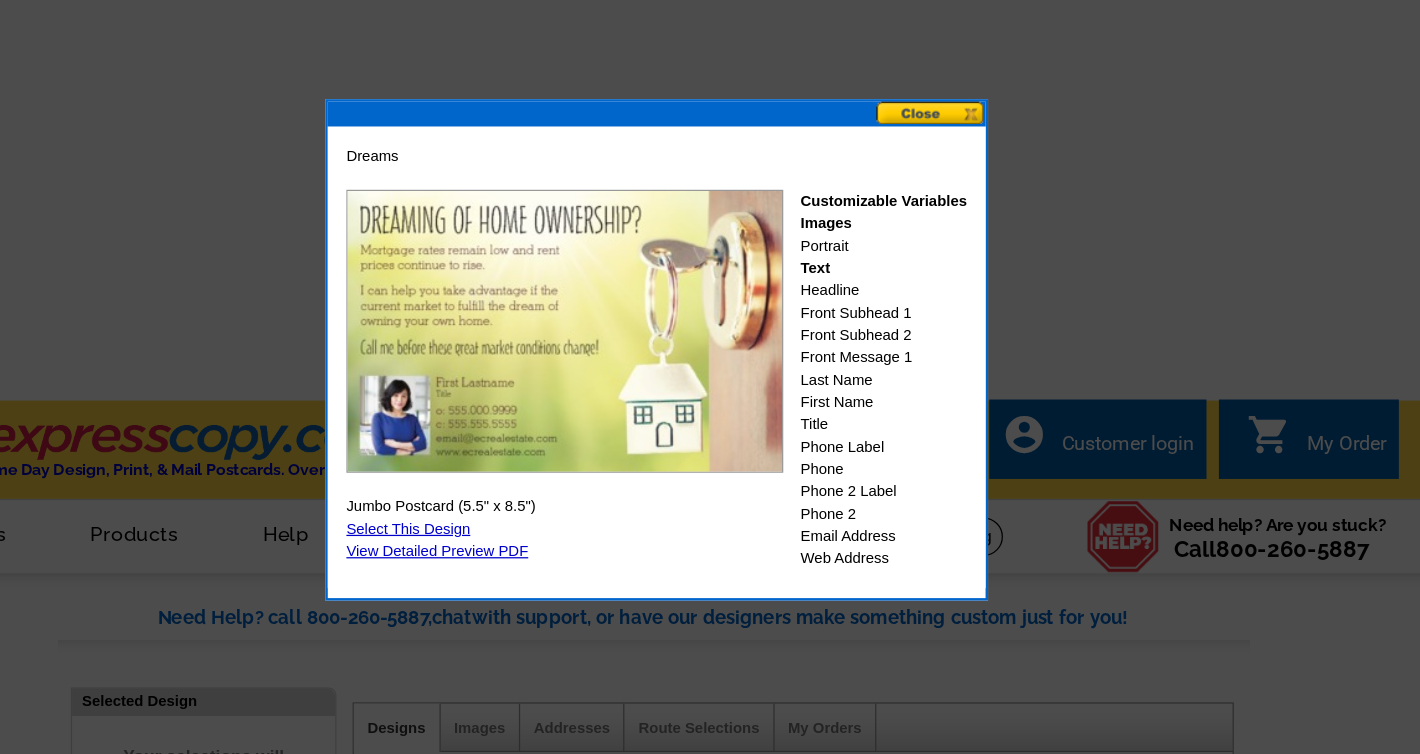 scroll, scrollTop: 285, scrollLeft: 0, axis: vertical 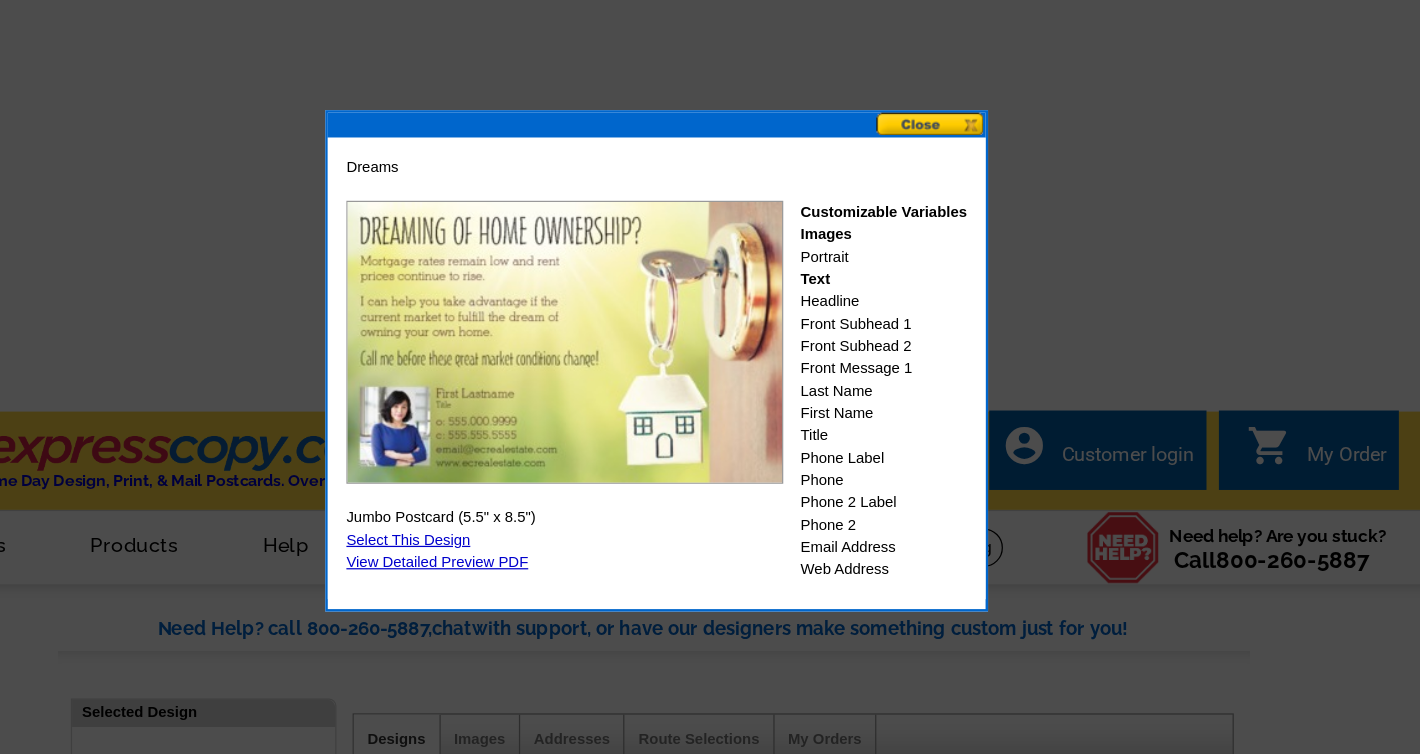 click at bounding box center [933, 100] 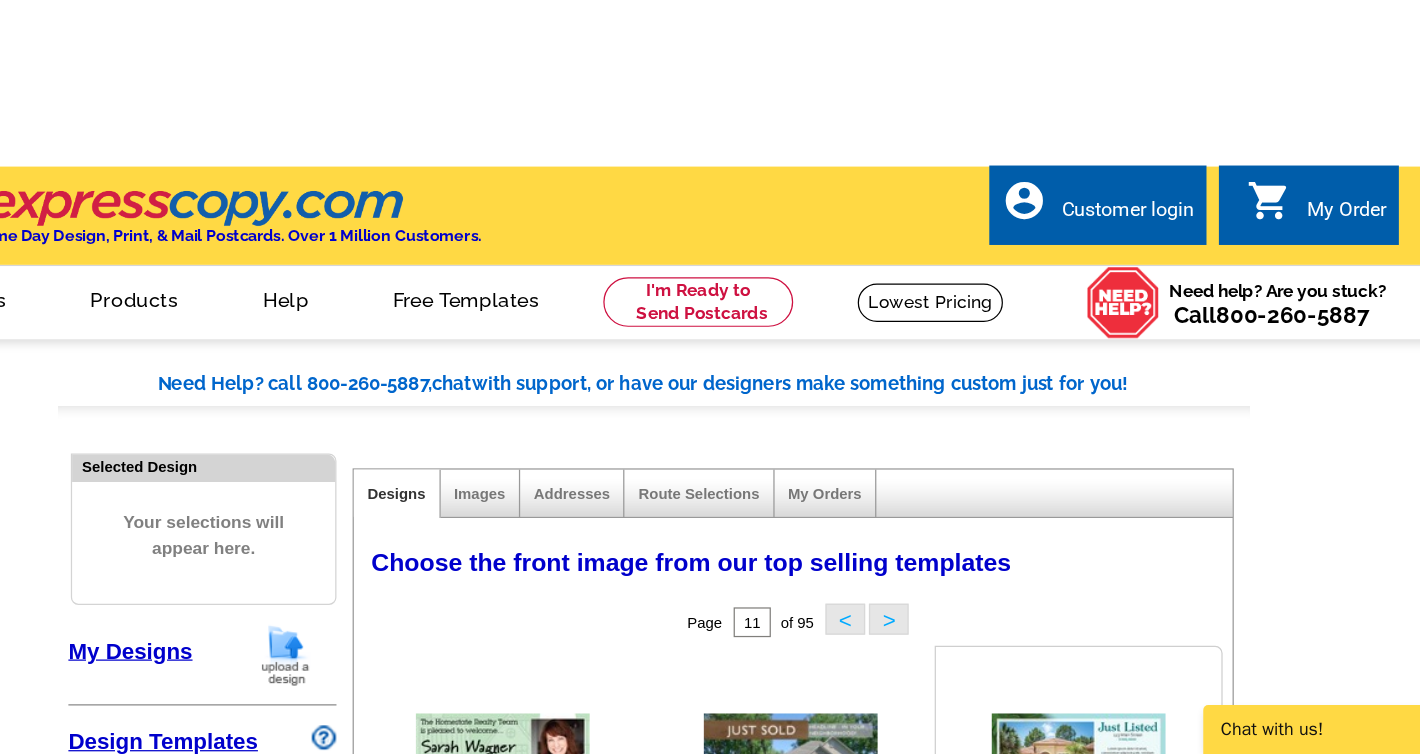 scroll, scrollTop: 341, scrollLeft: 0, axis: vertical 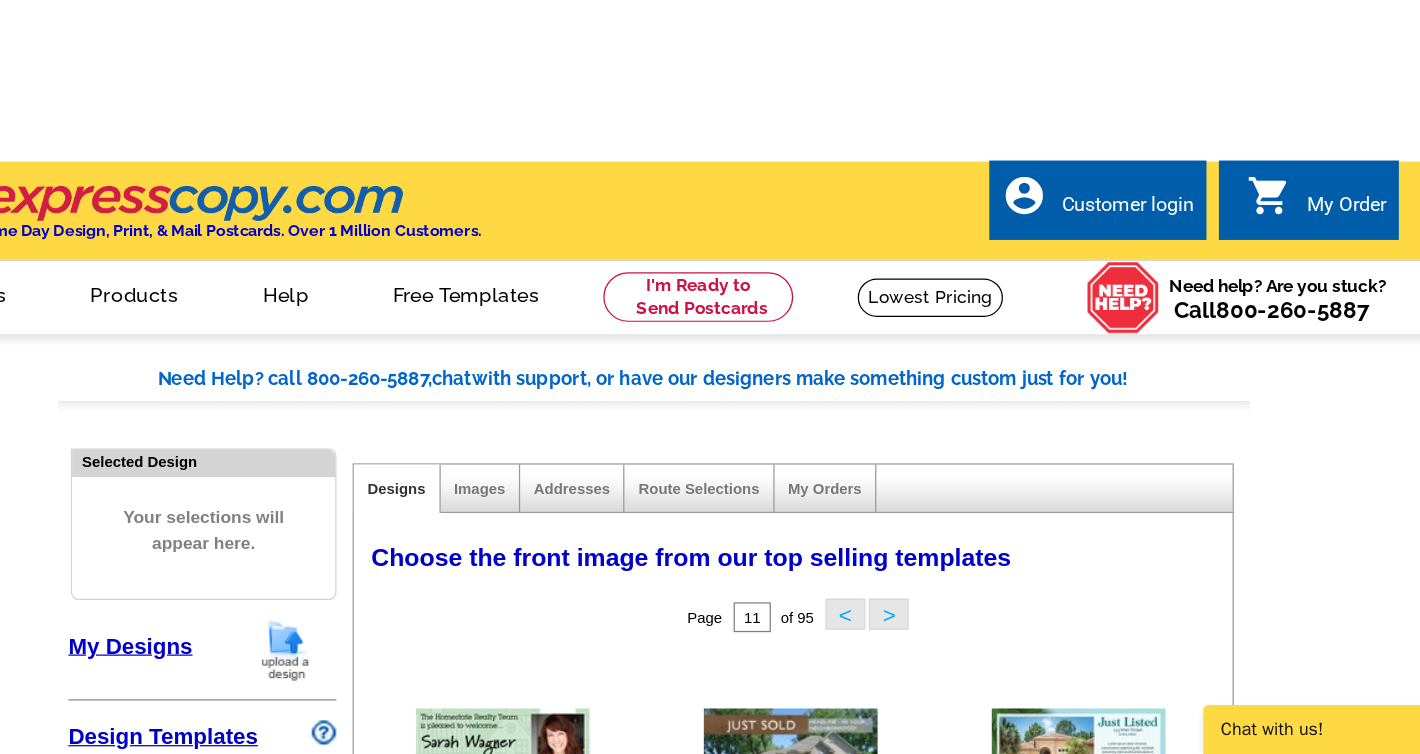 click at bounding box center (1052, 1114) 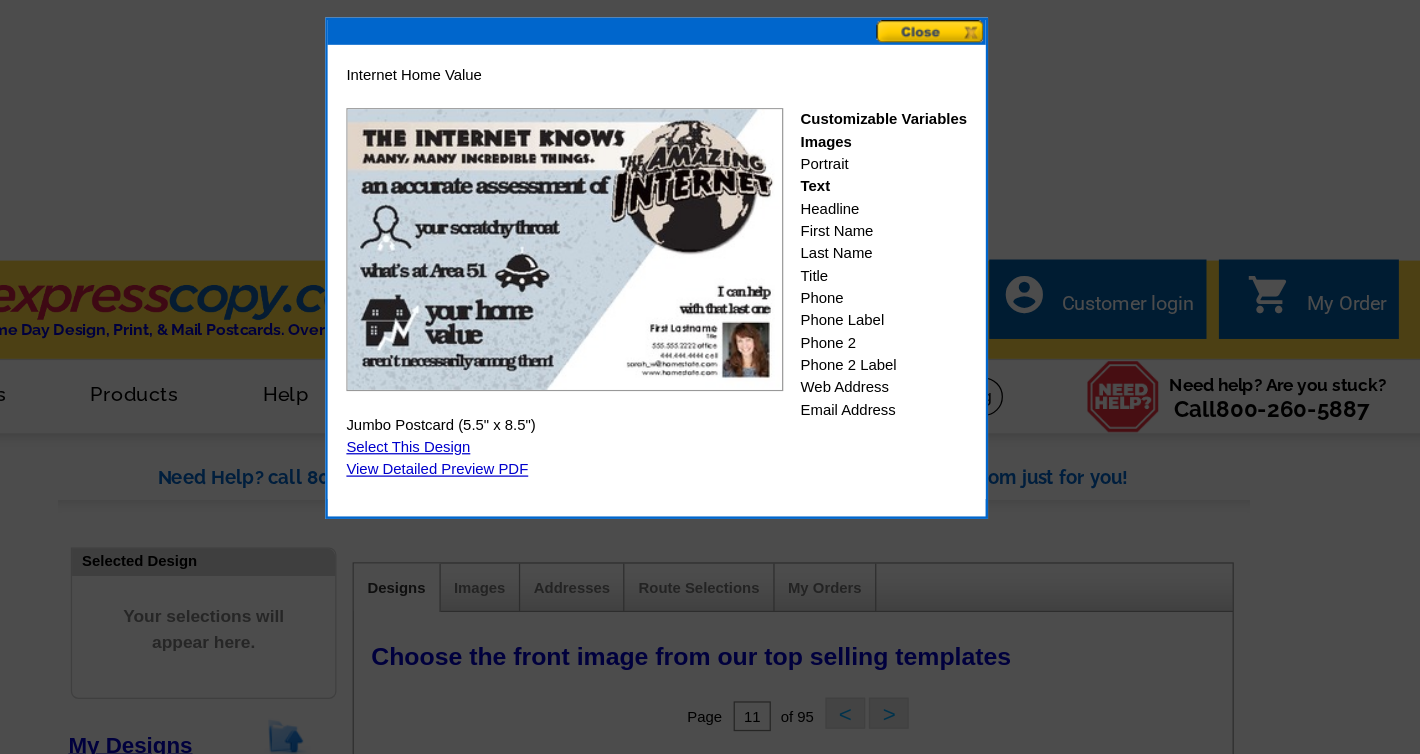 click at bounding box center (933, 91) 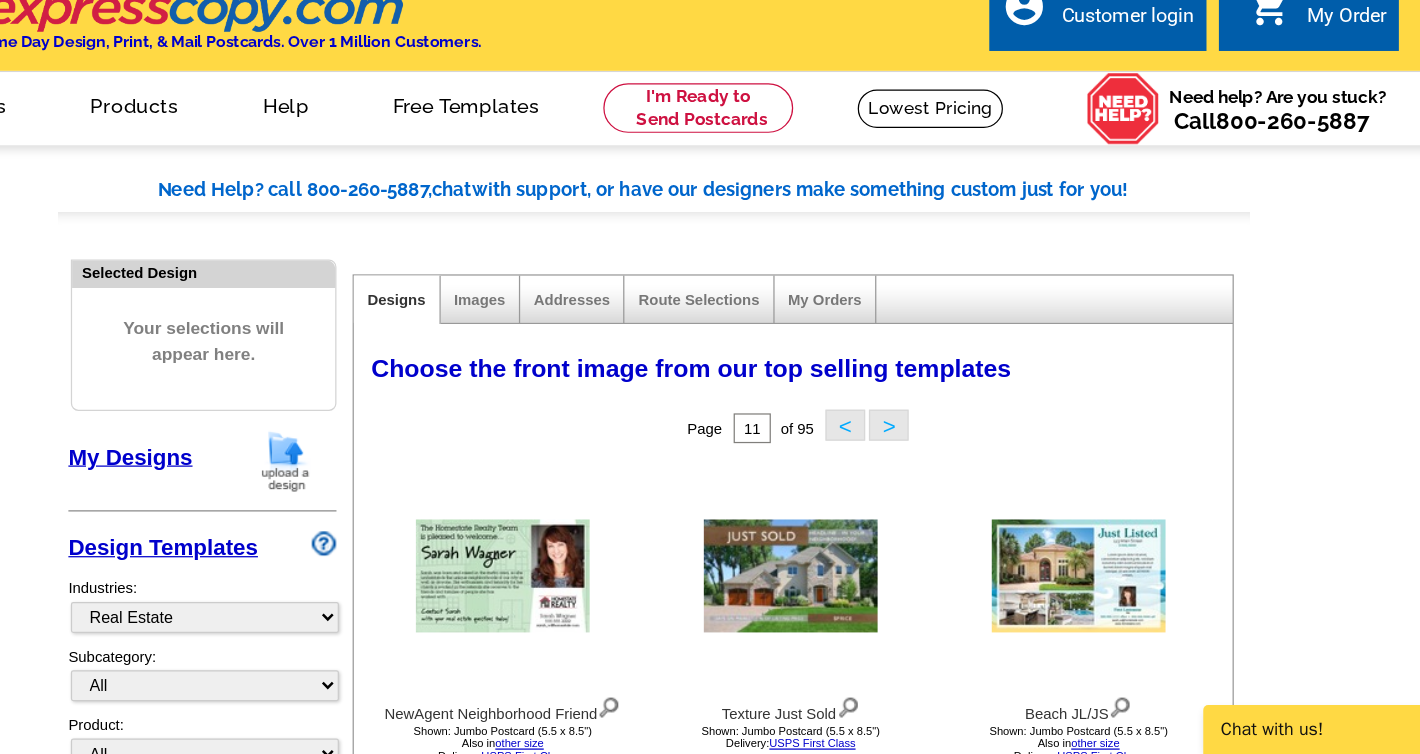 scroll, scrollTop: 568, scrollLeft: 0, axis: vertical 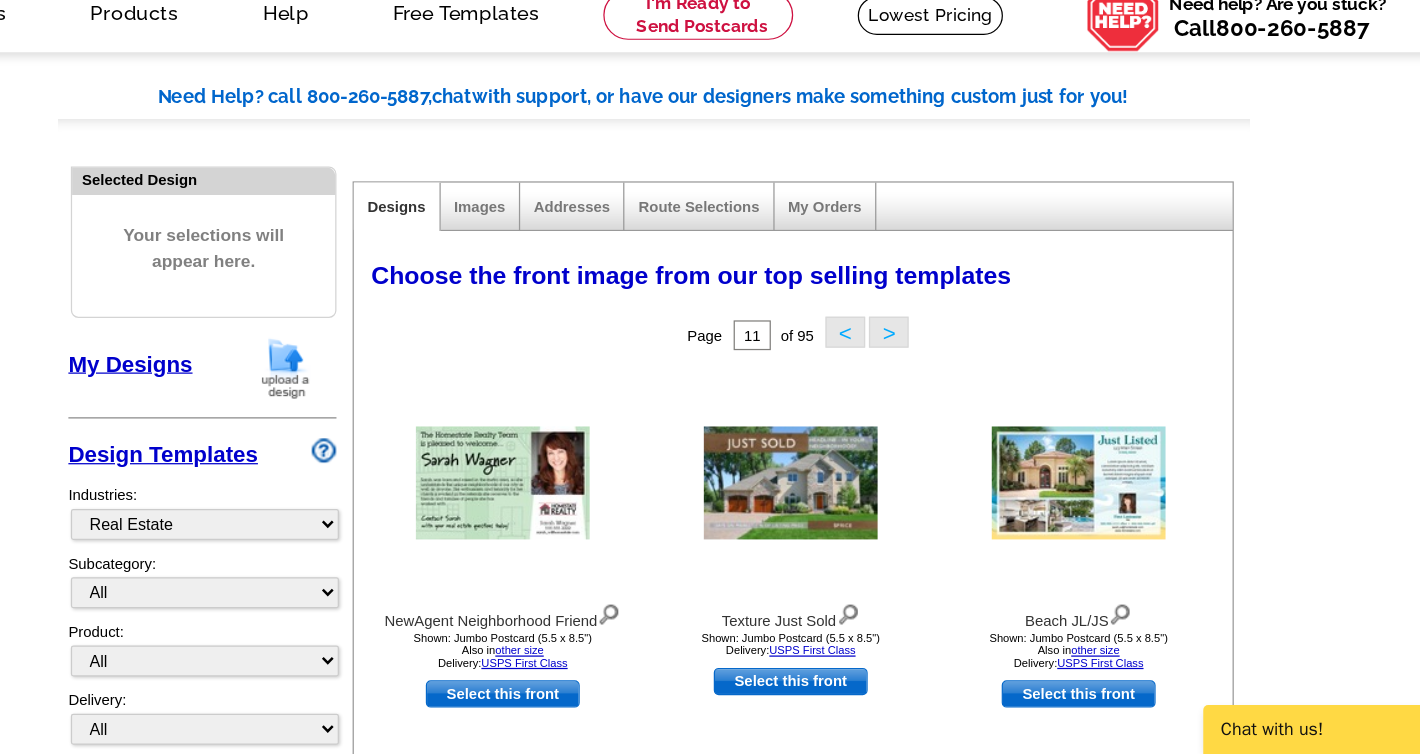 click on ">" at bounding box center (899, 1151) 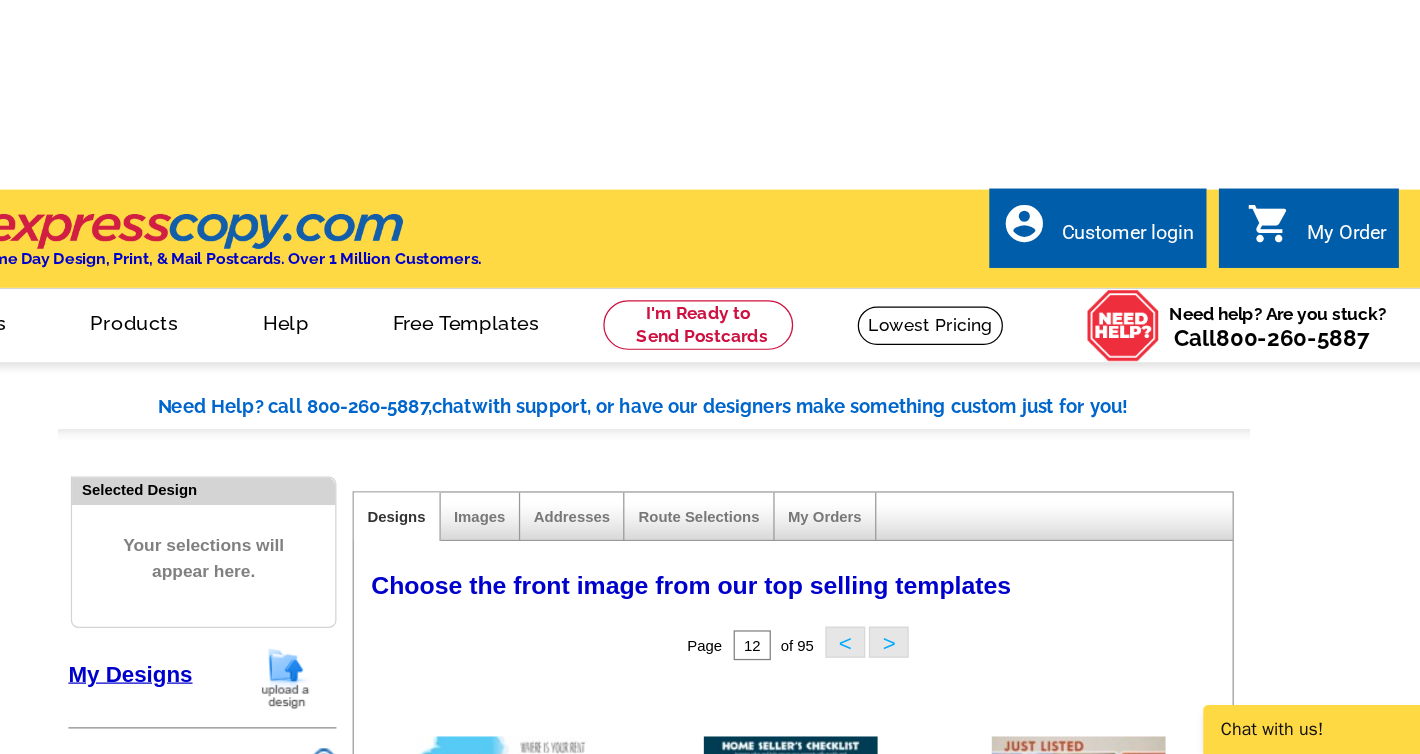 scroll, scrollTop: 294, scrollLeft: 0, axis: vertical 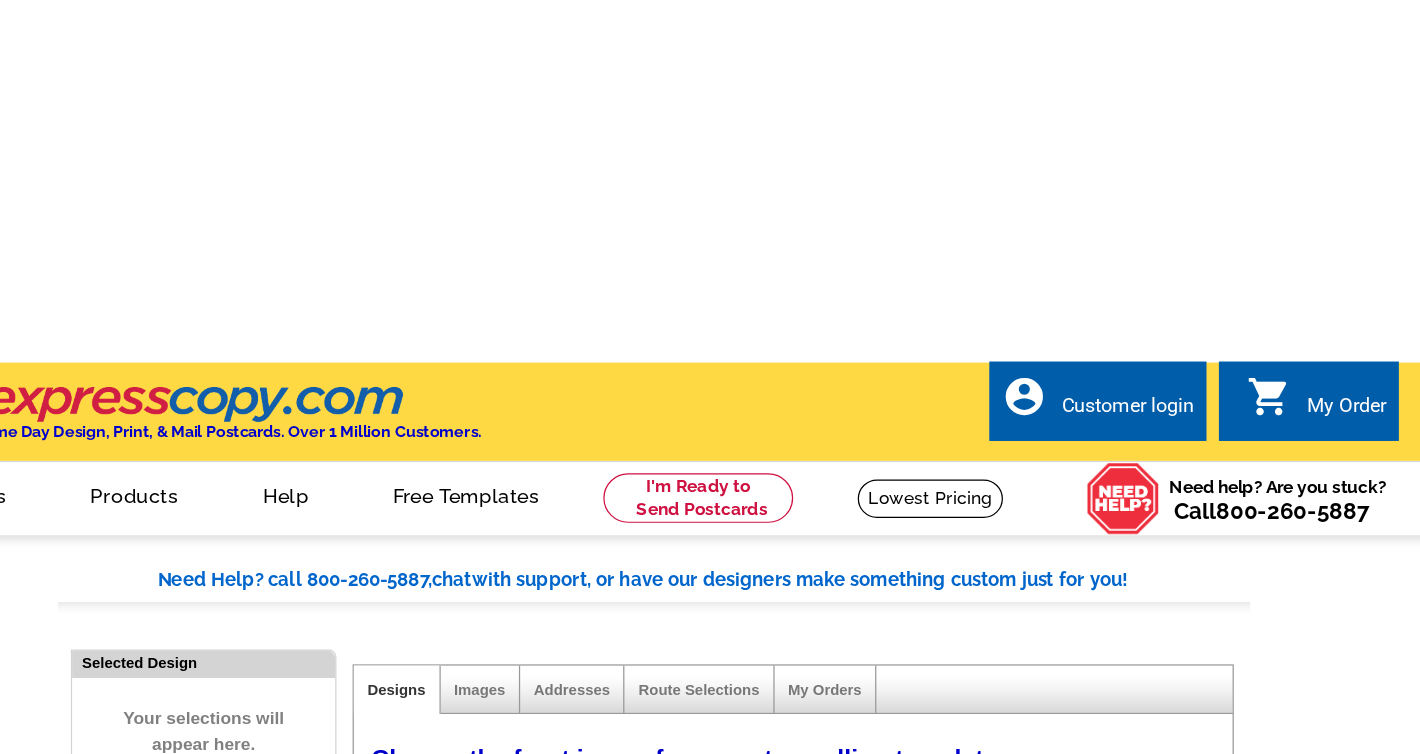 click at bounding box center [588, 809] 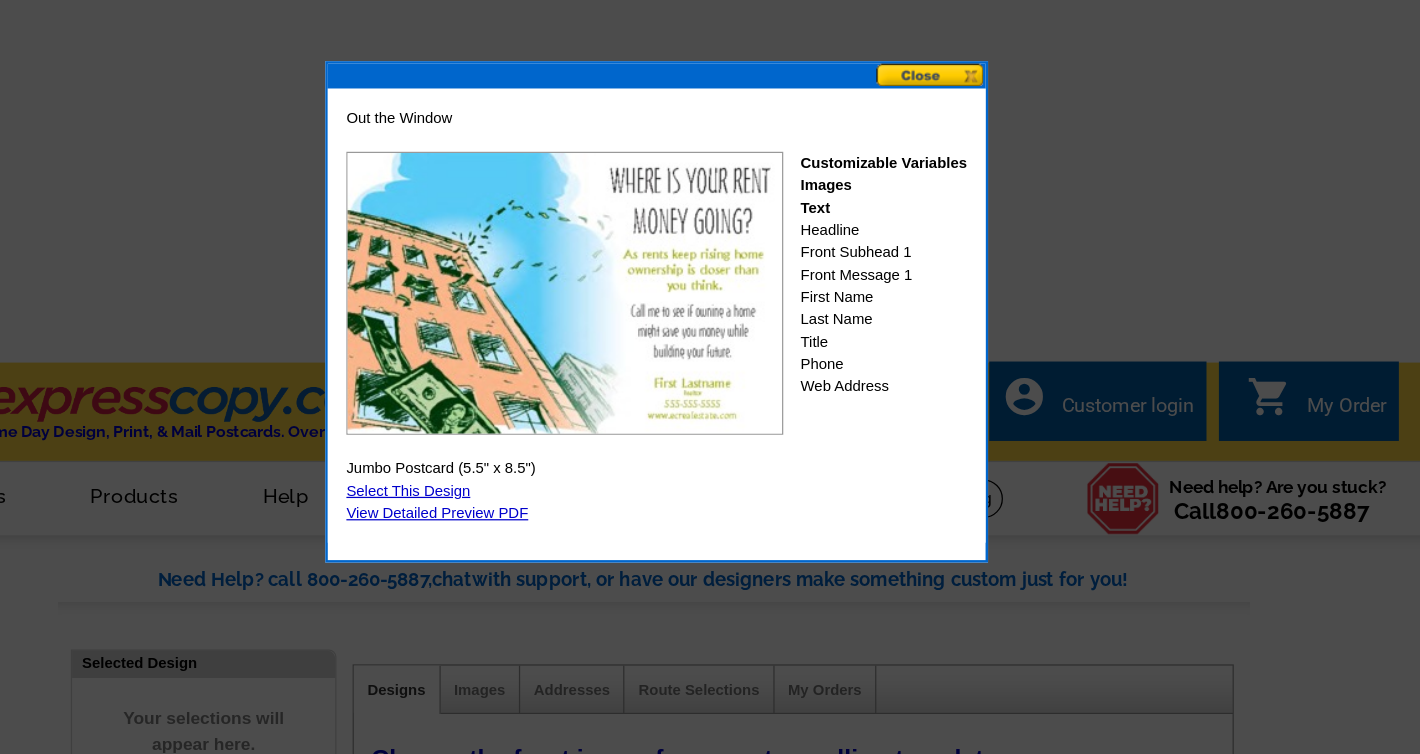 click at bounding box center [933, 91] 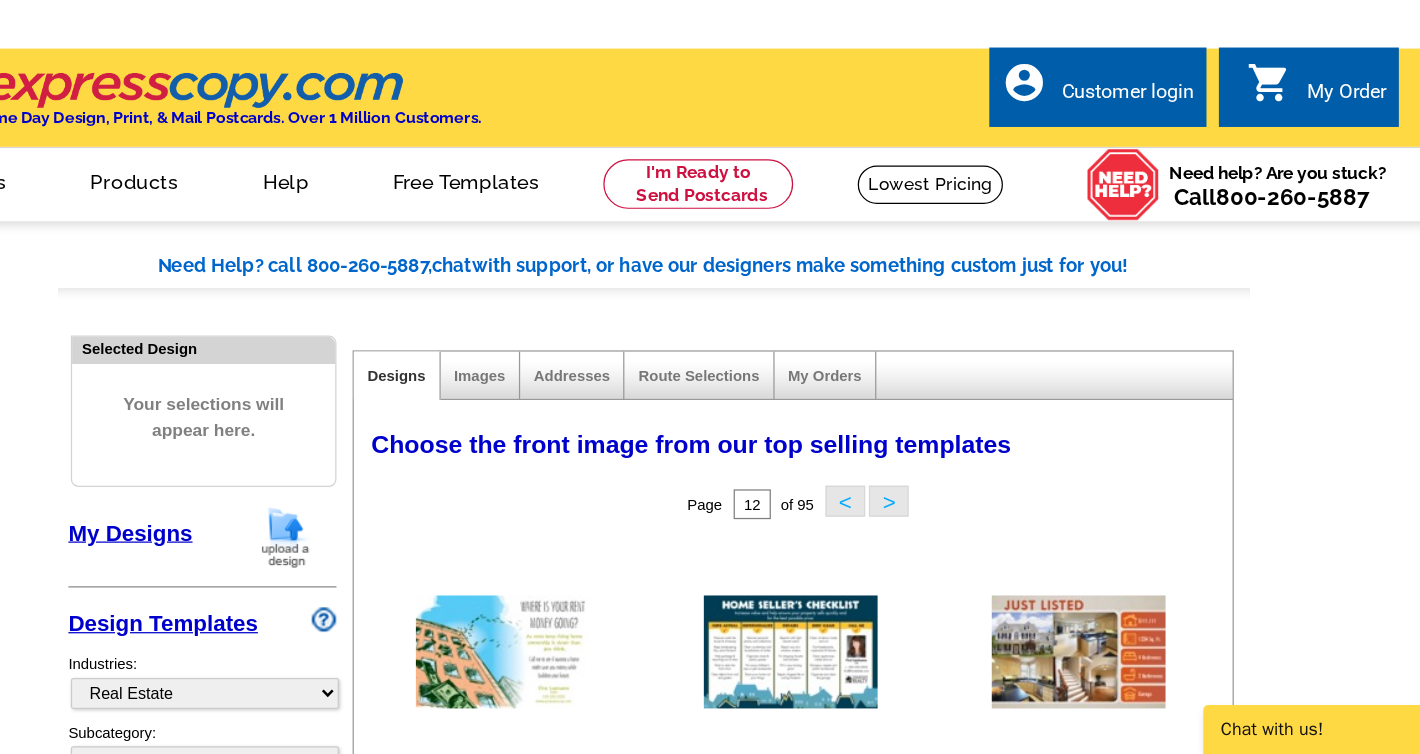 scroll, scrollTop: 435, scrollLeft: 0, axis: vertical 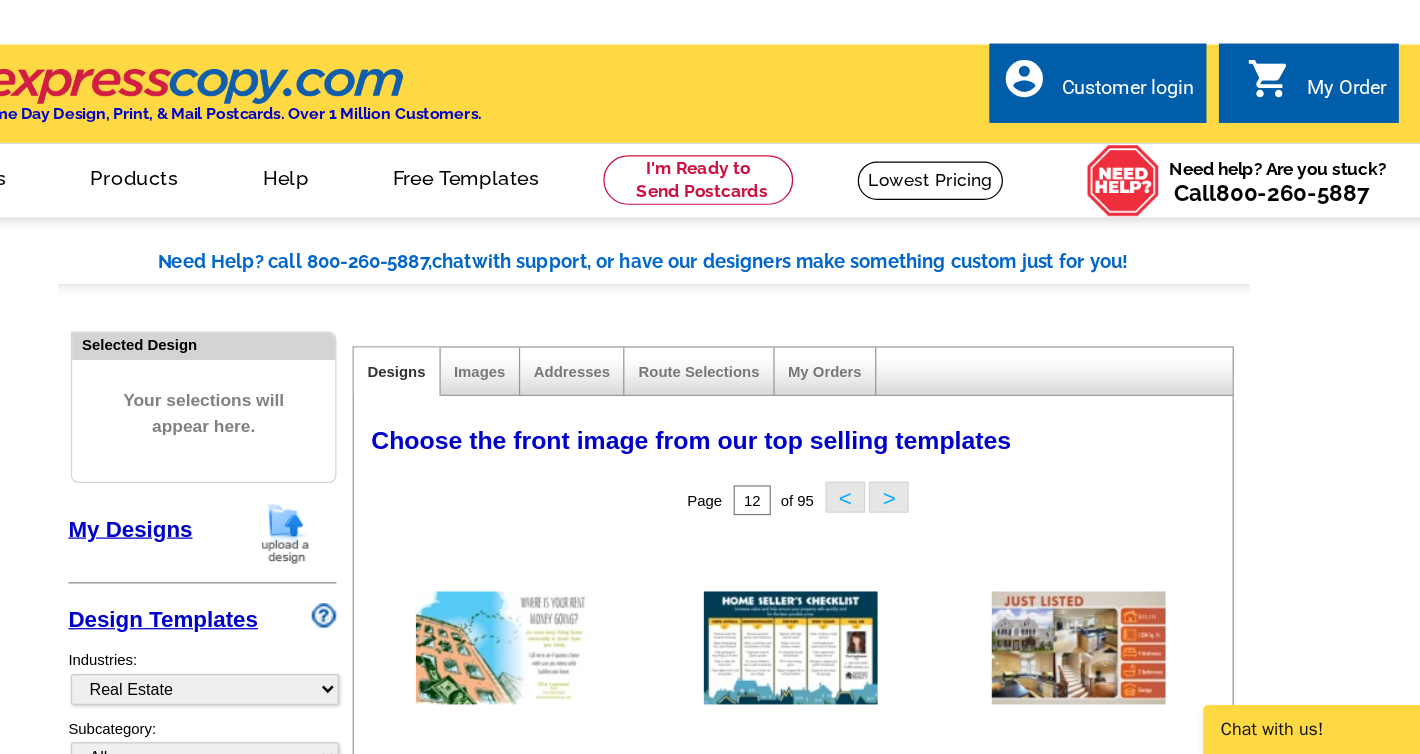 click at bounding box center (1052, 1020) 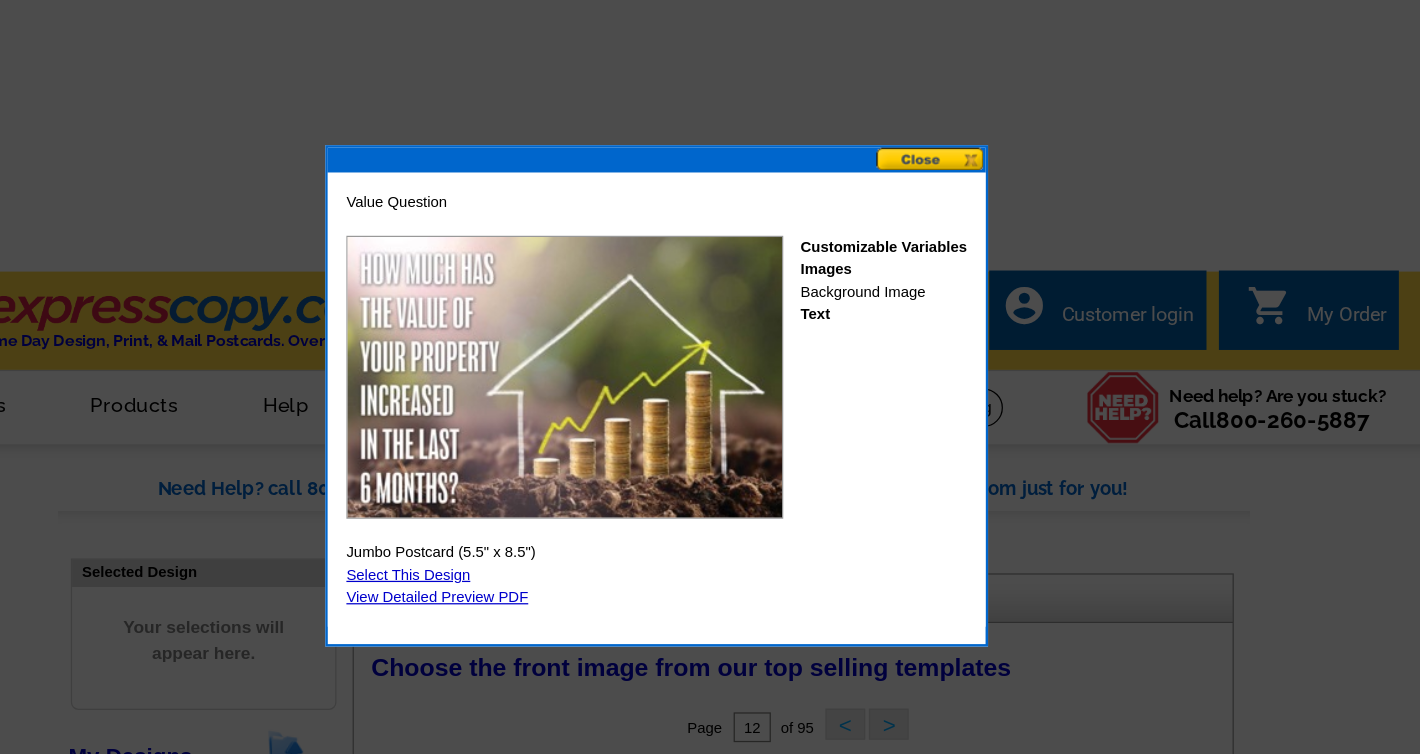 scroll, scrollTop: 394, scrollLeft: 0, axis: vertical 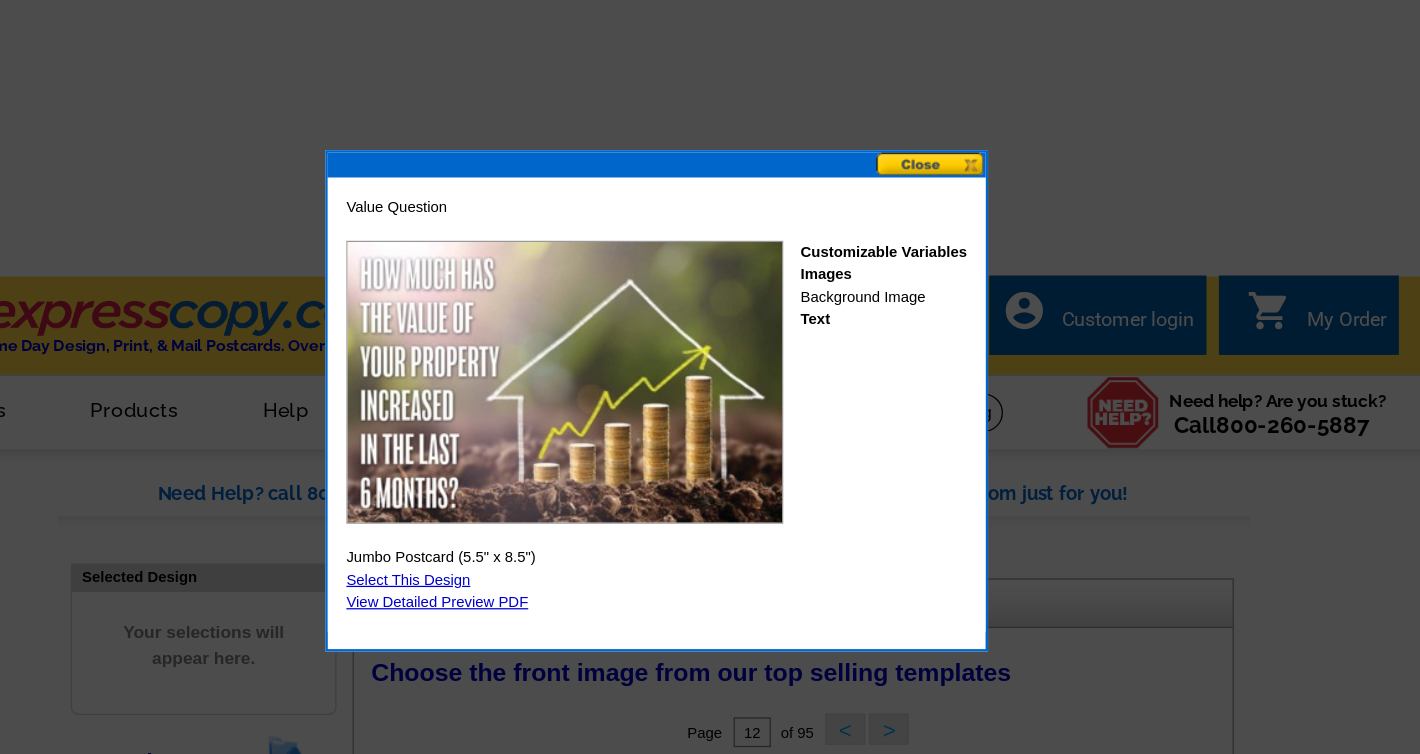 click at bounding box center [933, 132] 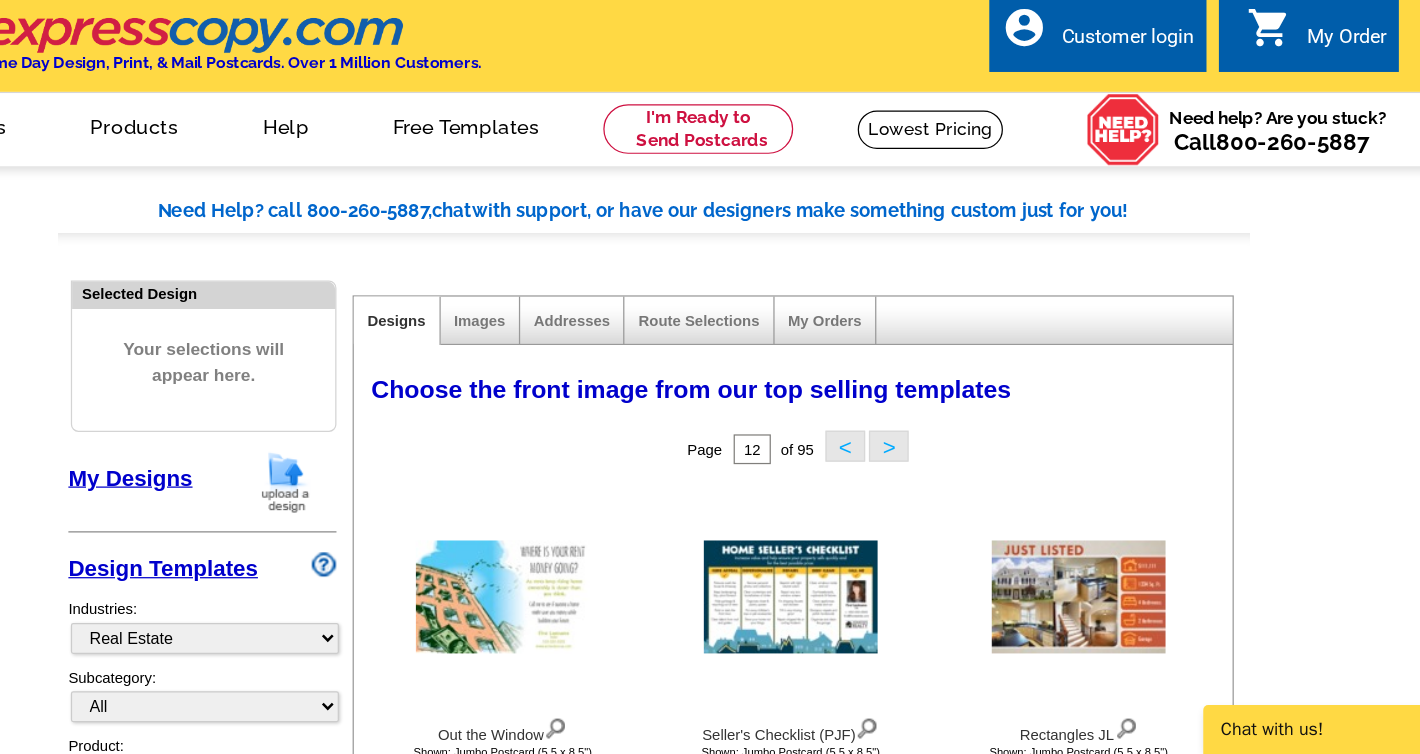 scroll, scrollTop: 518, scrollLeft: 0, axis: vertical 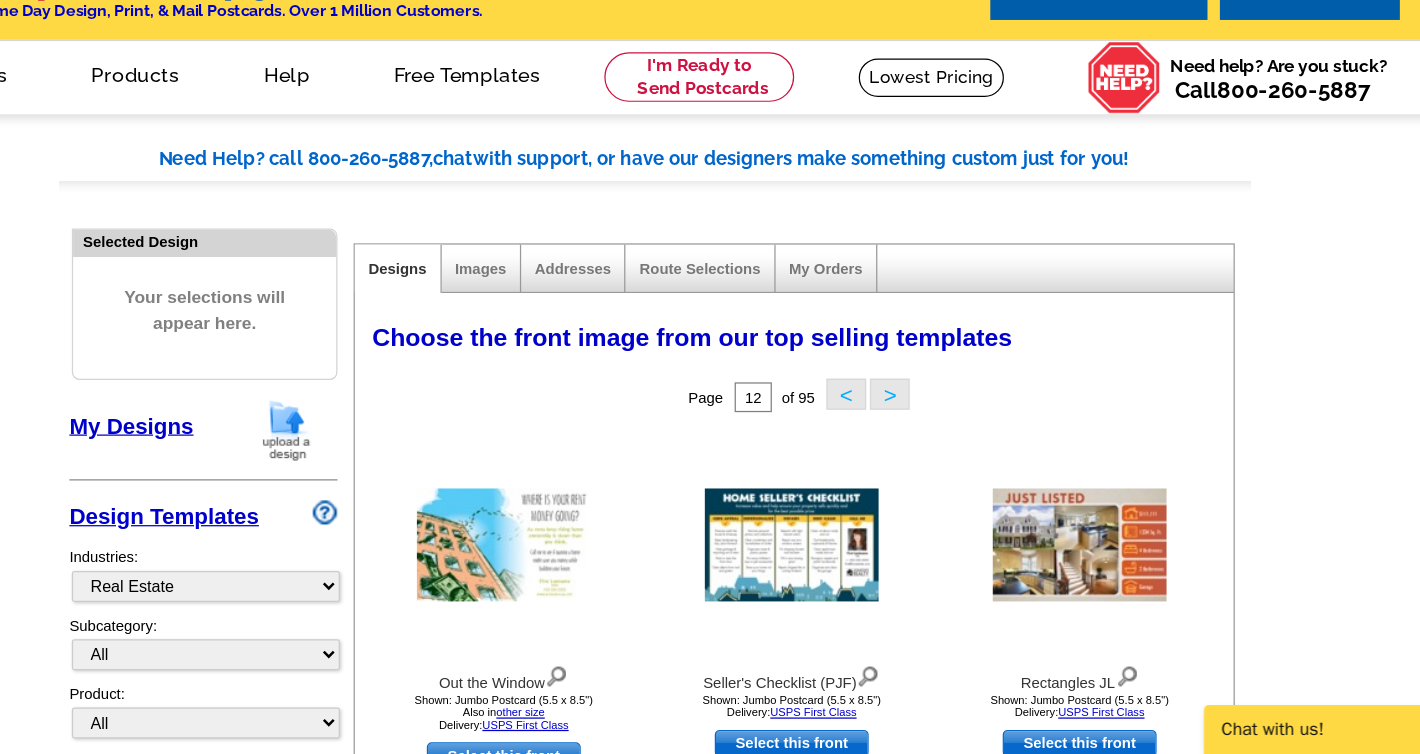 click on ">" at bounding box center [899, 1201] 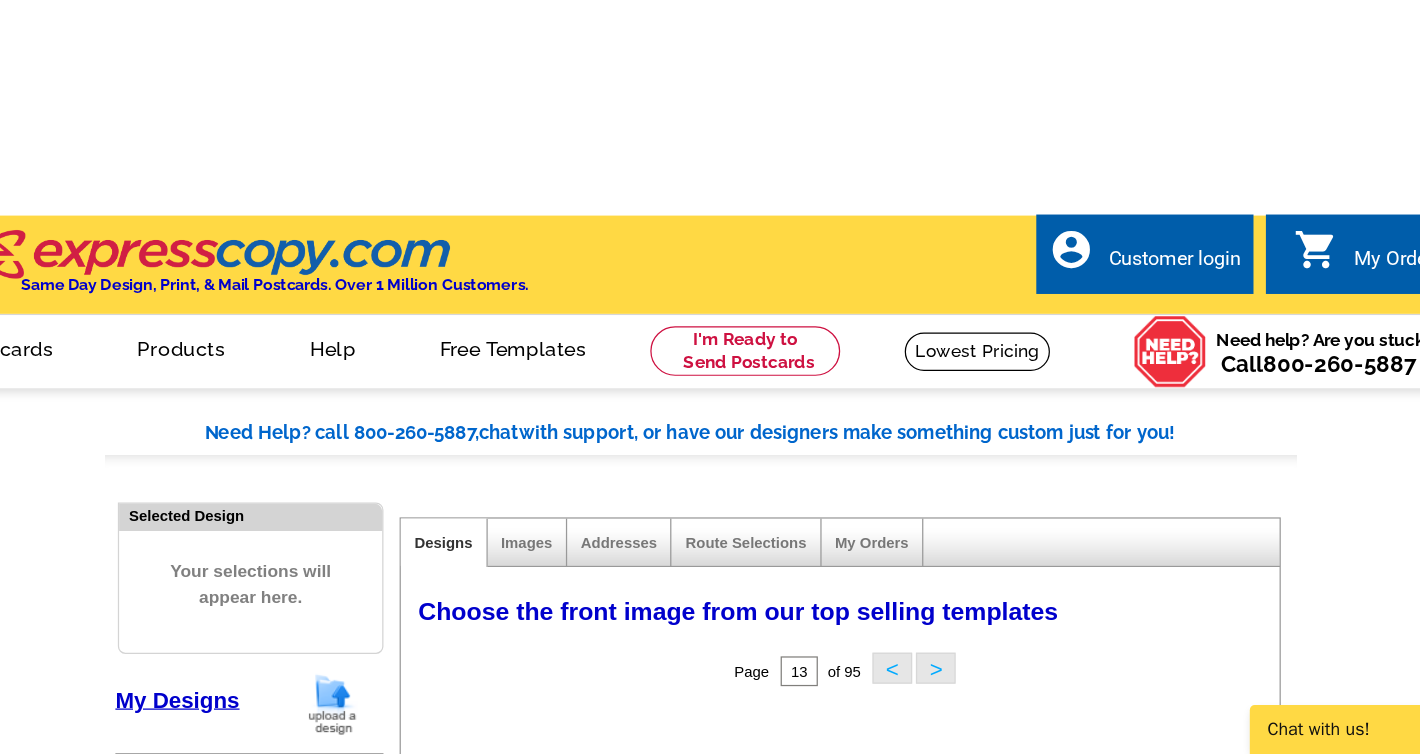 scroll, scrollTop: 294, scrollLeft: 0, axis: vertical 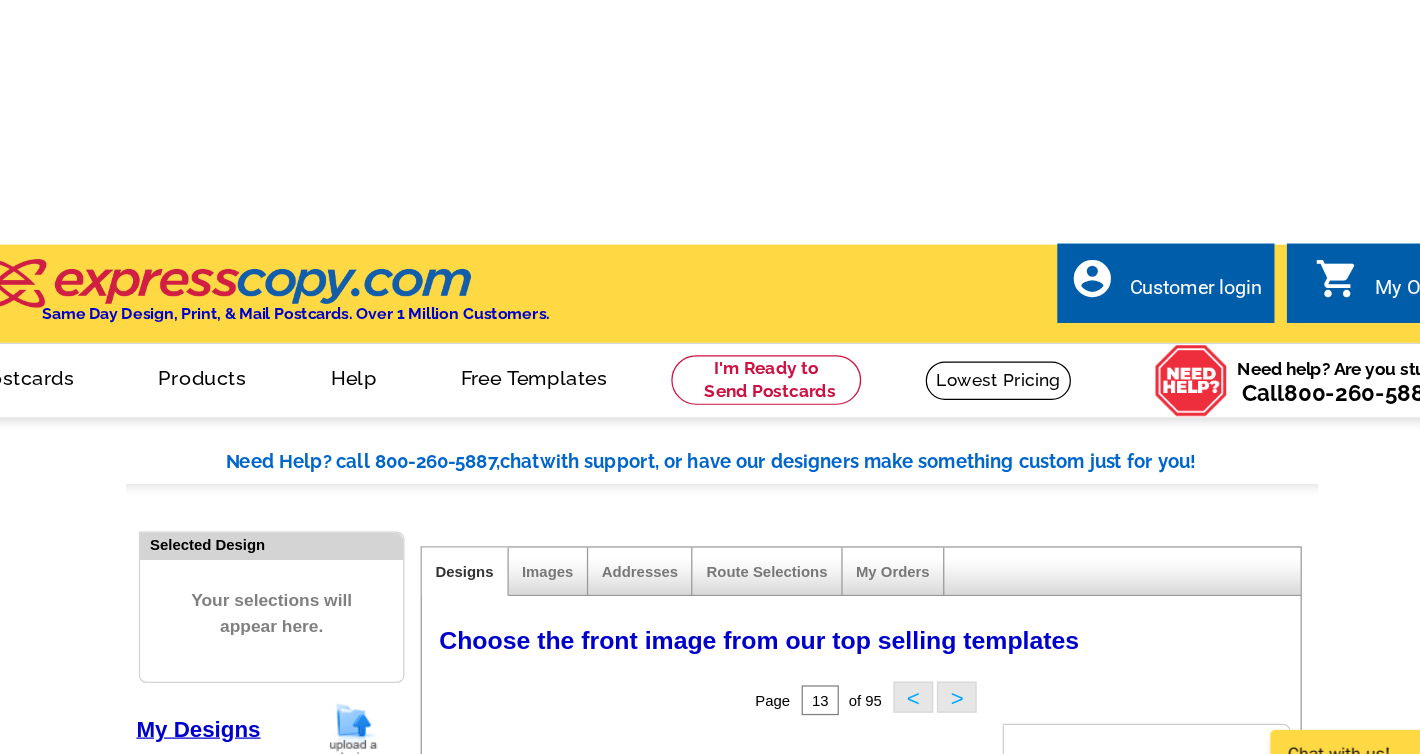 click on "Also in  other size" at bounding box center (1052, 944) 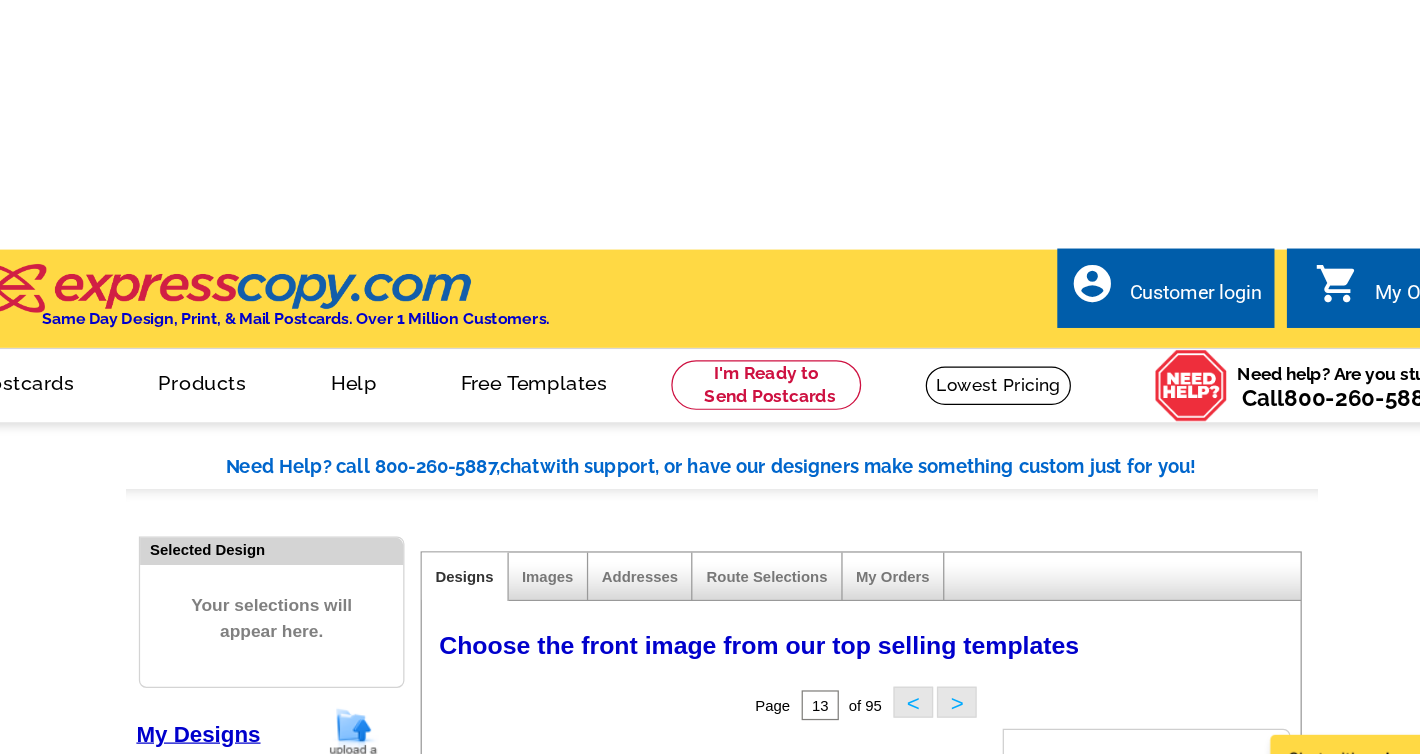 click at bounding box center [1052, 809] 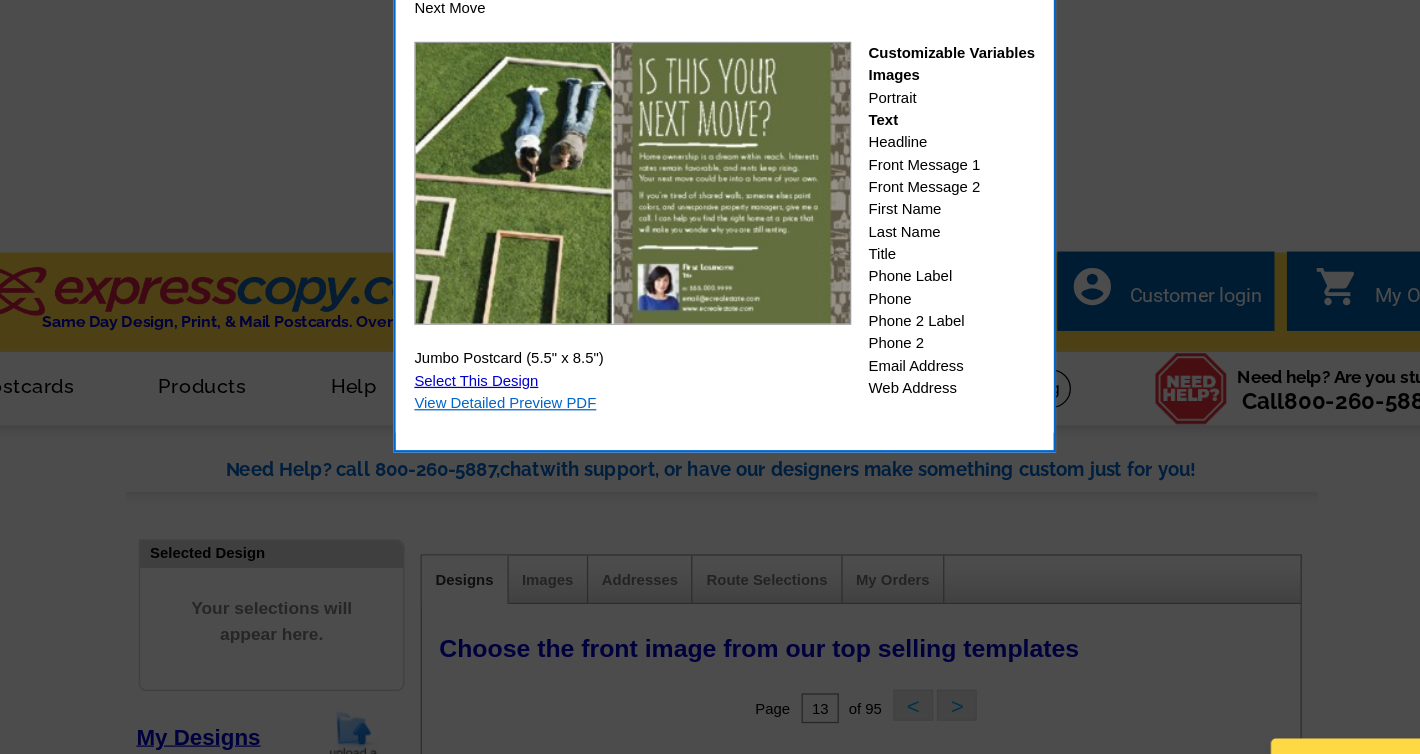 click on "View Detailed Preview PDF" at bounding box center (535, 444) 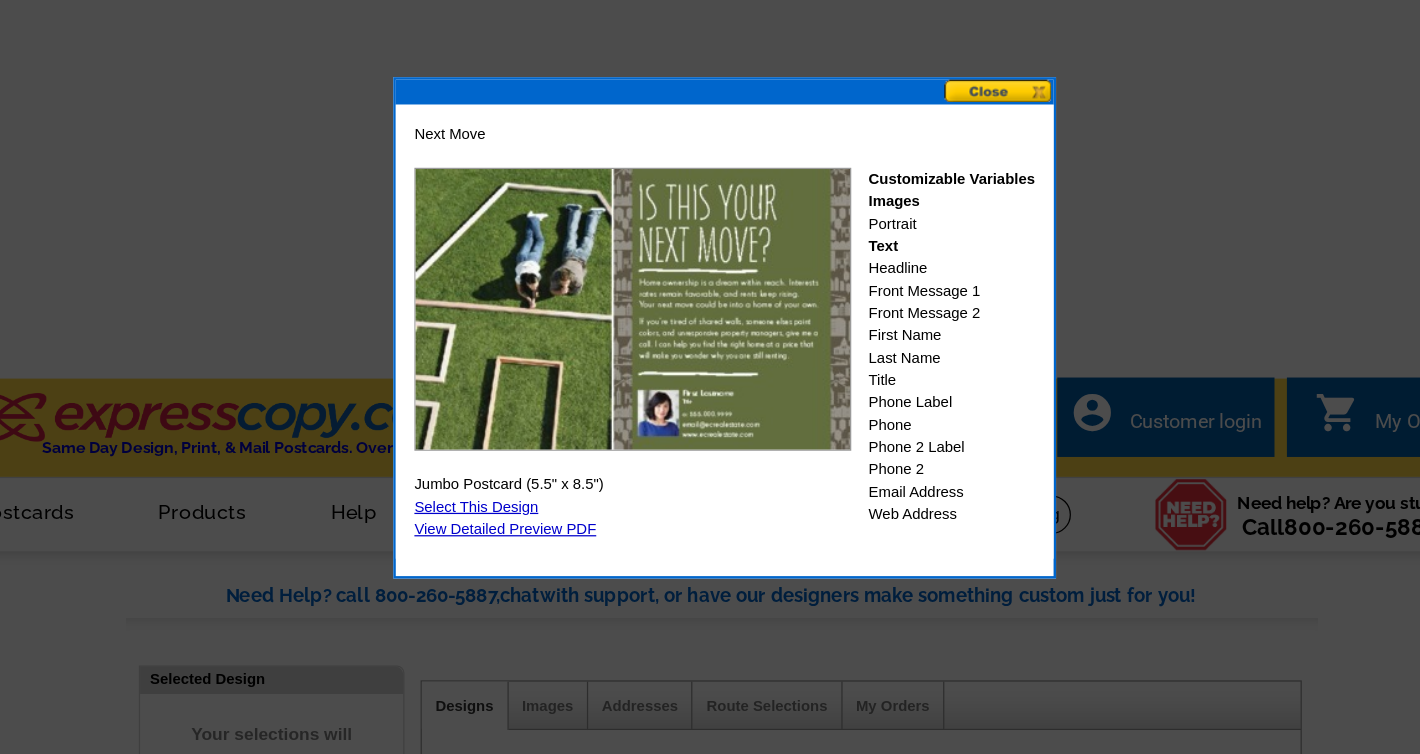 click at bounding box center (933, 91) 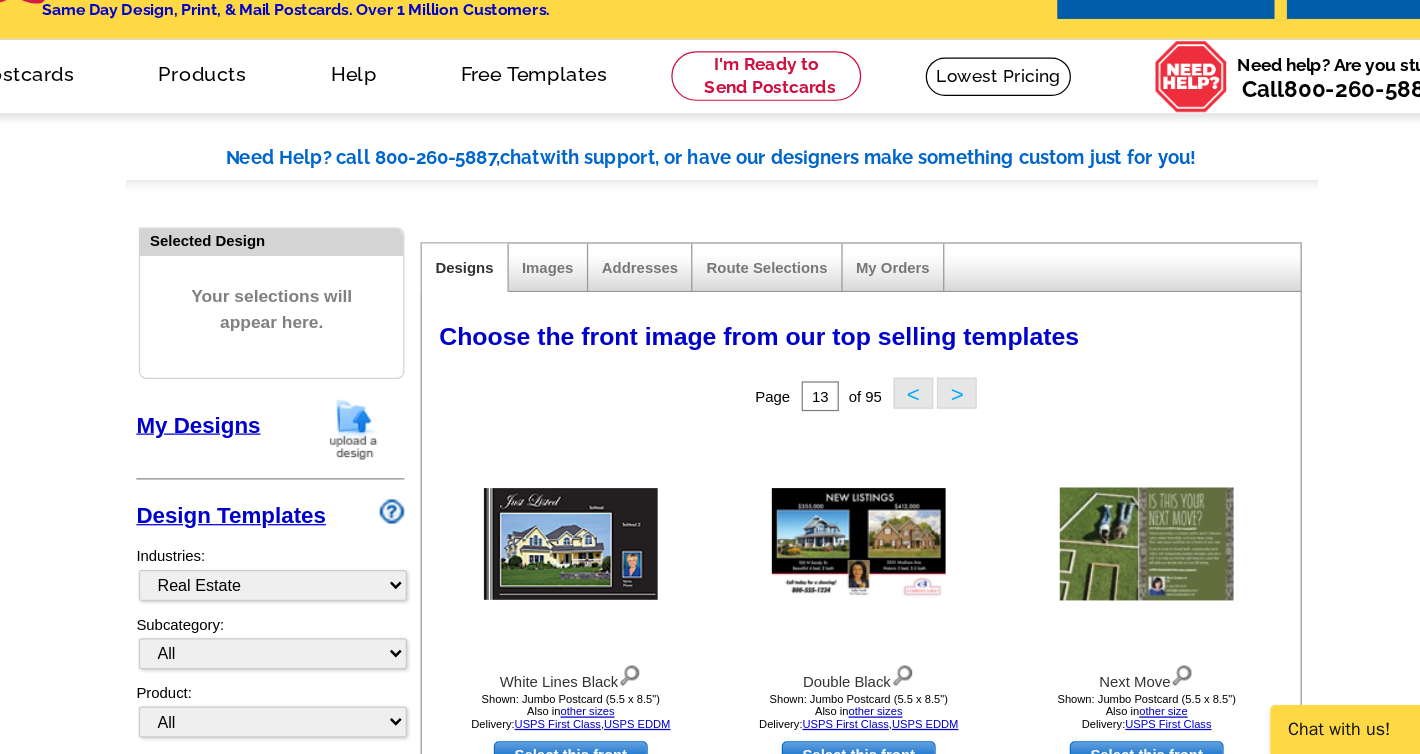 scroll, scrollTop: 520, scrollLeft: 0, axis: vertical 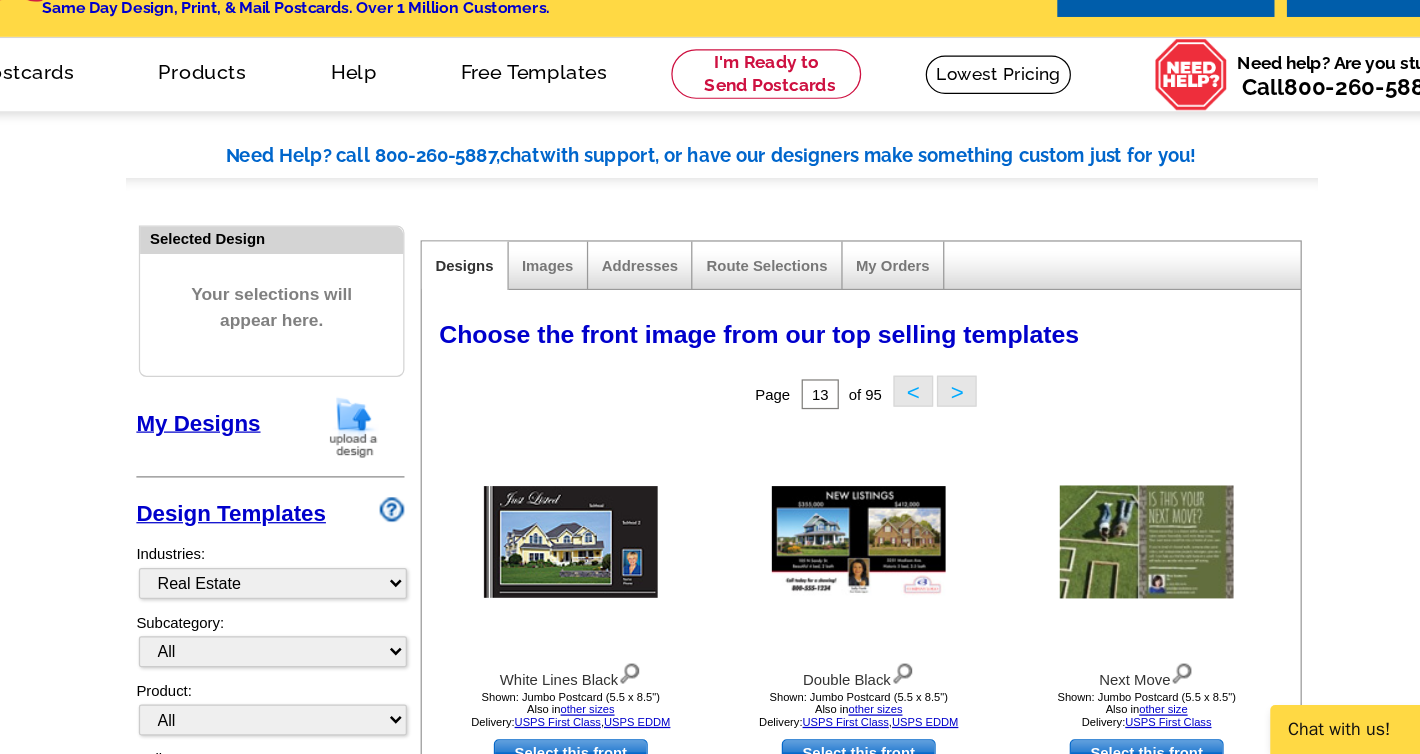 click on ">" at bounding box center (899, 1199) 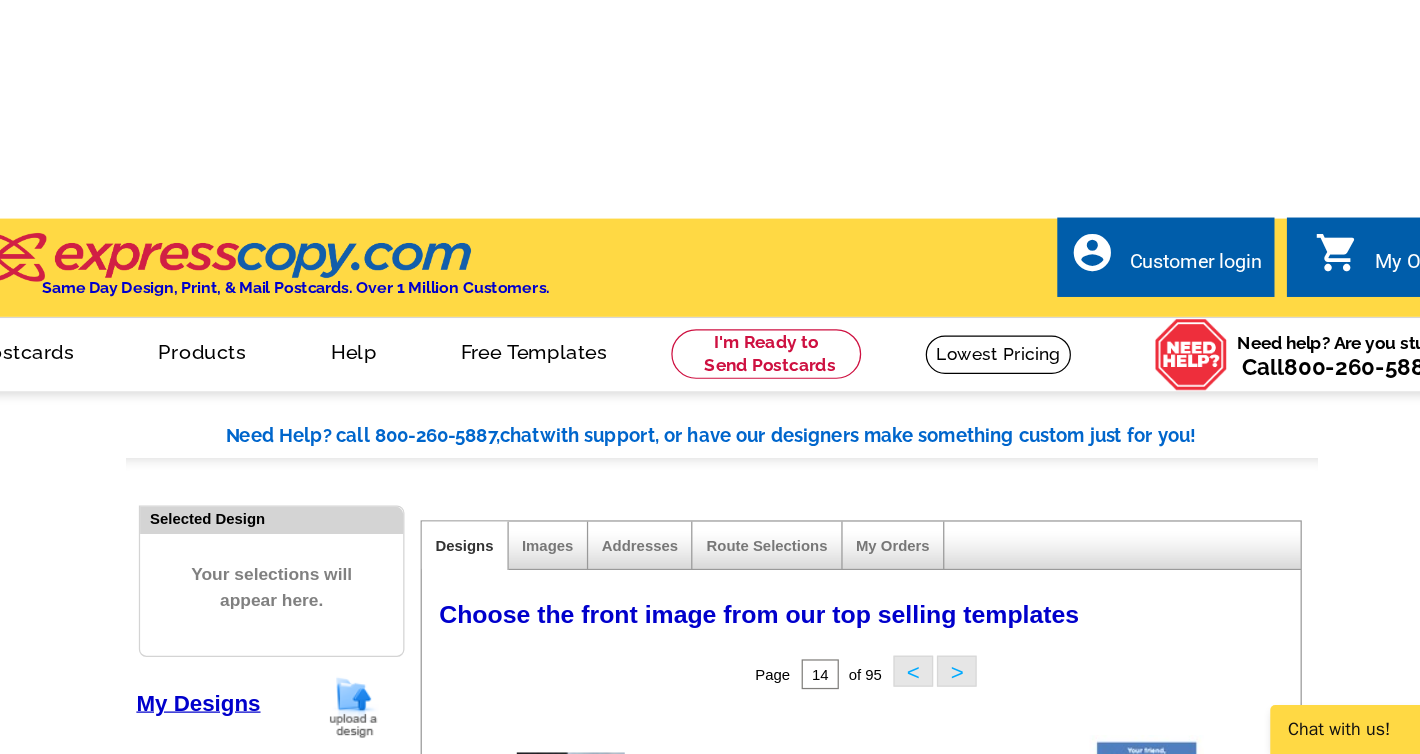 scroll, scrollTop: 294, scrollLeft: 0, axis: vertical 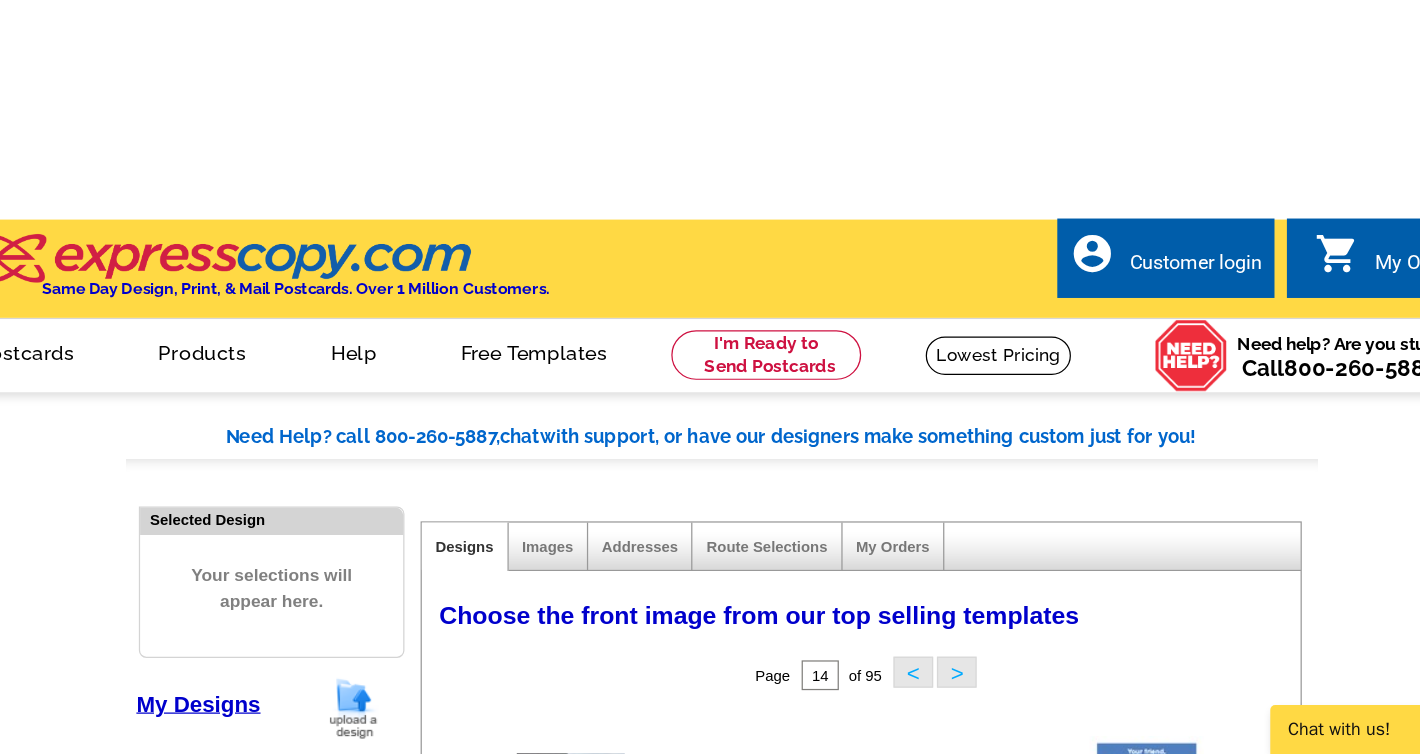 click at bounding box center (1052, 1161) 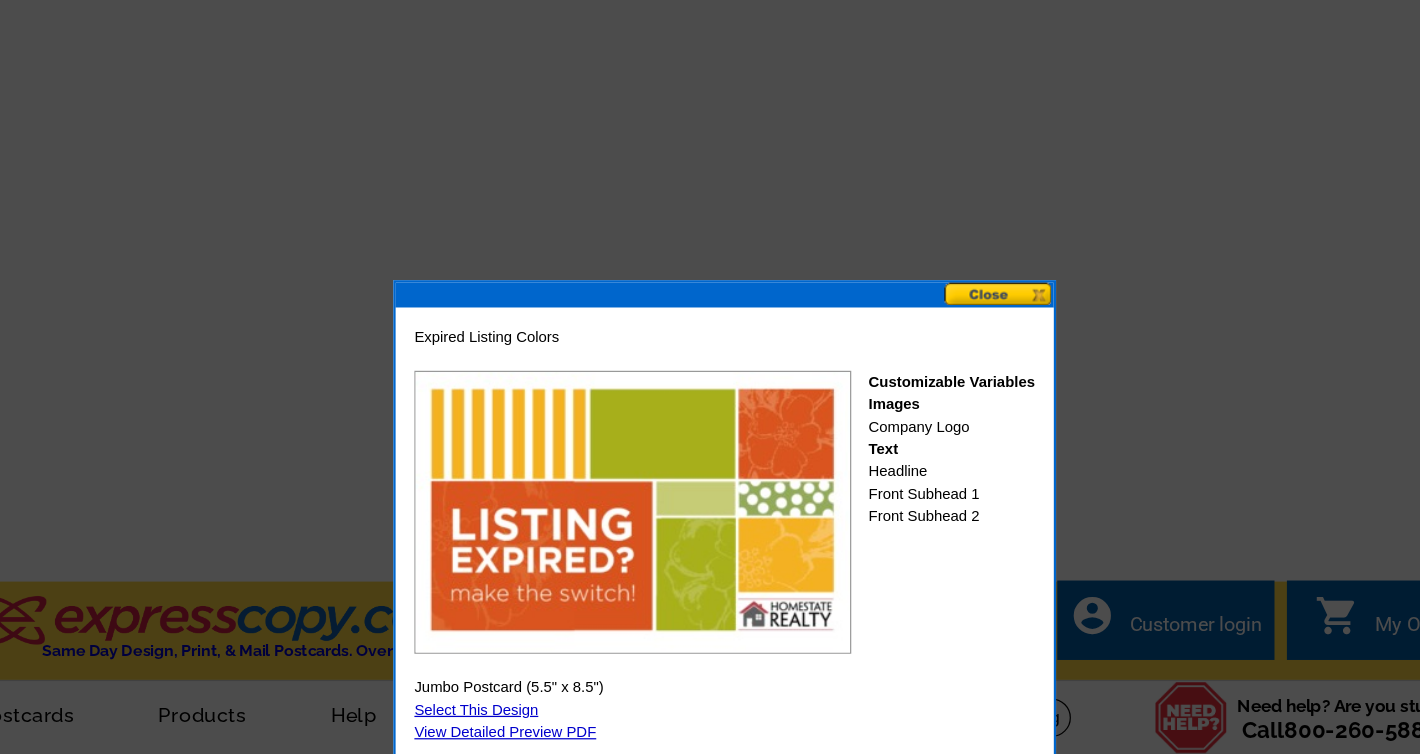 scroll, scrollTop: 124, scrollLeft: 0, axis: vertical 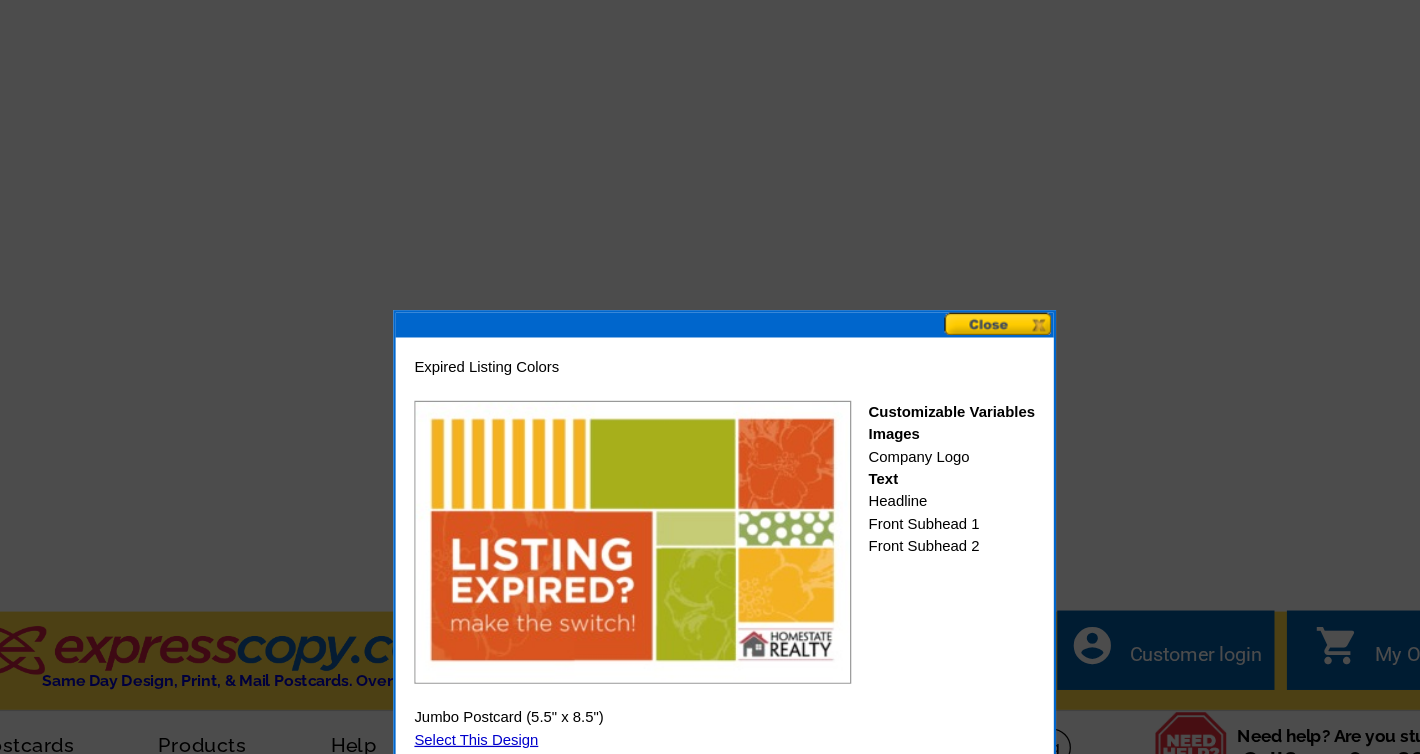 click at bounding box center [933, 261] 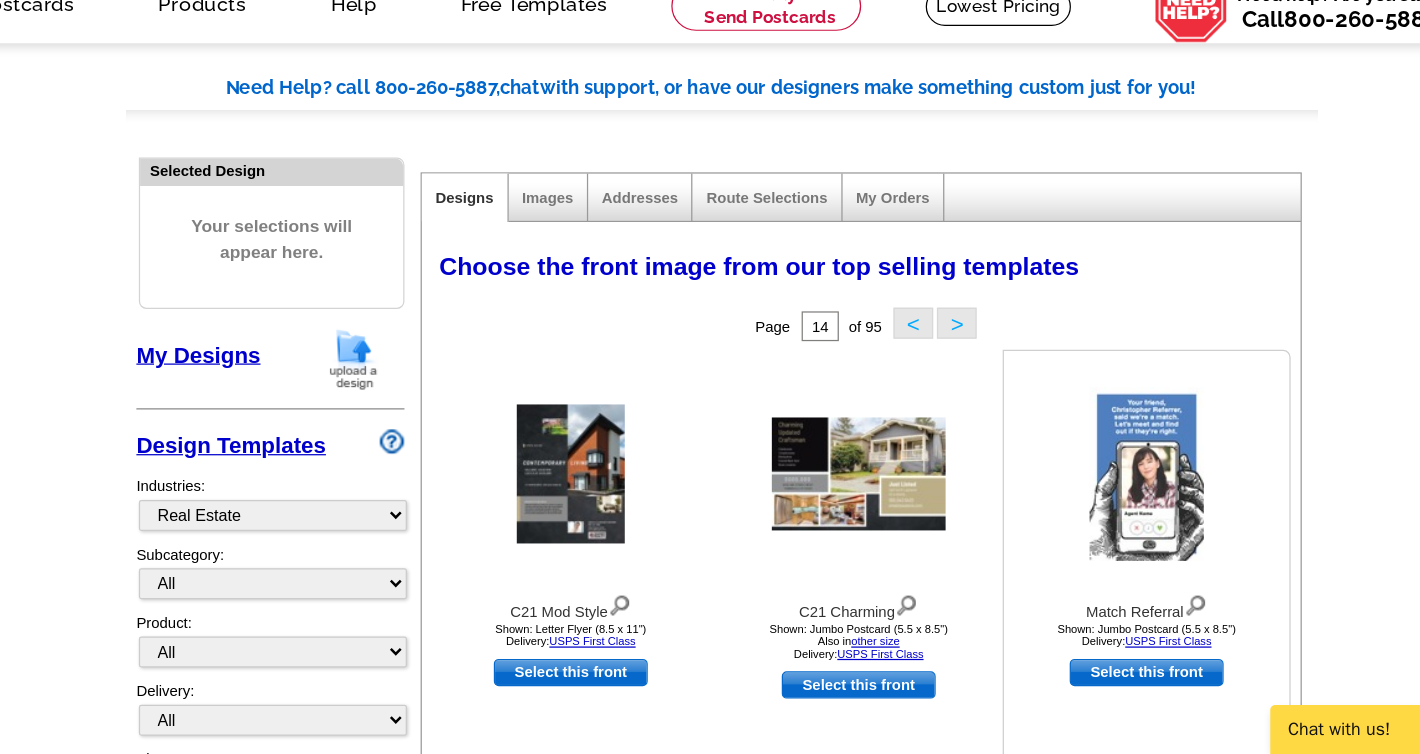scroll, scrollTop: 577, scrollLeft: 0, axis: vertical 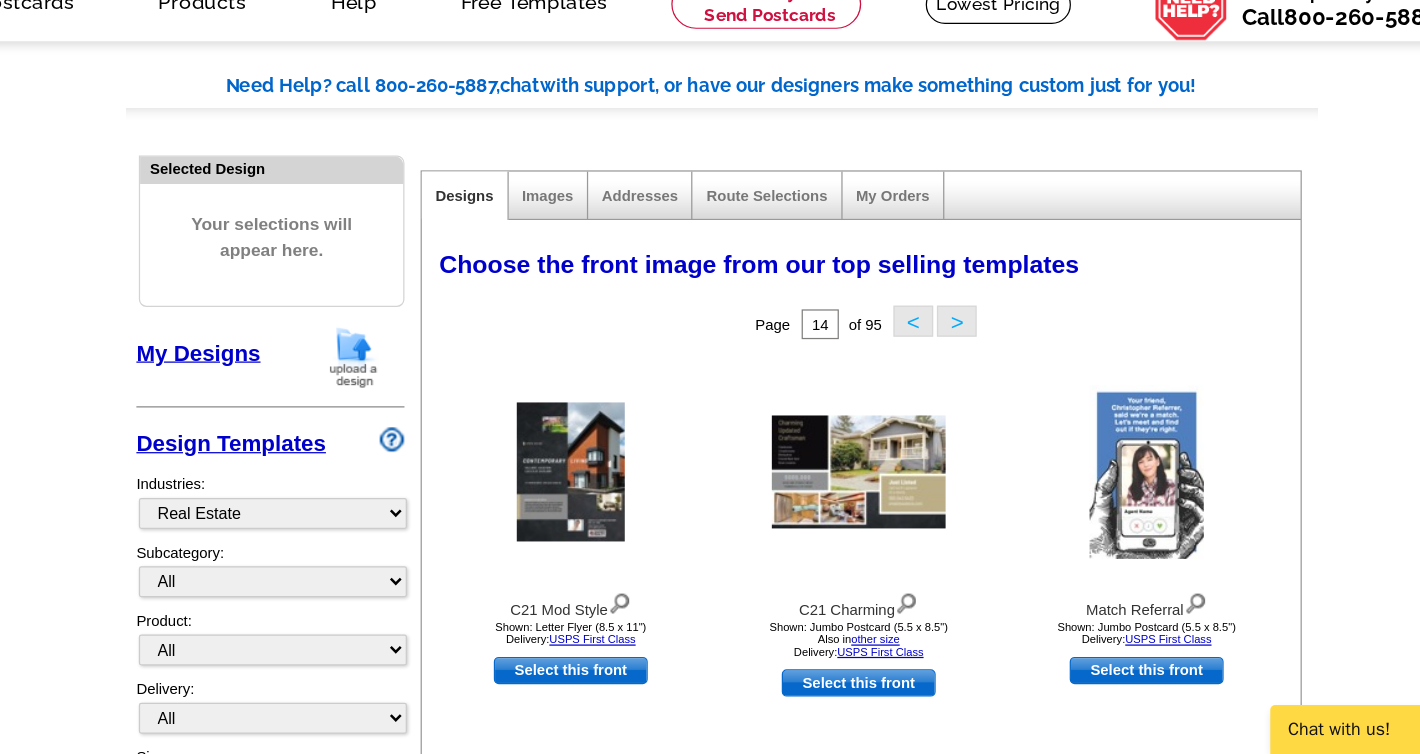 click on ">" at bounding box center (899, 1142) 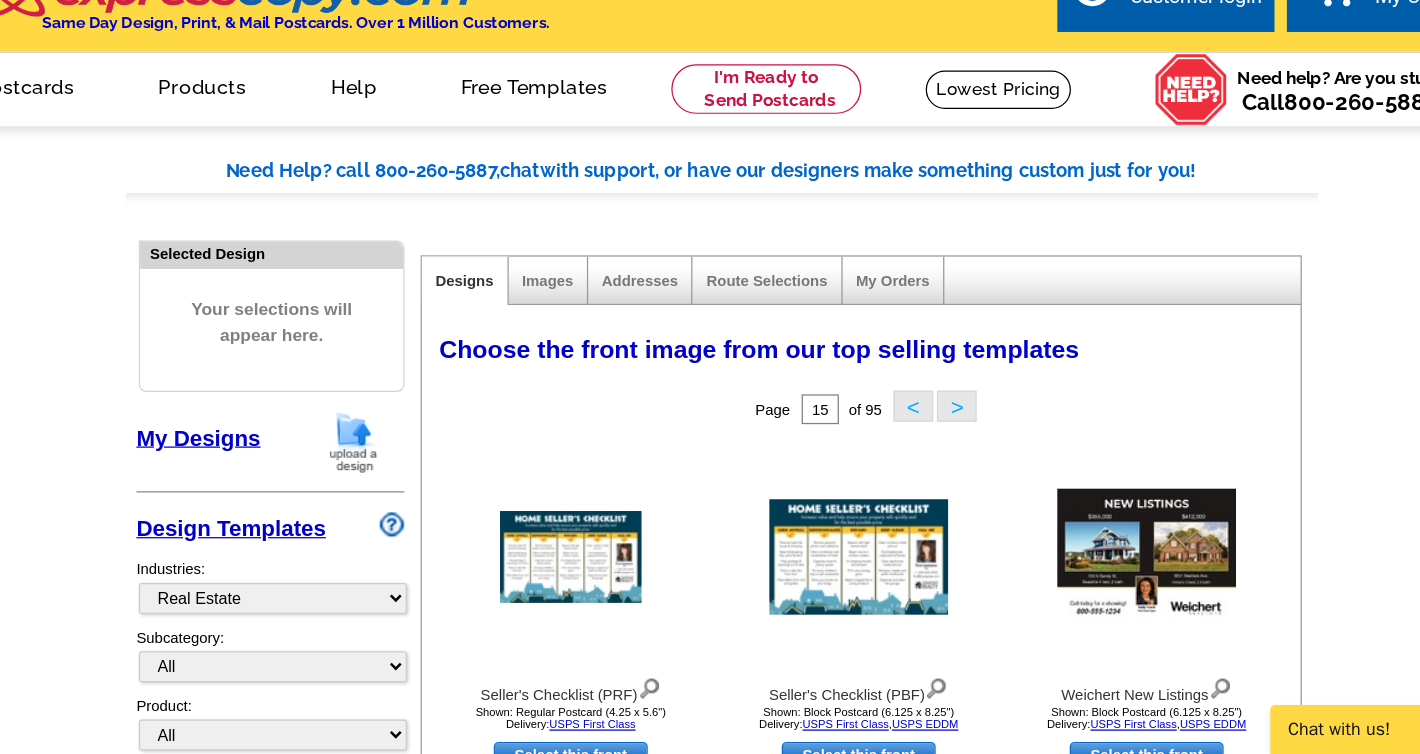 scroll, scrollTop: 511, scrollLeft: 0, axis: vertical 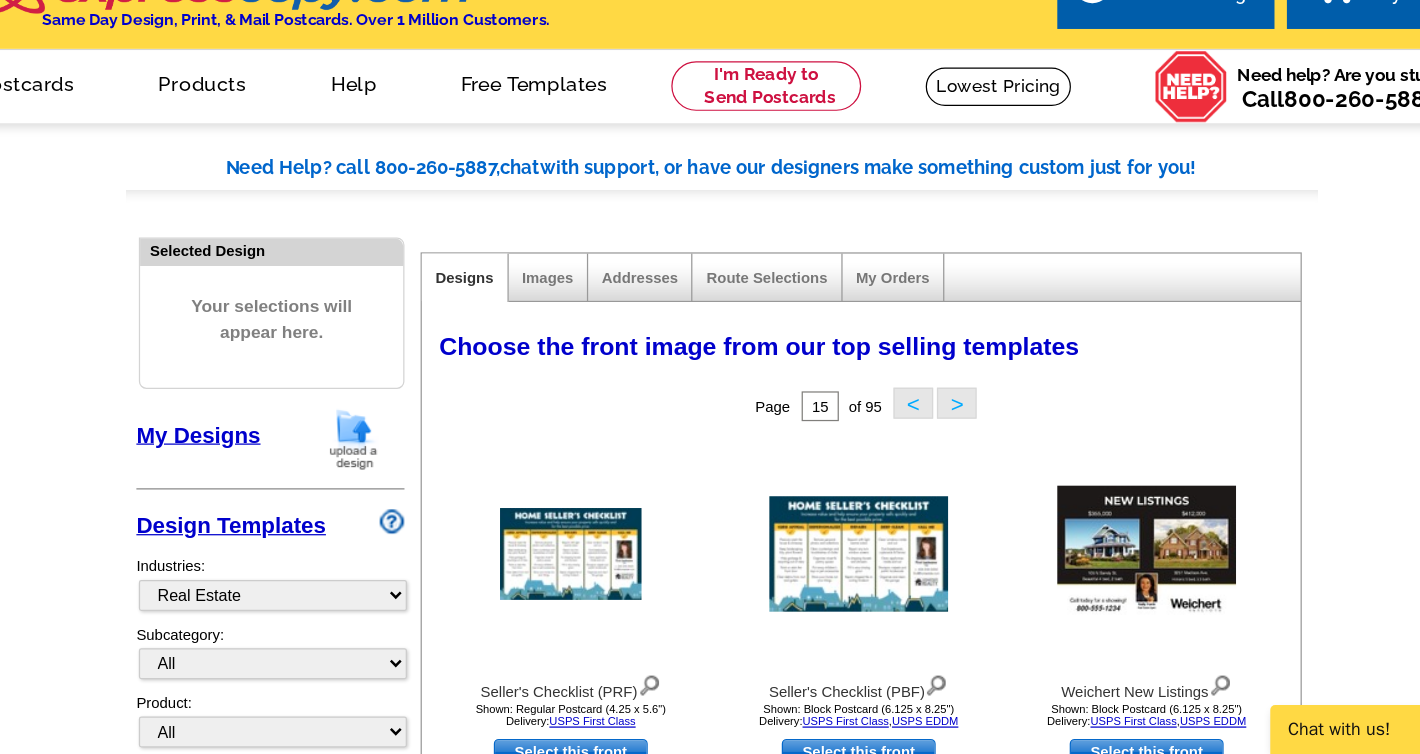 click on ">" at bounding box center (899, 1208) 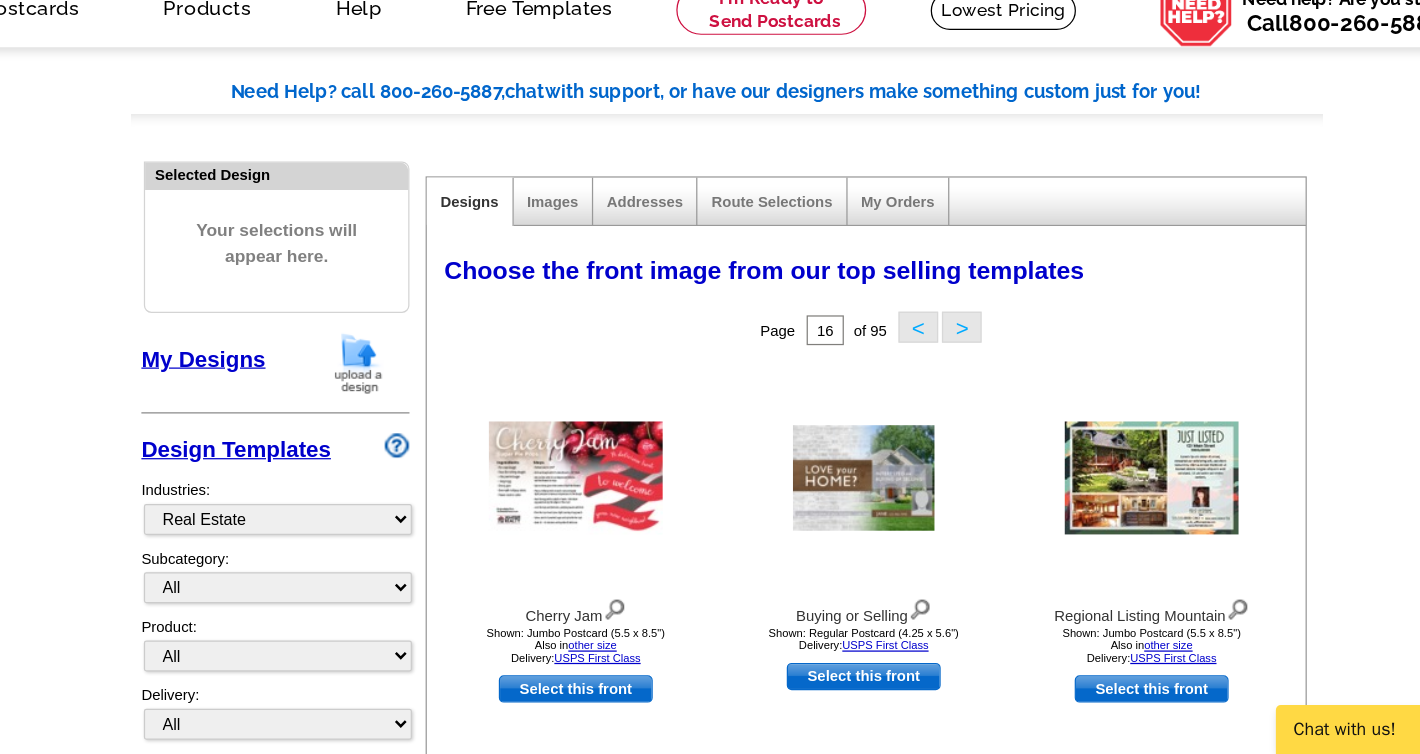 scroll, scrollTop: 574, scrollLeft: 0, axis: vertical 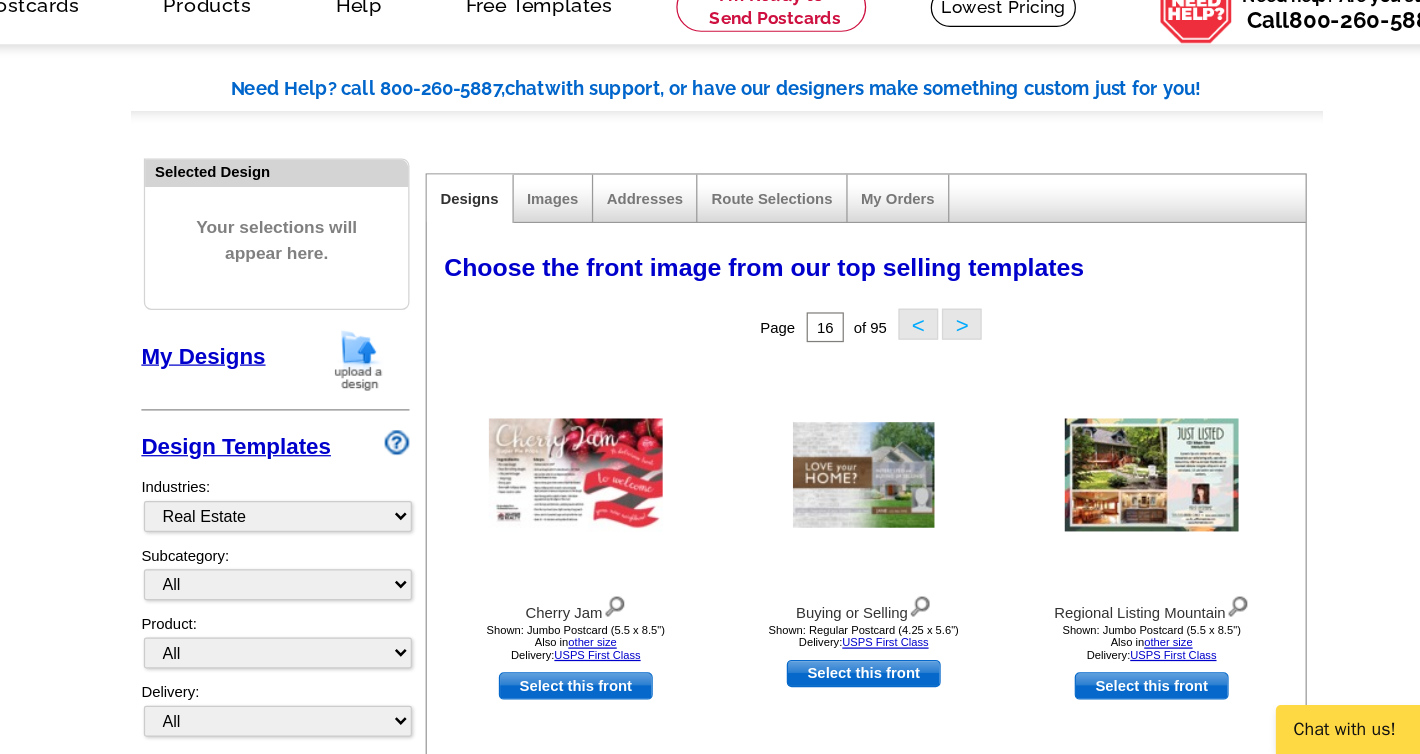 click on ">" at bounding box center (899, 1145) 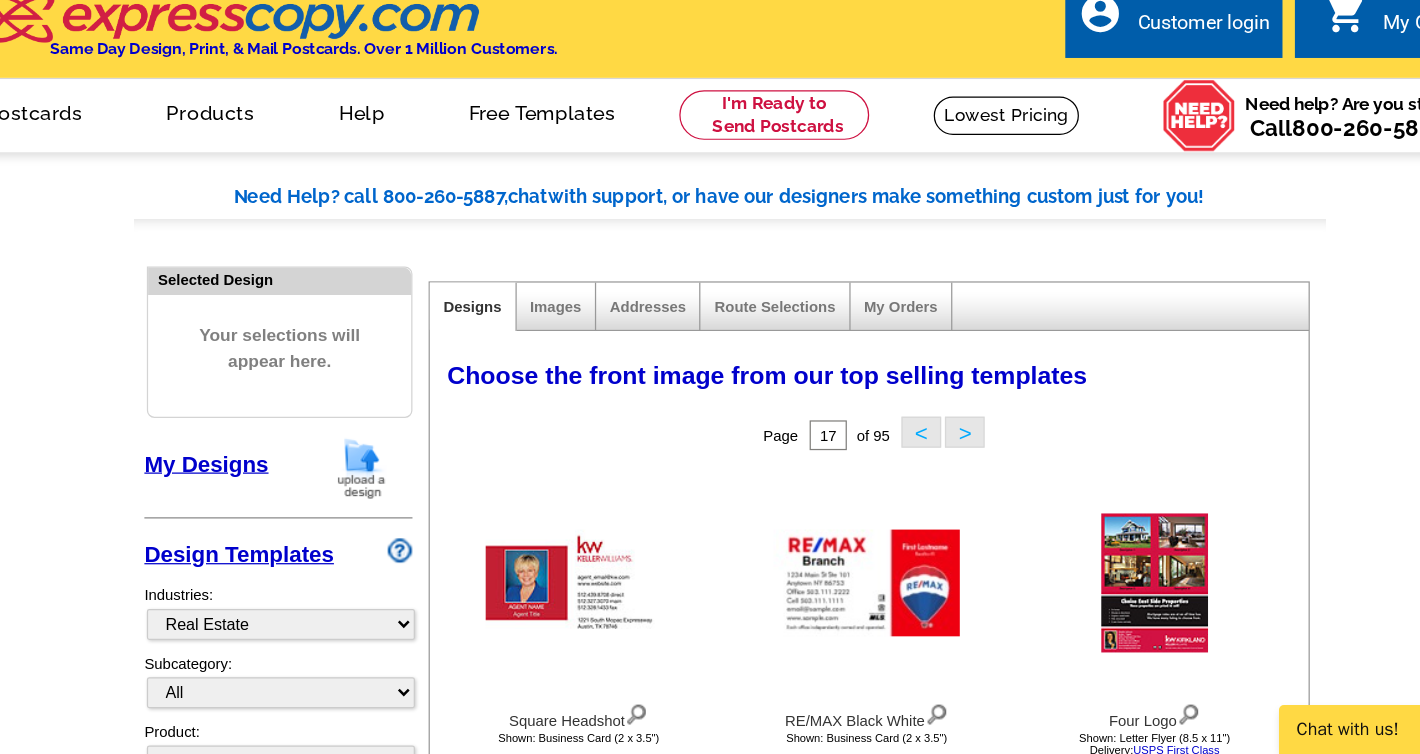 scroll, scrollTop: 496, scrollLeft: 0, axis: vertical 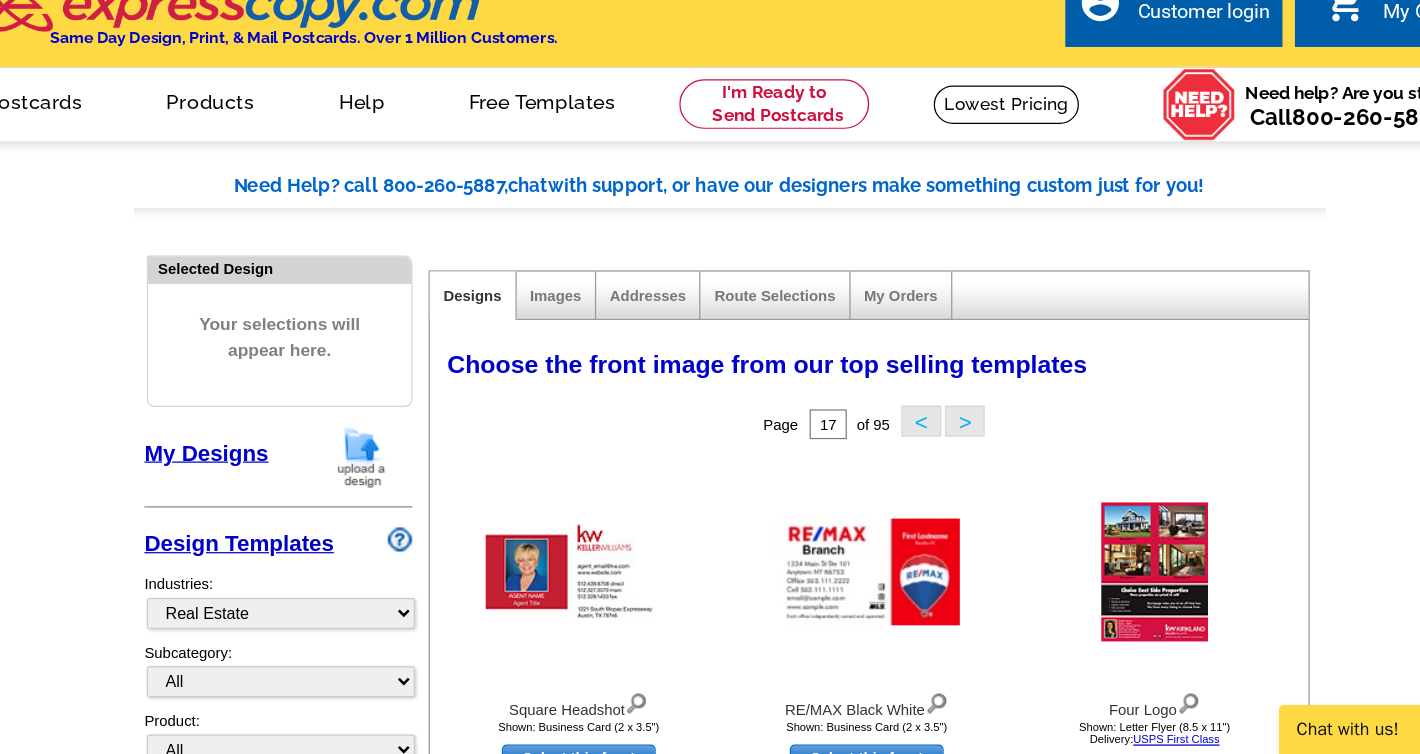 click on ">" at bounding box center [899, 1223] 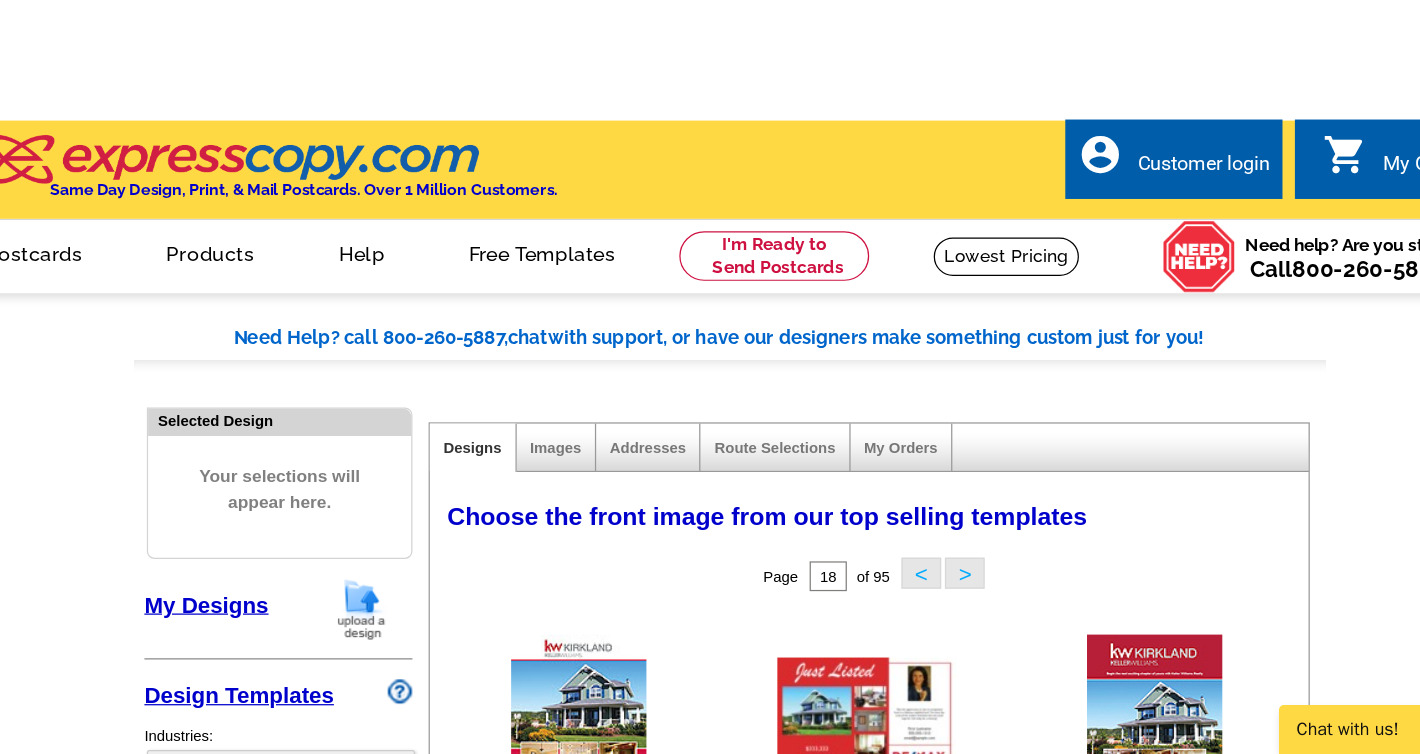scroll, scrollTop: 429, scrollLeft: 0, axis: vertical 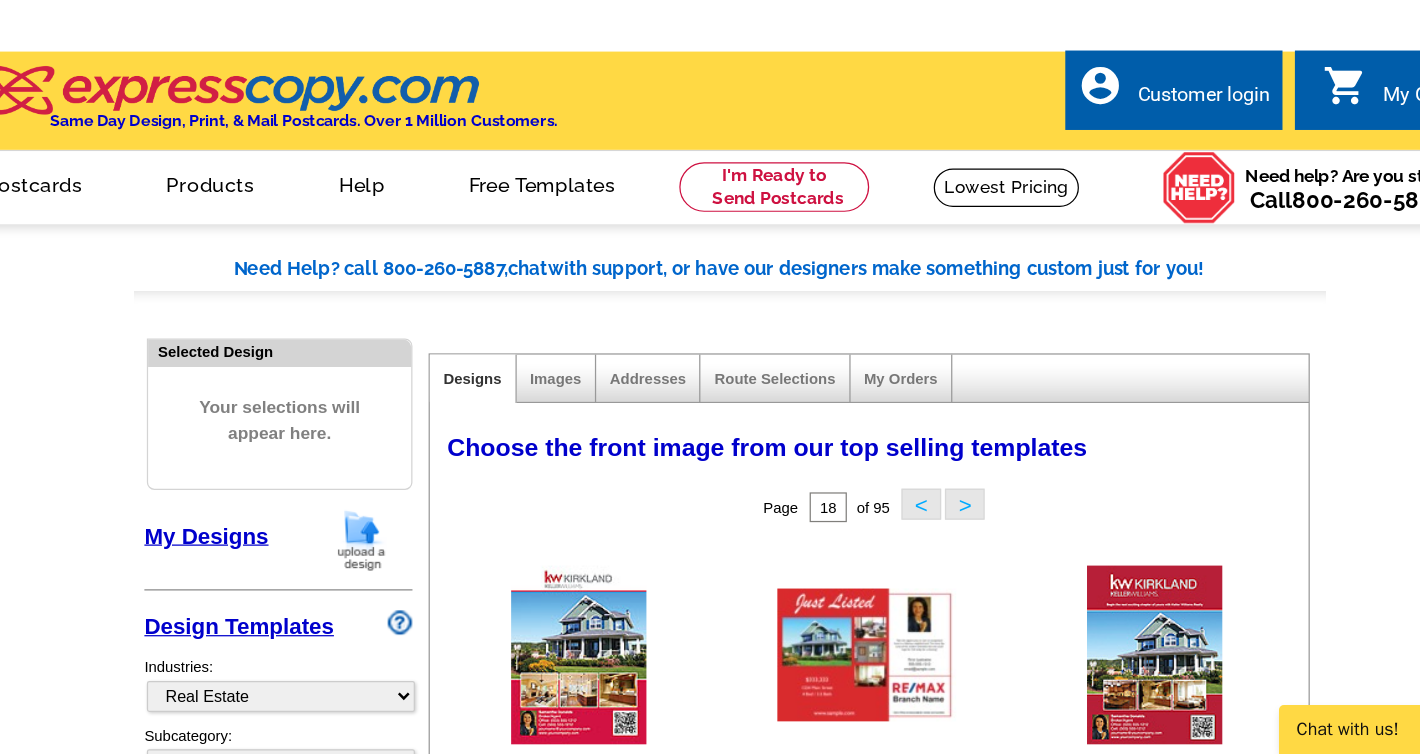 click on ">" at bounding box center (899, 1290) 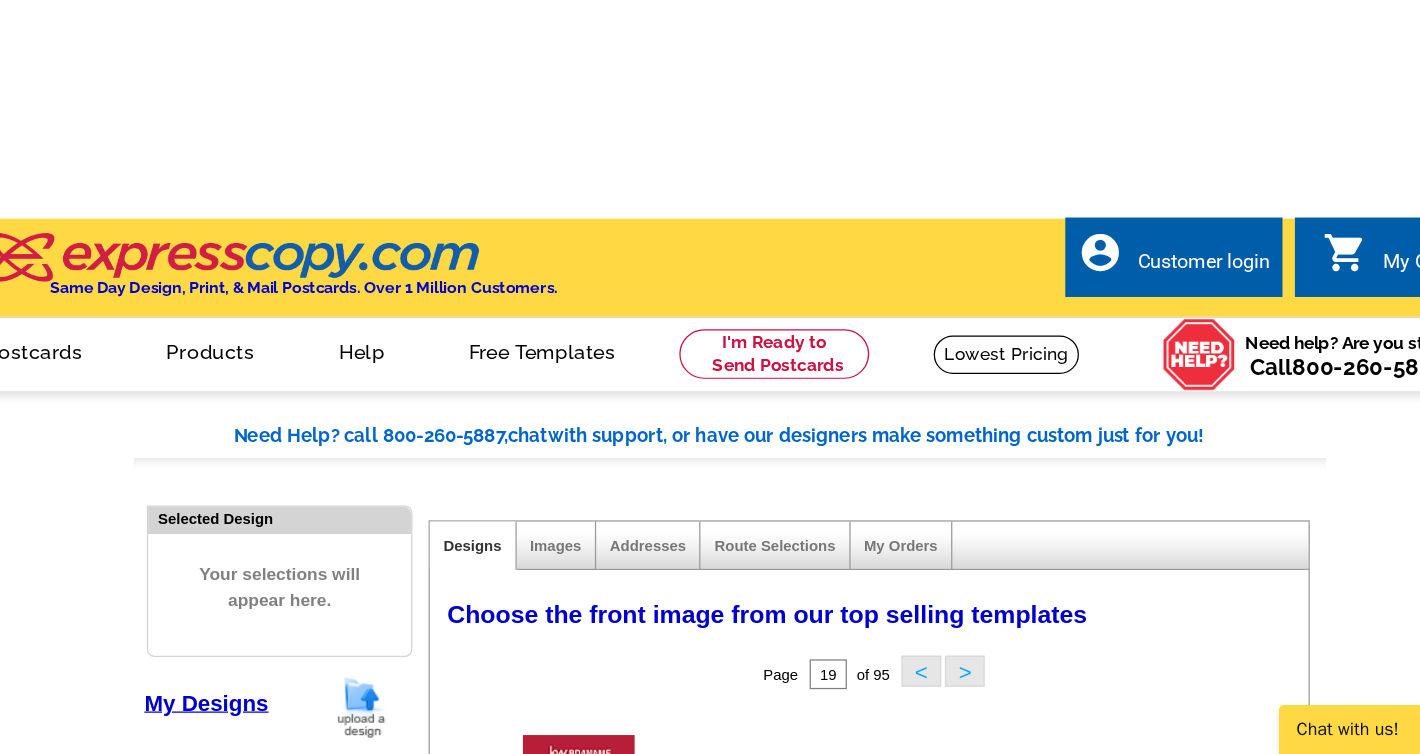 scroll, scrollTop: 294, scrollLeft: 0, axis: vertical 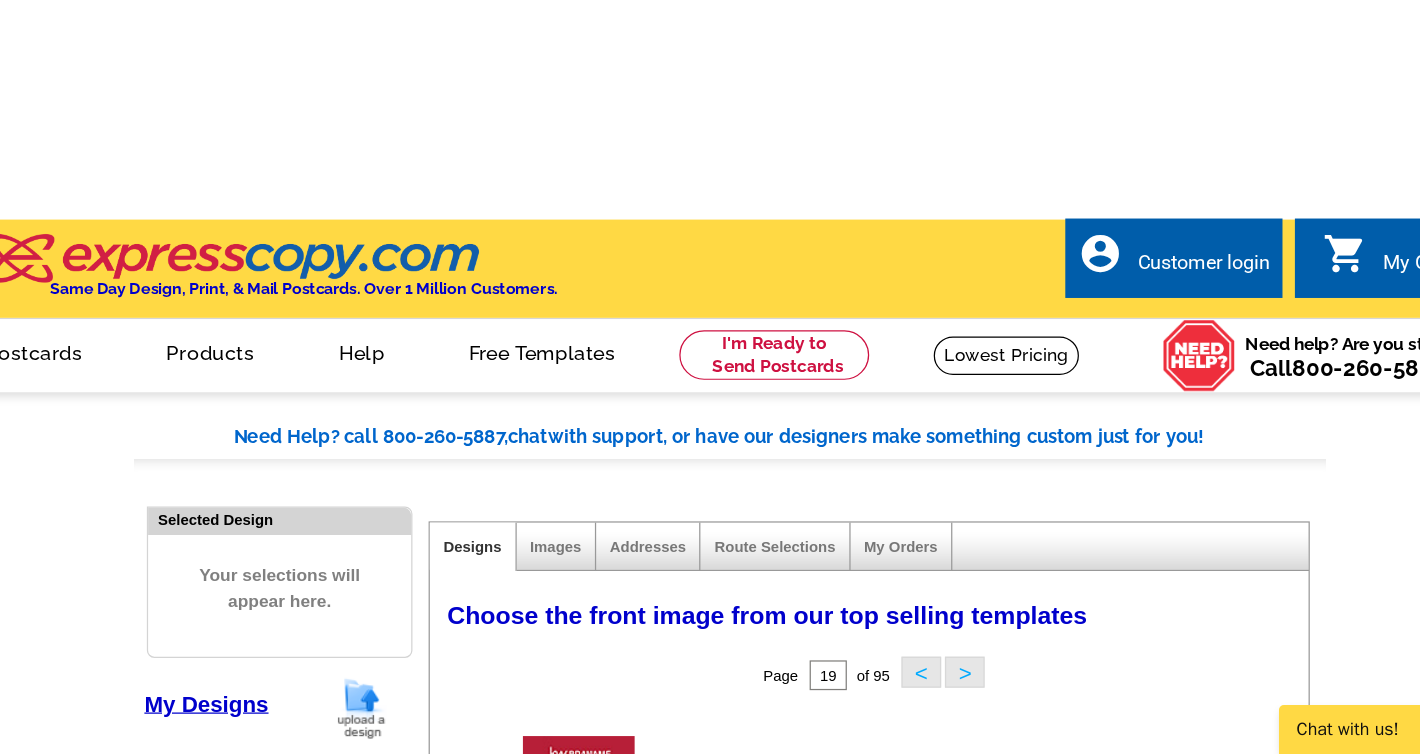 click at bounding box center (588, 1161) 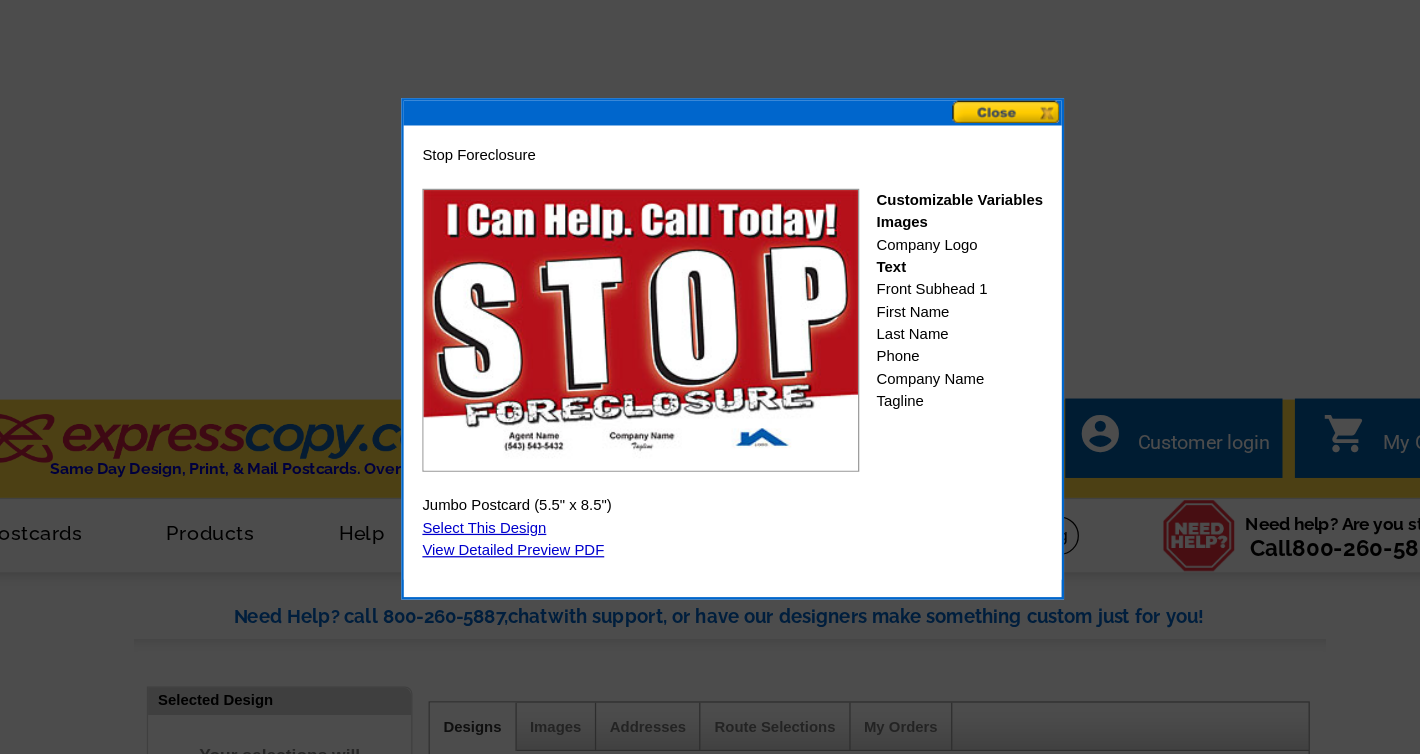 scroll, scrollTop: 292, scrollLeft: 0, axis: vertical 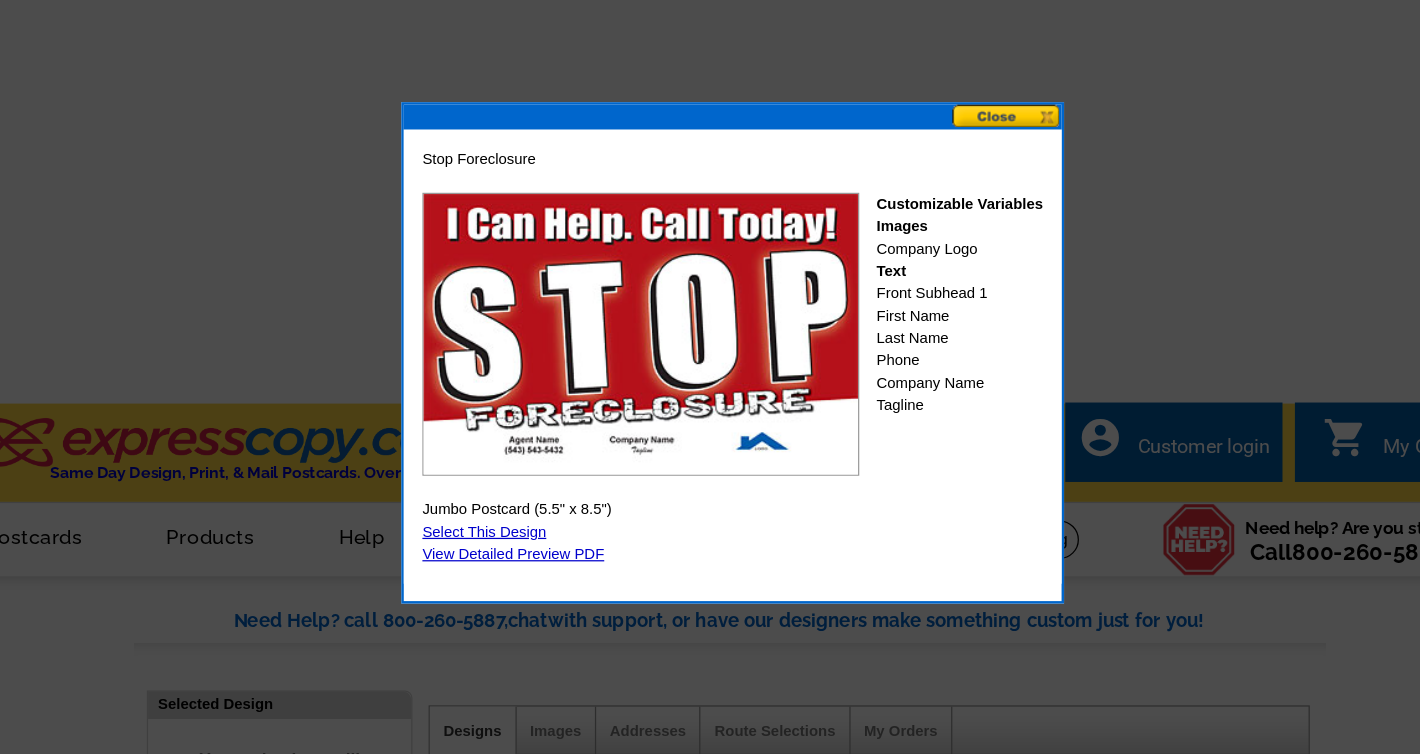 click at bounding box center (933, 93) 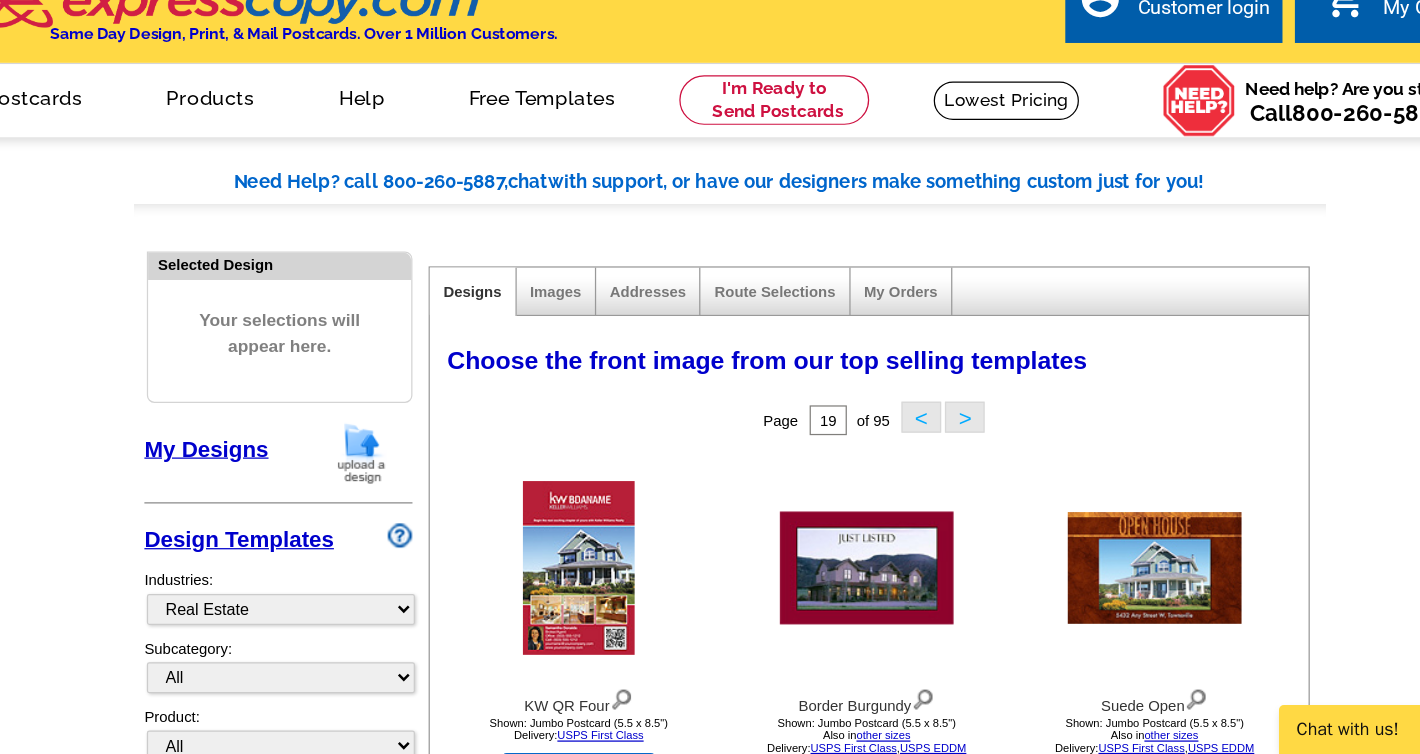 scroll, scrollTop: 507, scrollLeft: 0, axis: vertical 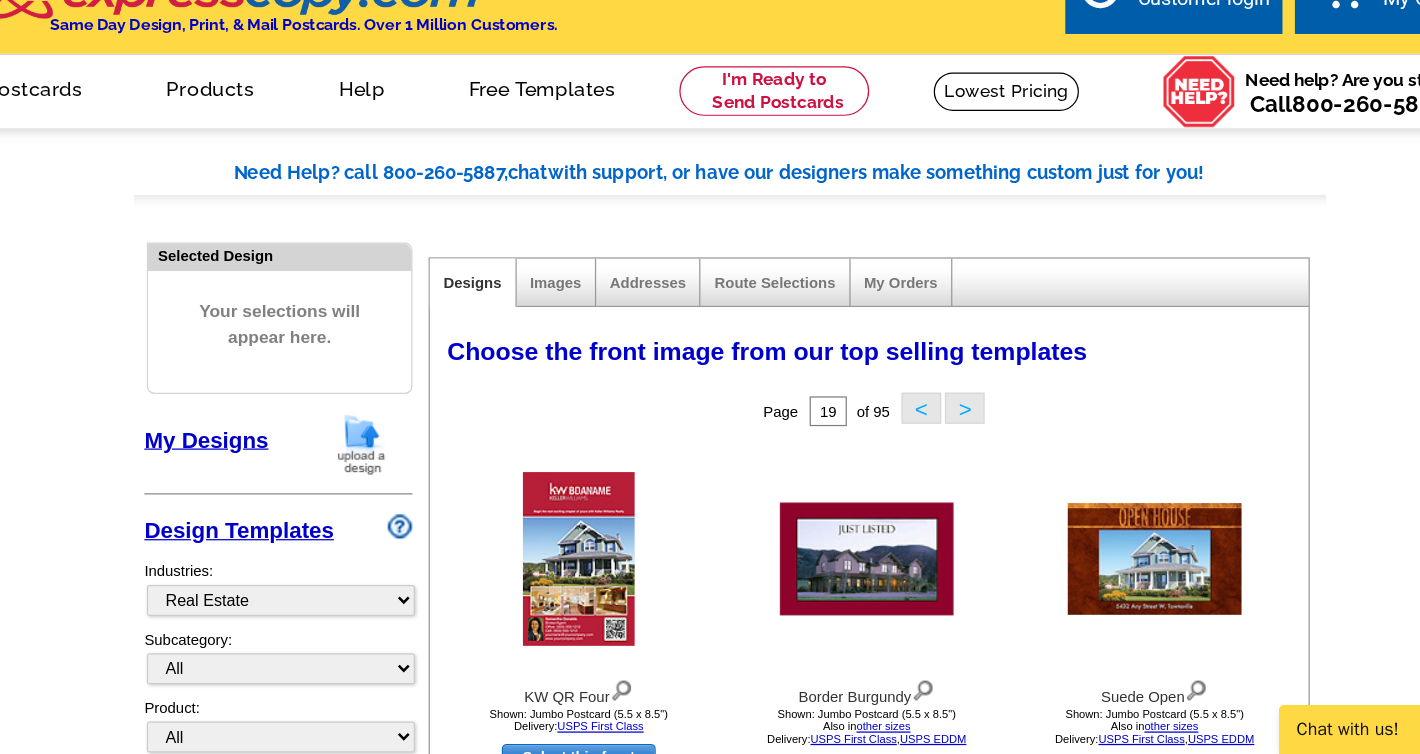 click on ">" at bounding box center (899, 1212) 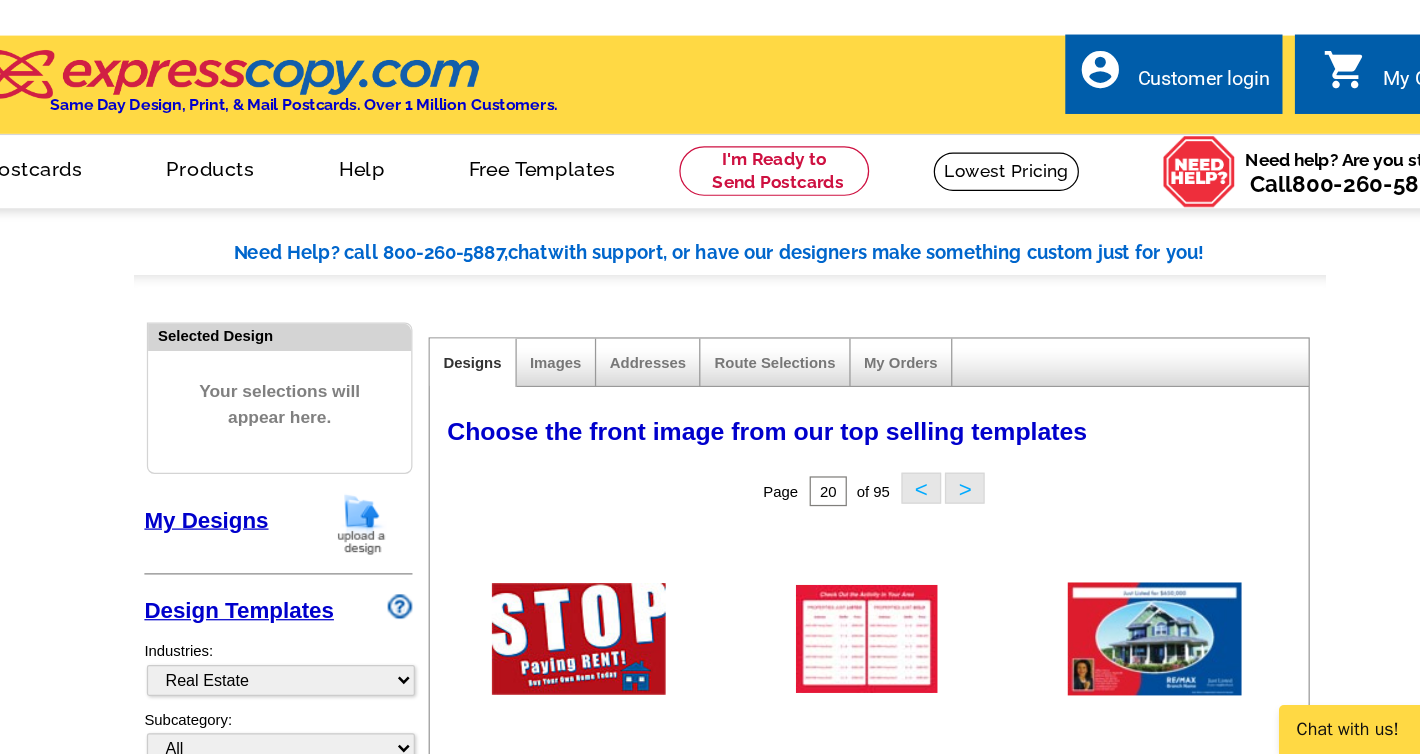 scroll, scrollTop: 451, scrollLeft: 0, axis: vertical 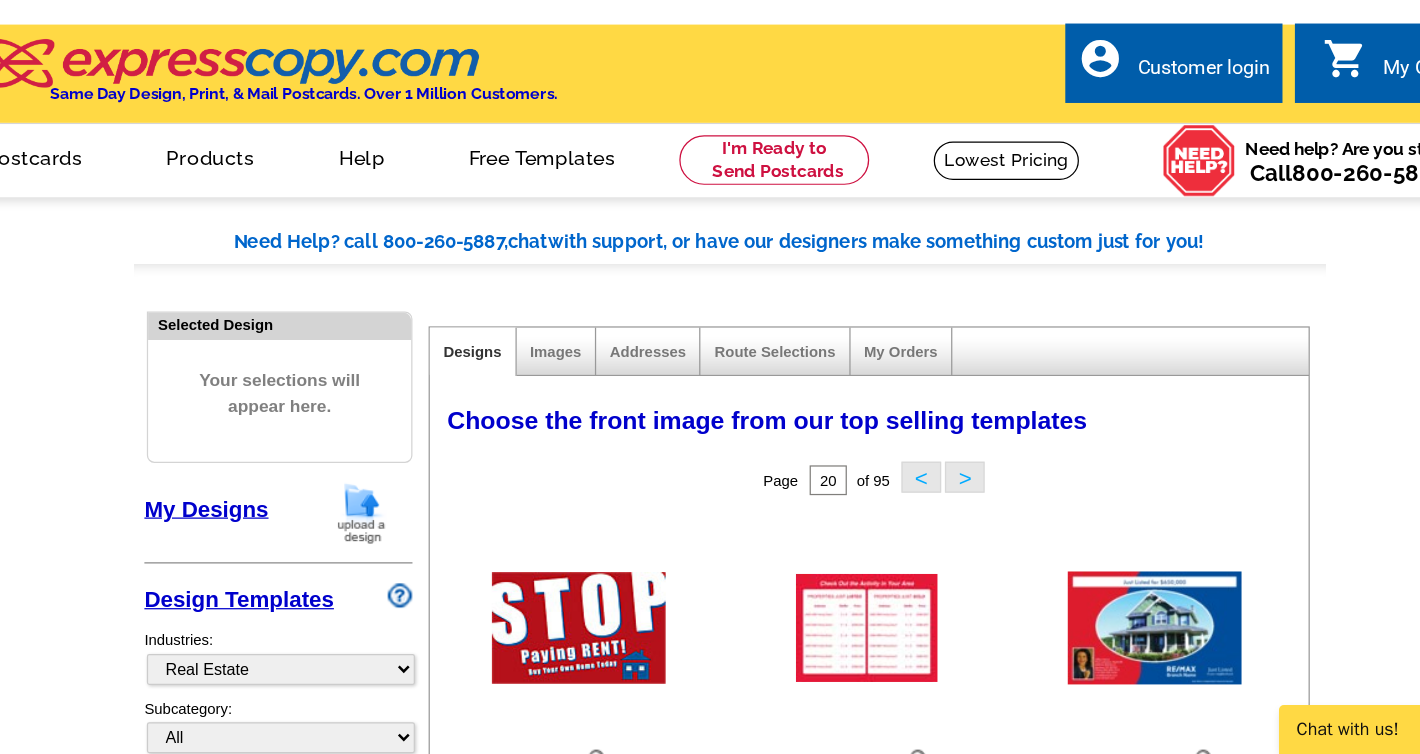 click on ">" at bounding box center [899, 1268] 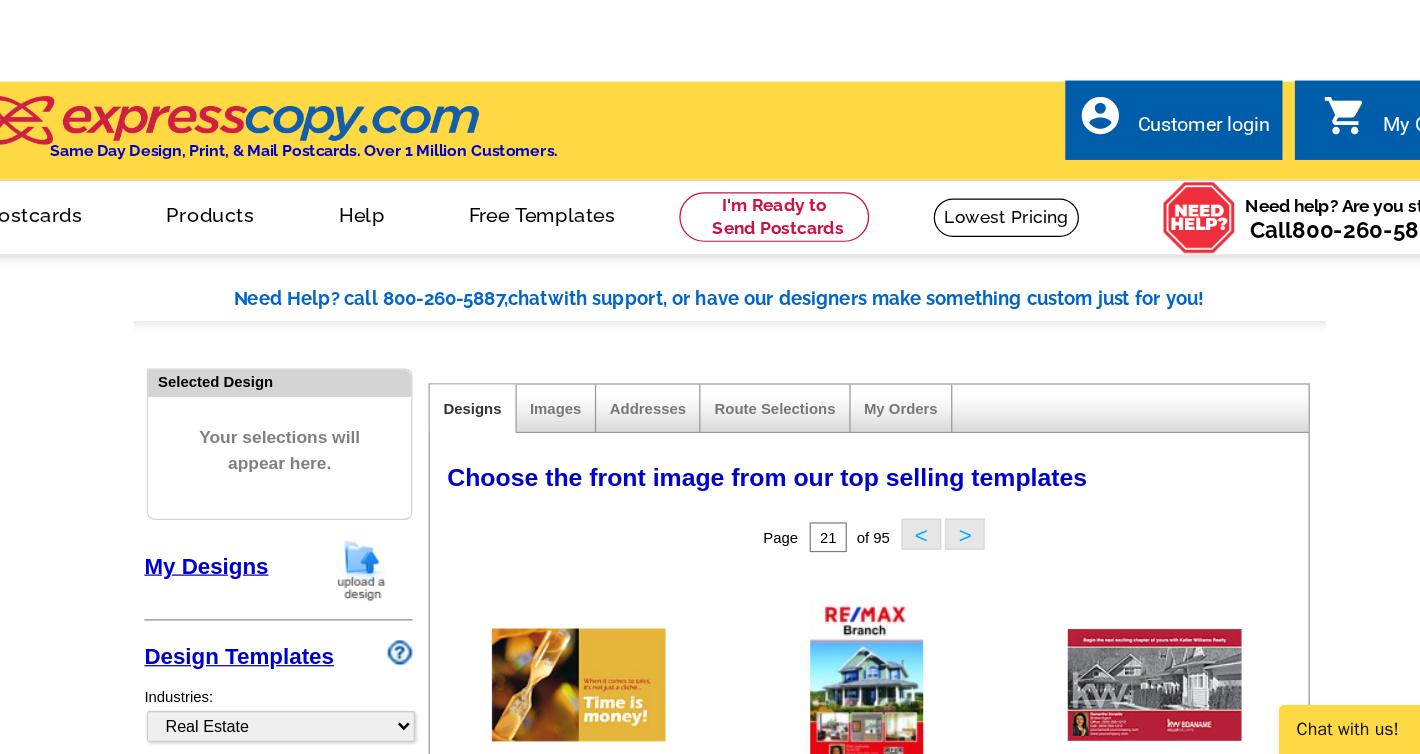 scroll, scrollTop: 409, scrollLeft: 0, axis: vertical 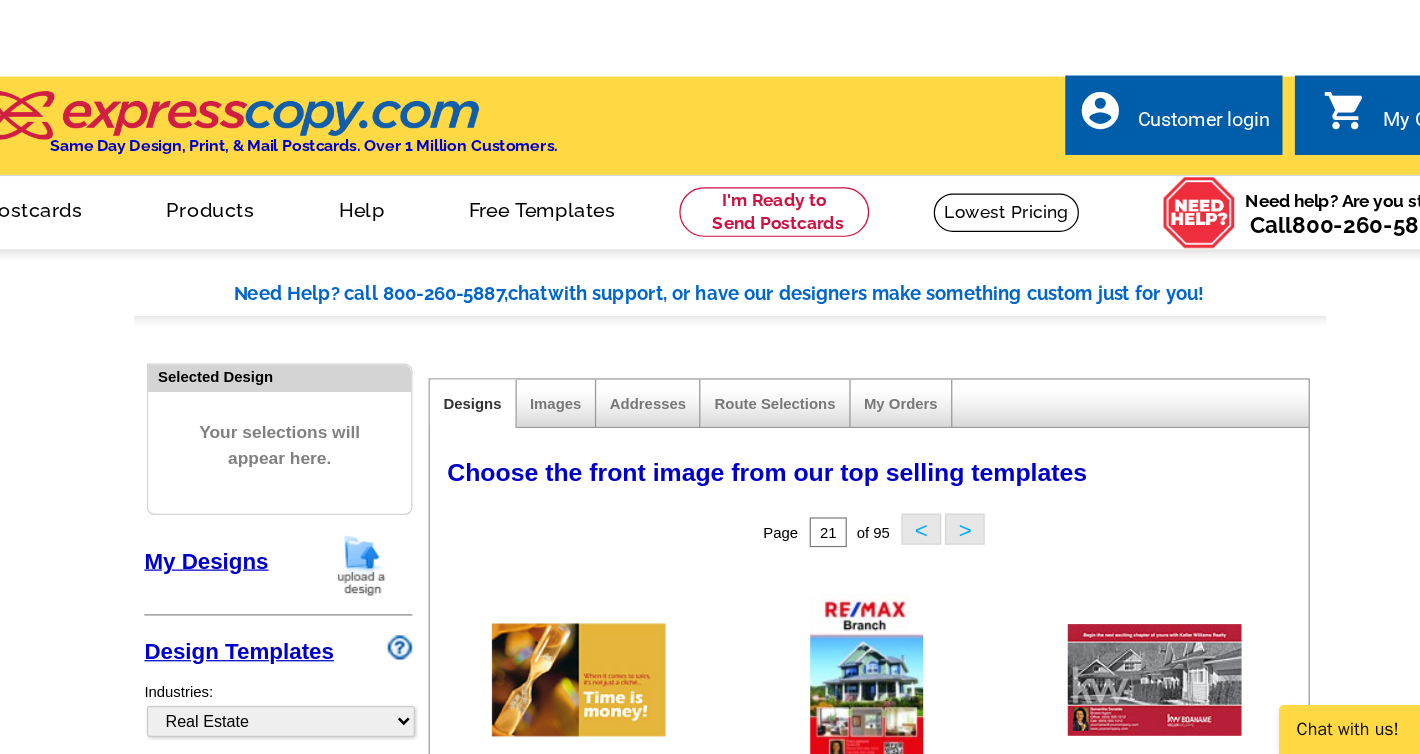 click on ">" at bounding box center (899, 1310) 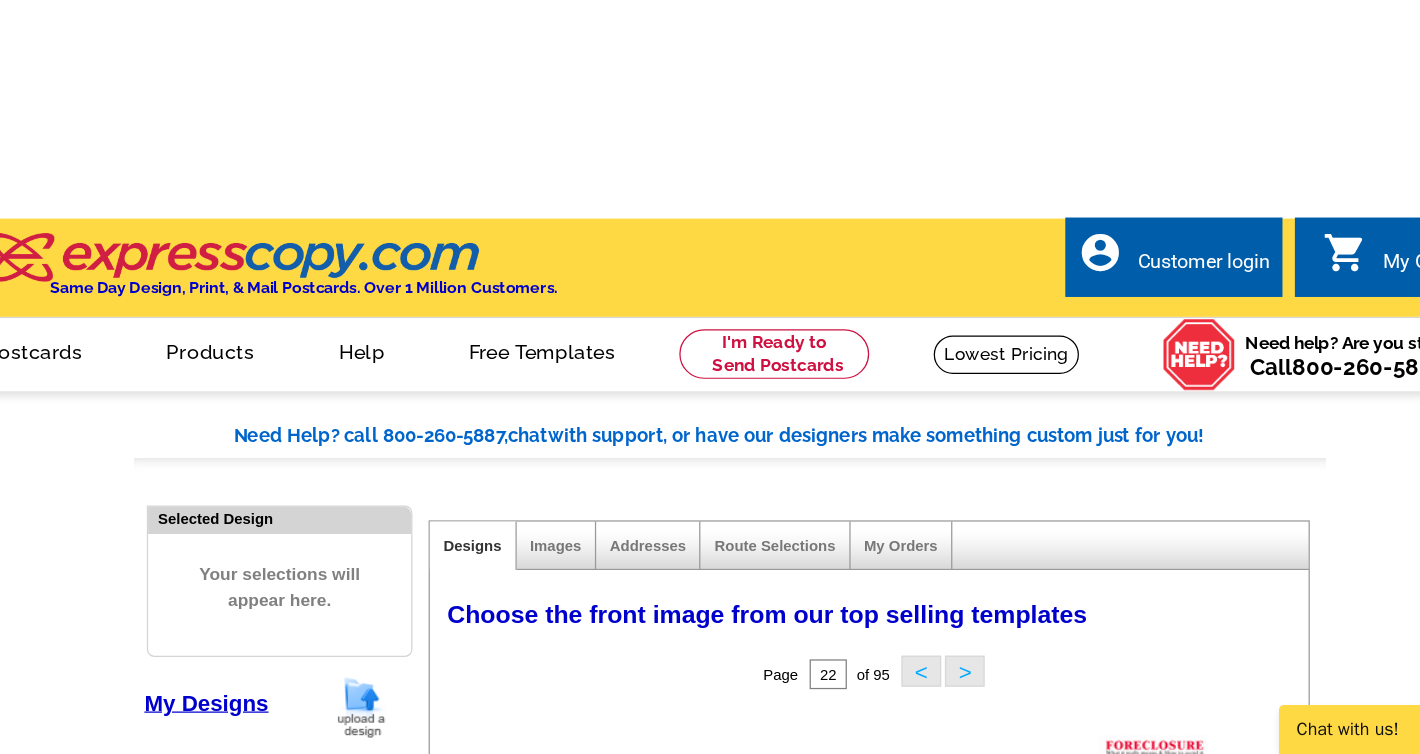 scroll, scrollTop: 294, scrollLeft: 0, axis: vertical 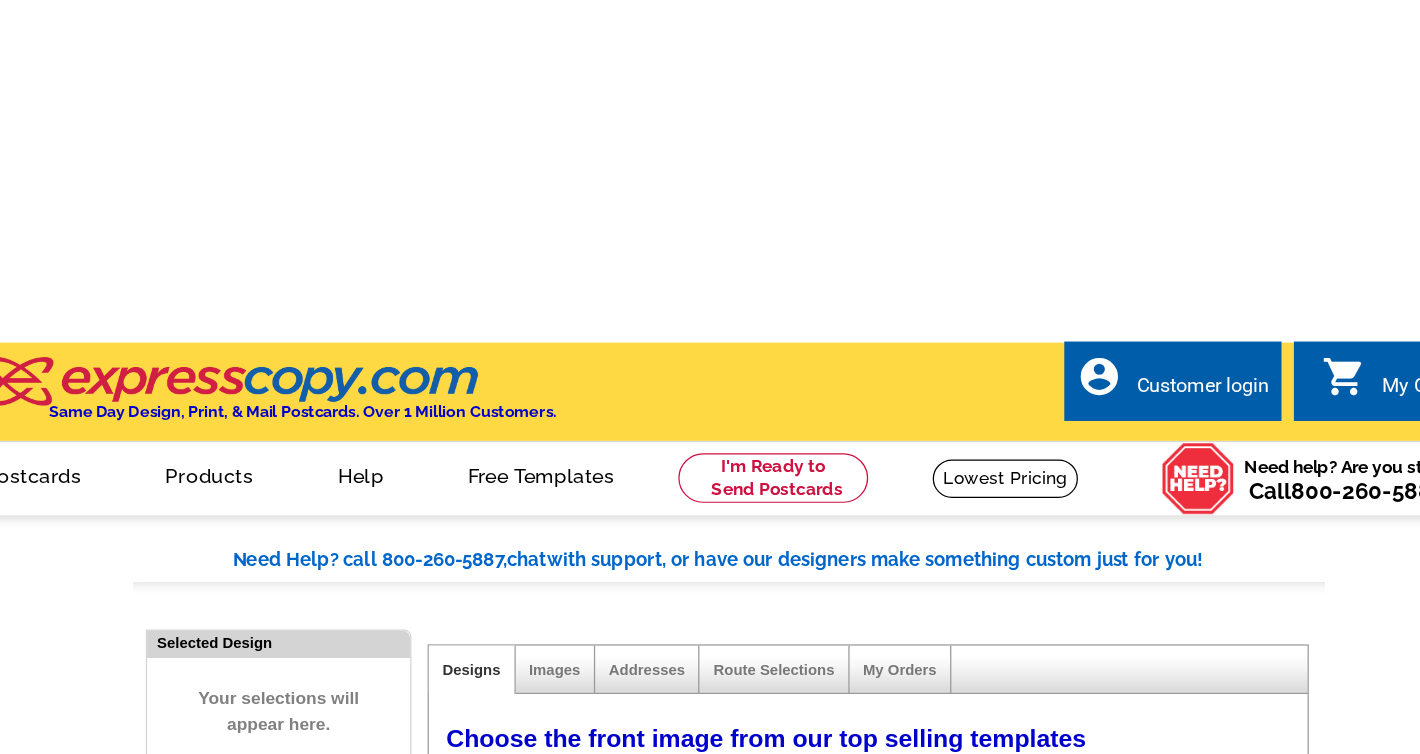 click at bounding box center [1052, 809] 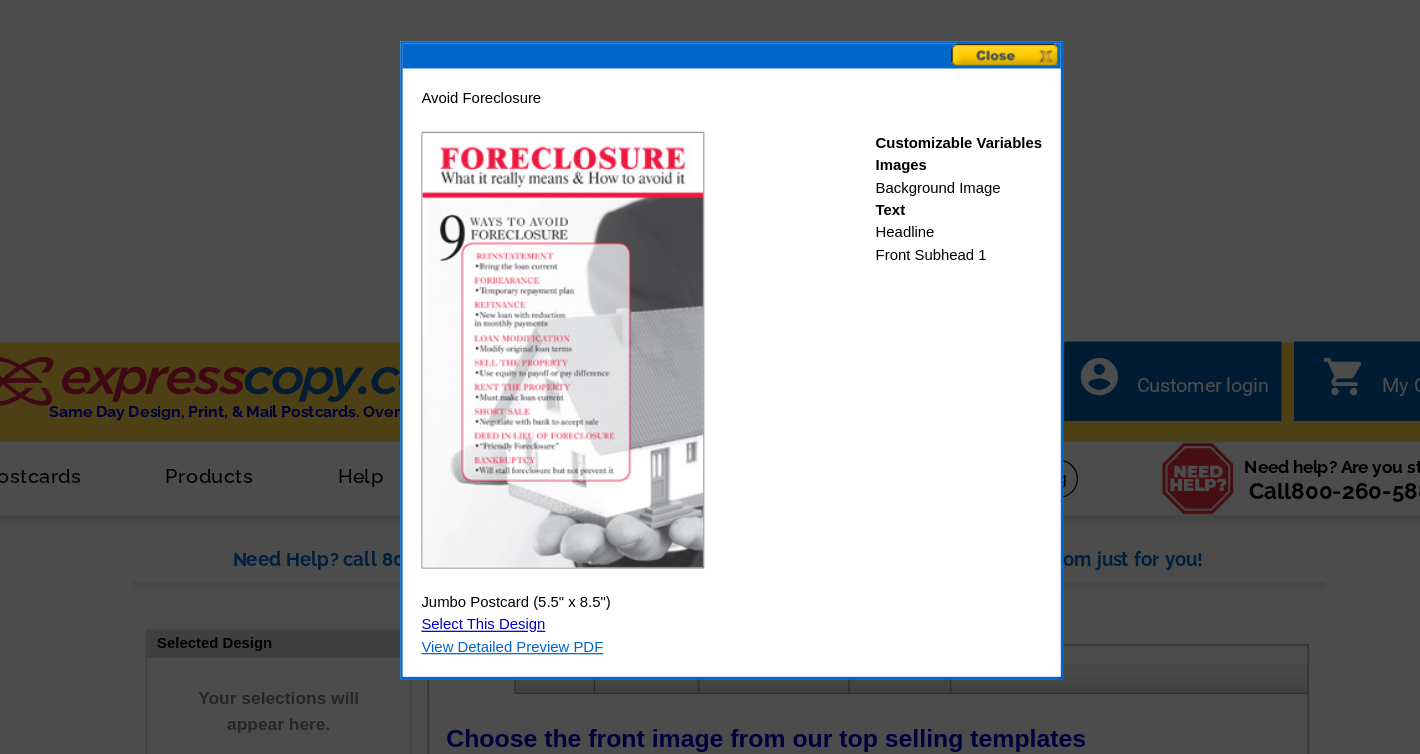 click on "View Detailed Preview PDF" at bounding box center (535, 568) 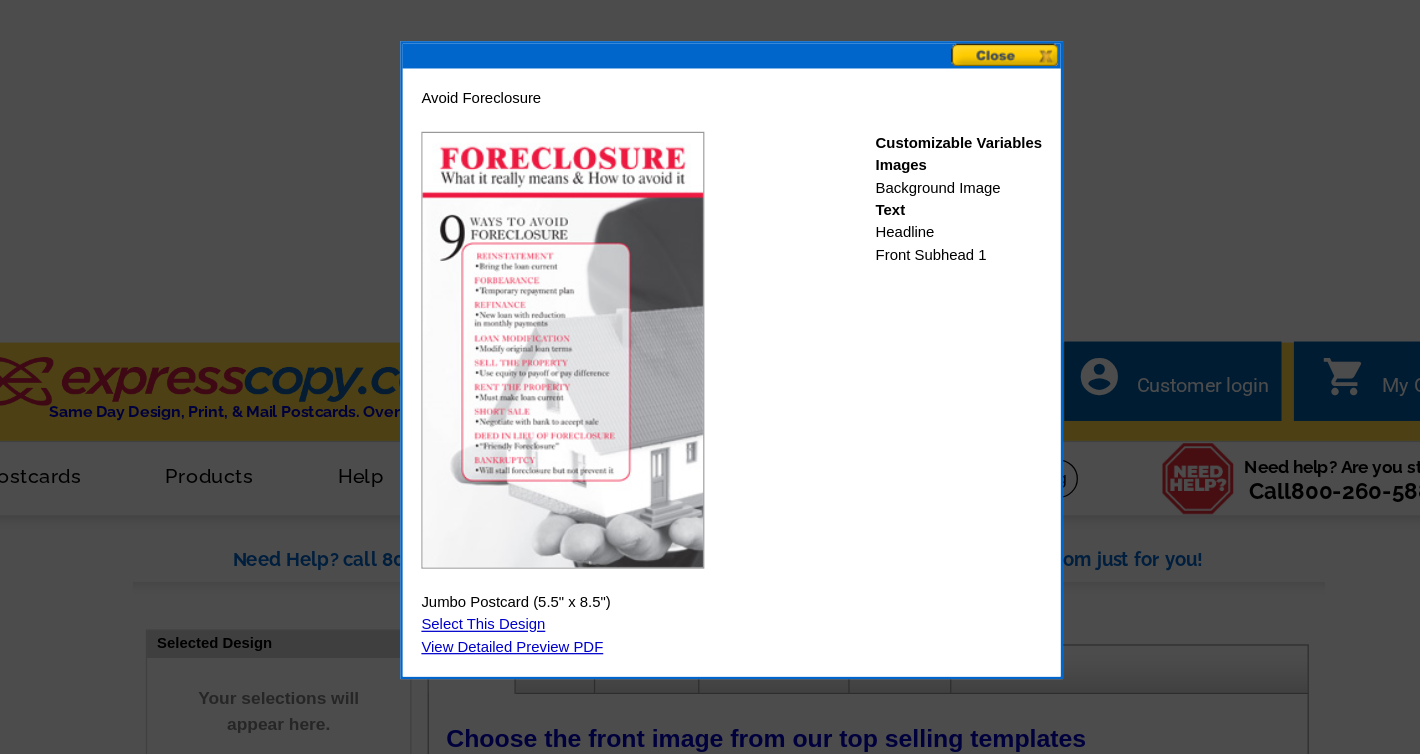click at bounding box center [933, 91] 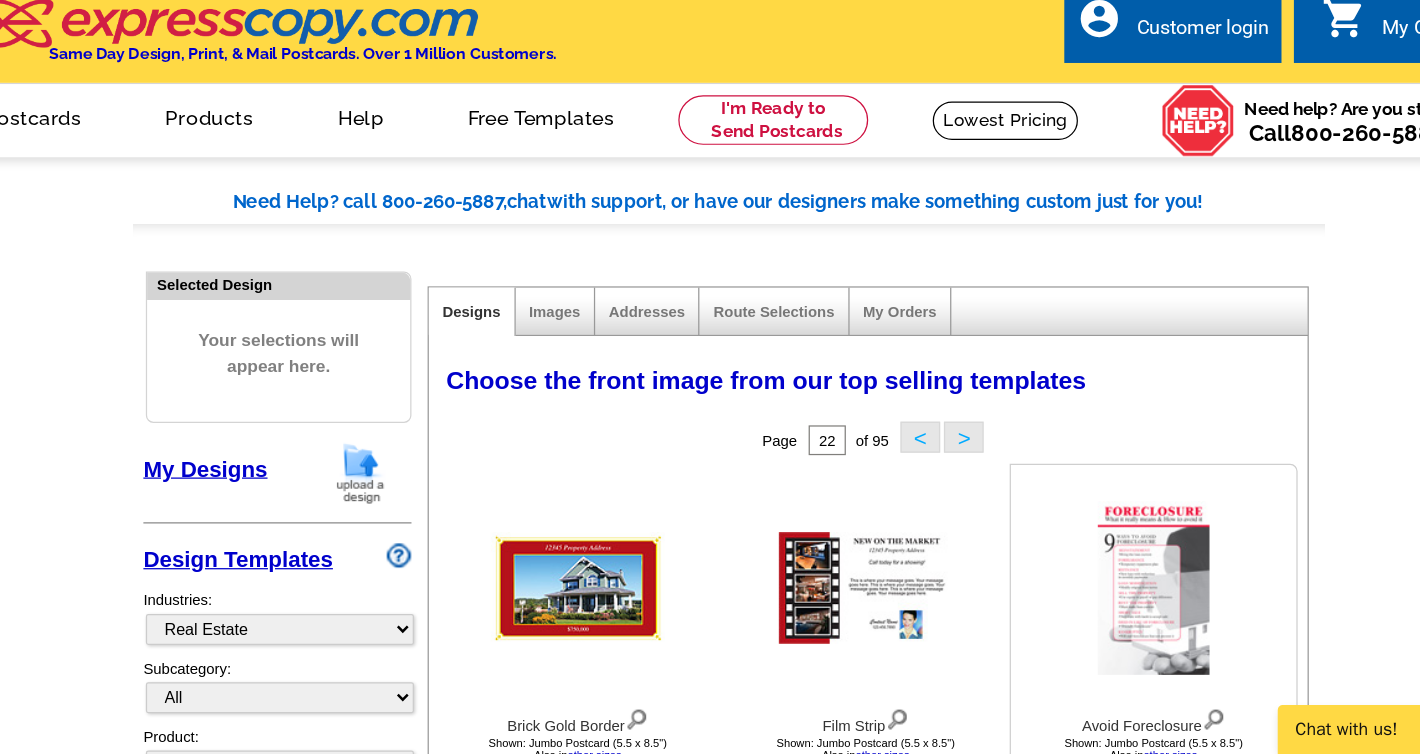 scroll, scrollTop: 512, scrollLeft: 0, axis: vertical 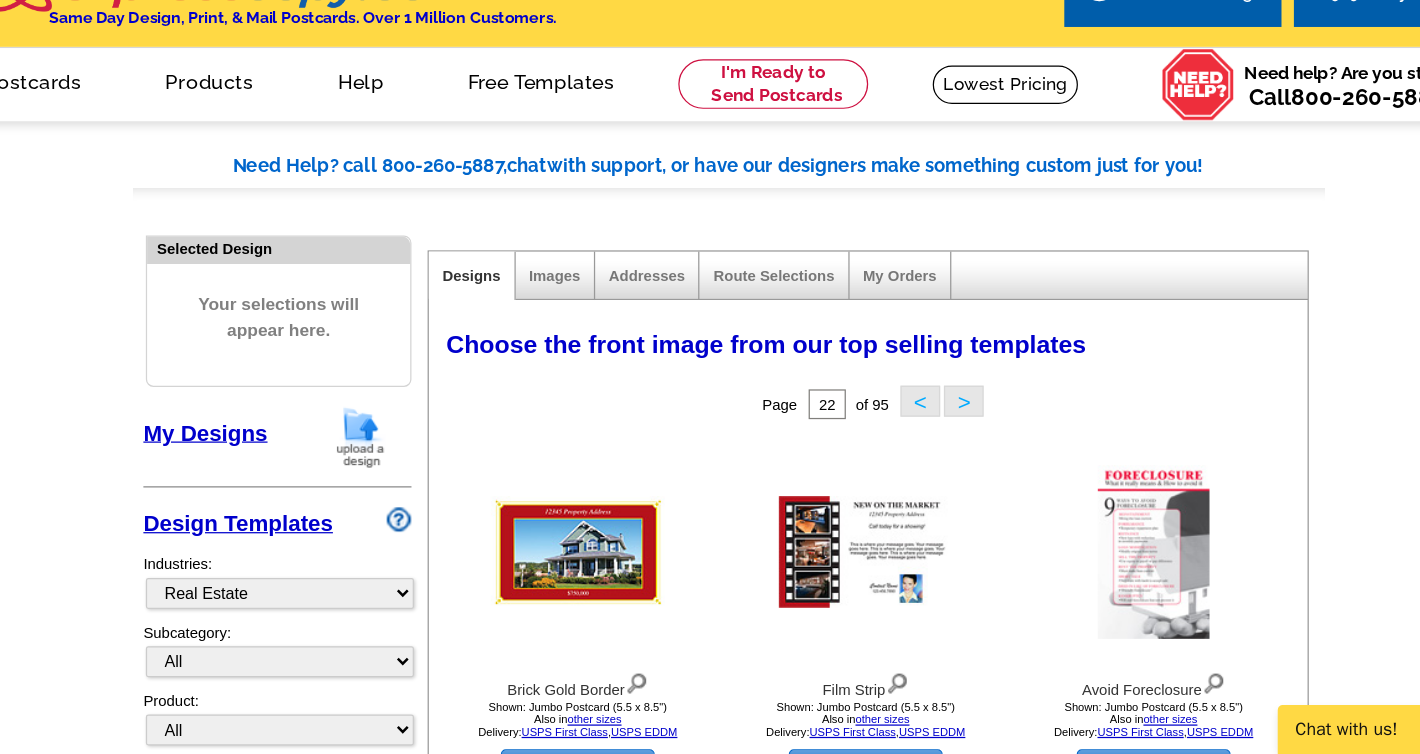 click on ">" at bounding box center (899, 1207) 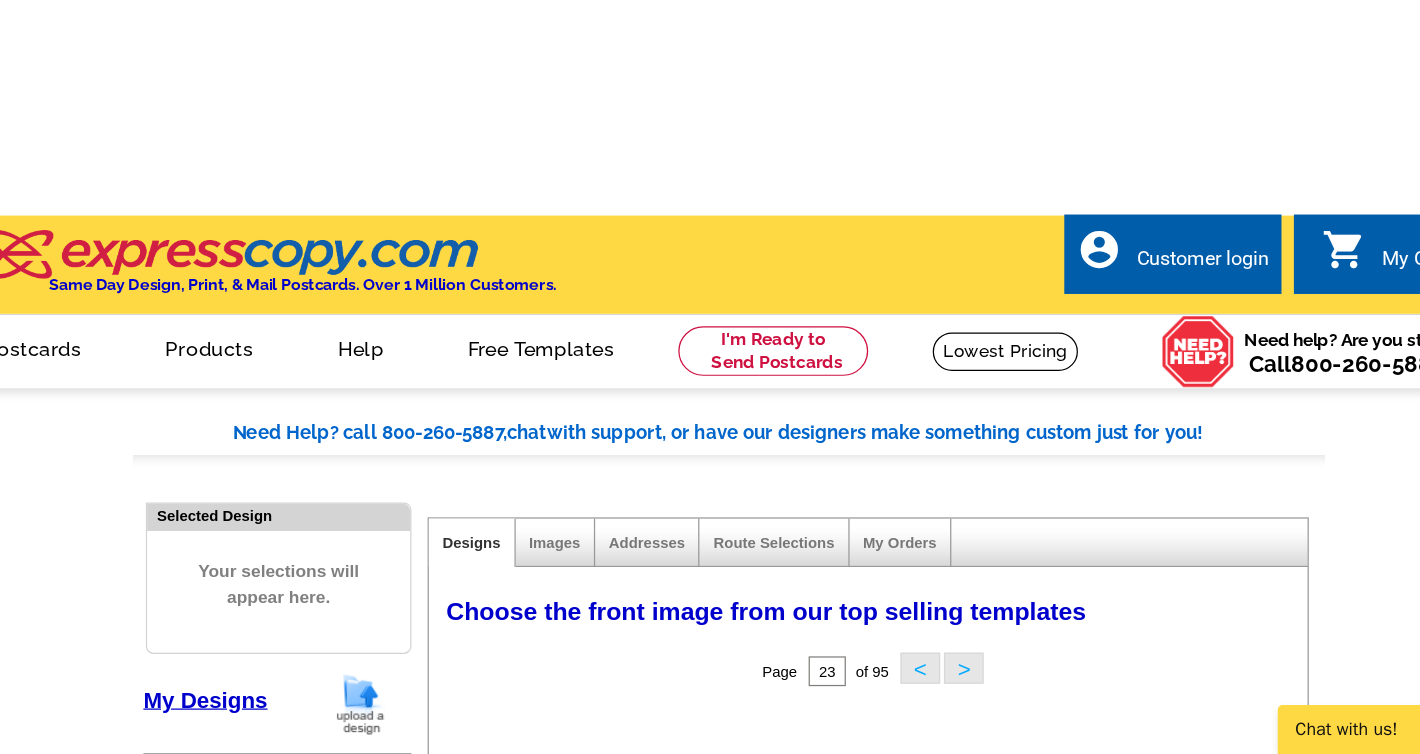 scroll, scrollTop: 294, scrollLeft: 0, axis: vertical 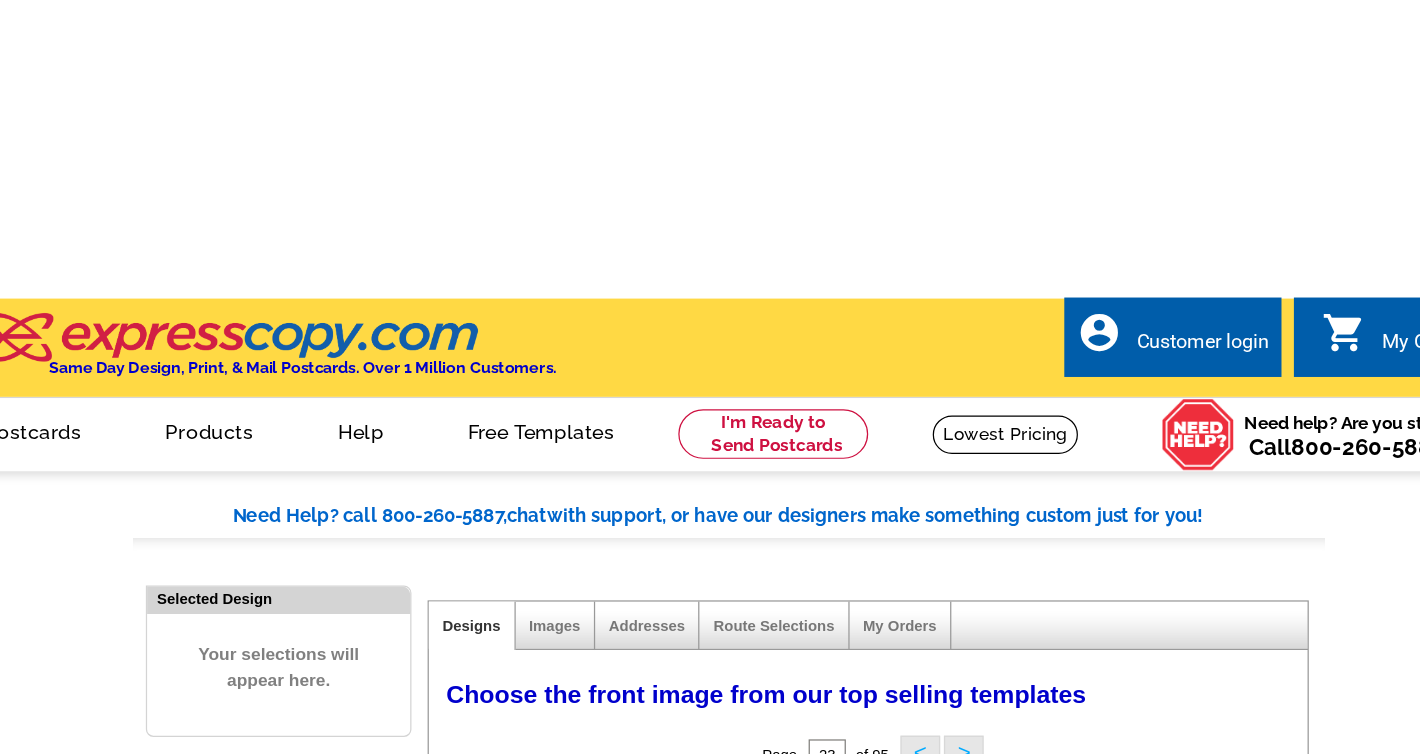 click at bounding box center [588, 809] 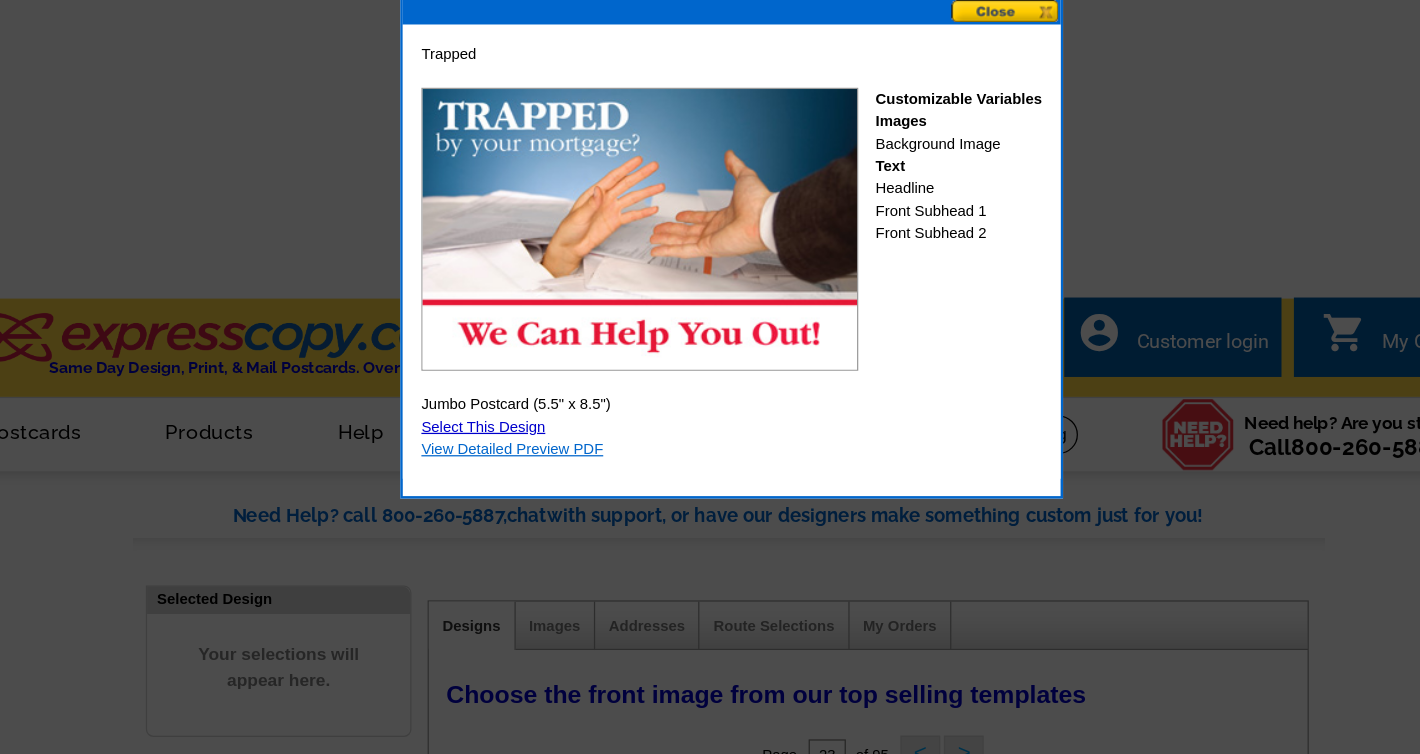 click on "View Detailed Preview PDF" at bounding box center [535, 444] 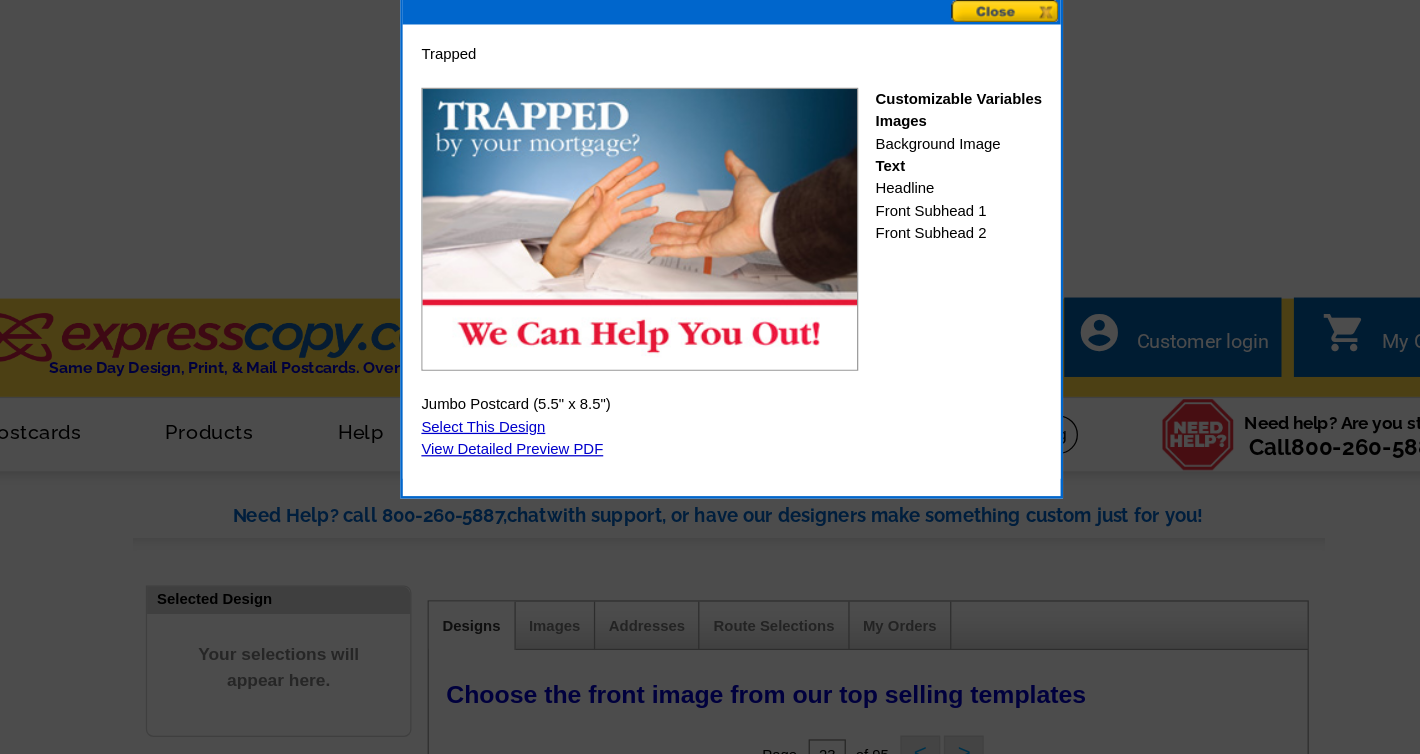 click at bounding box center (933, 91) 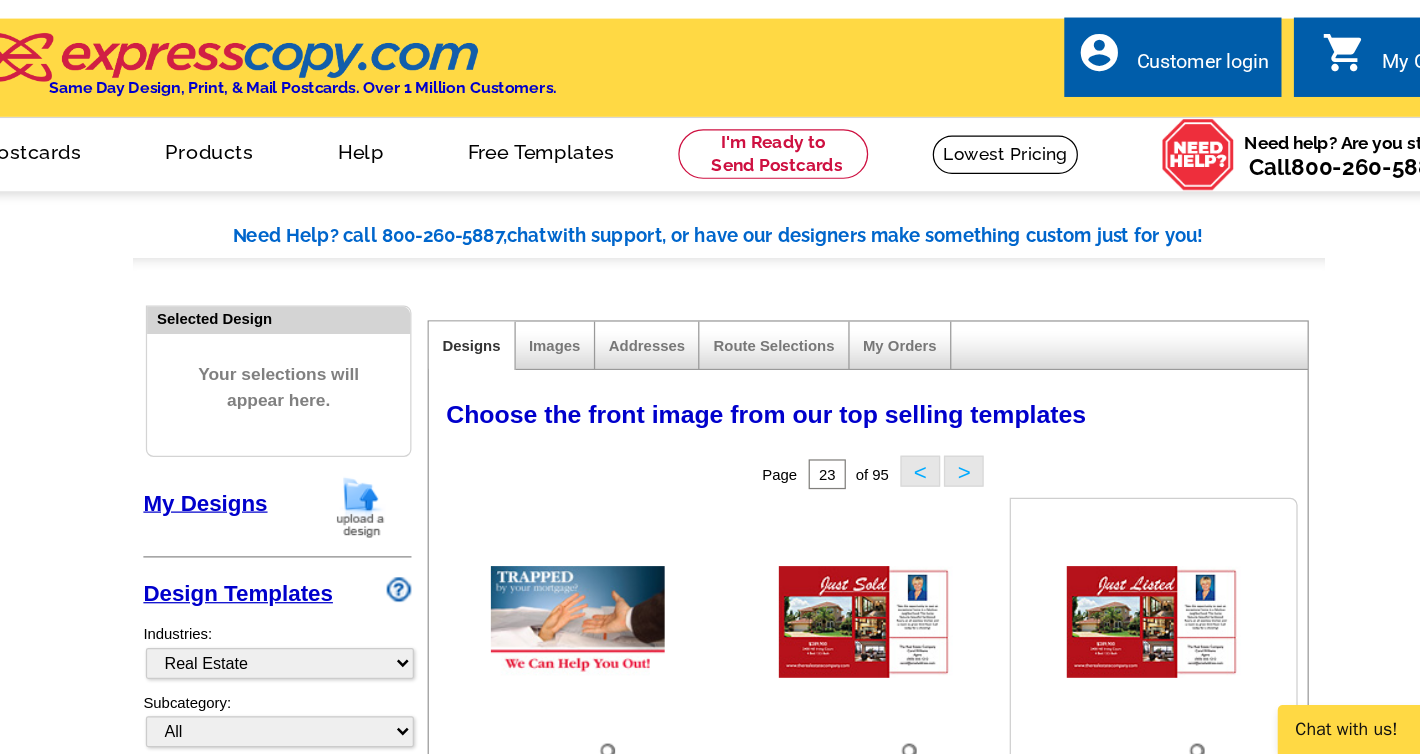 scroll, scrollTop: 482, scrollLeft: 0, axis: vertical 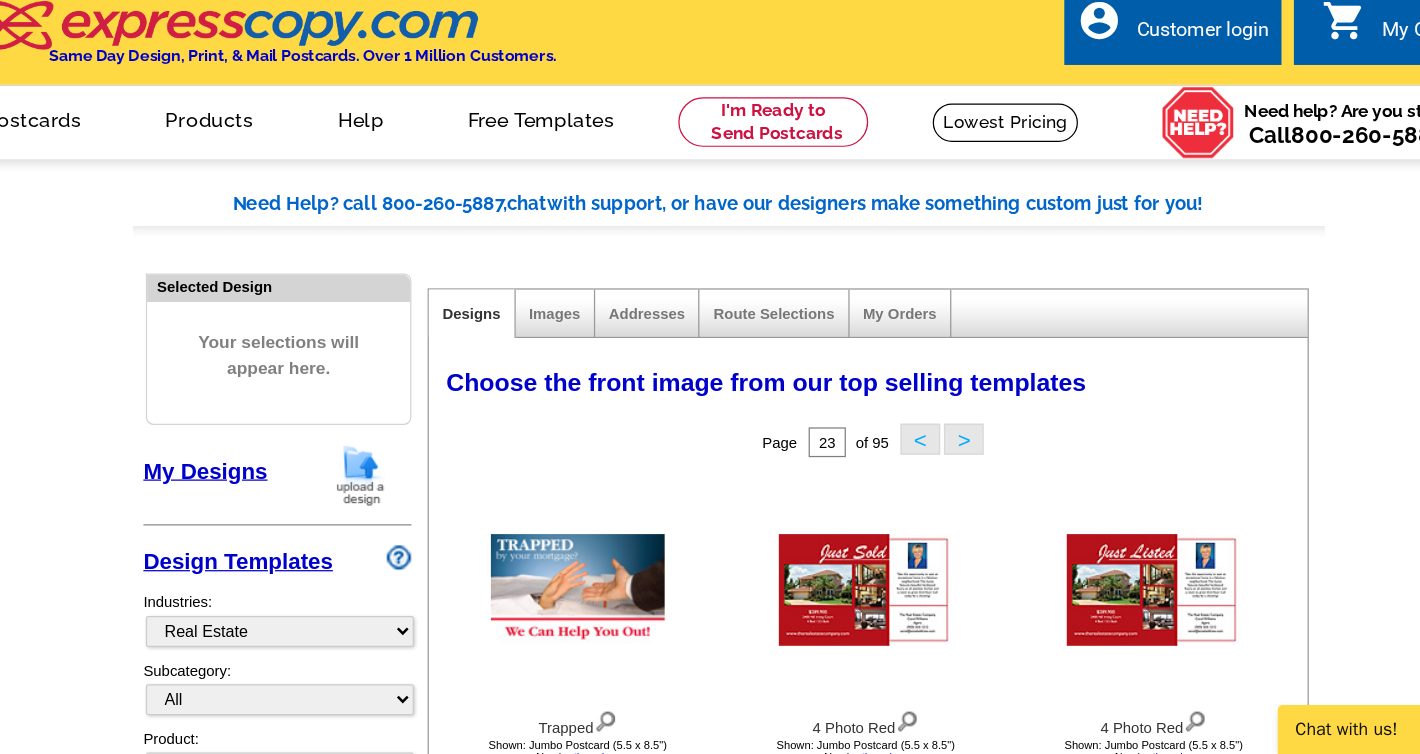 click on ">" at bounding box center [899, 1237] 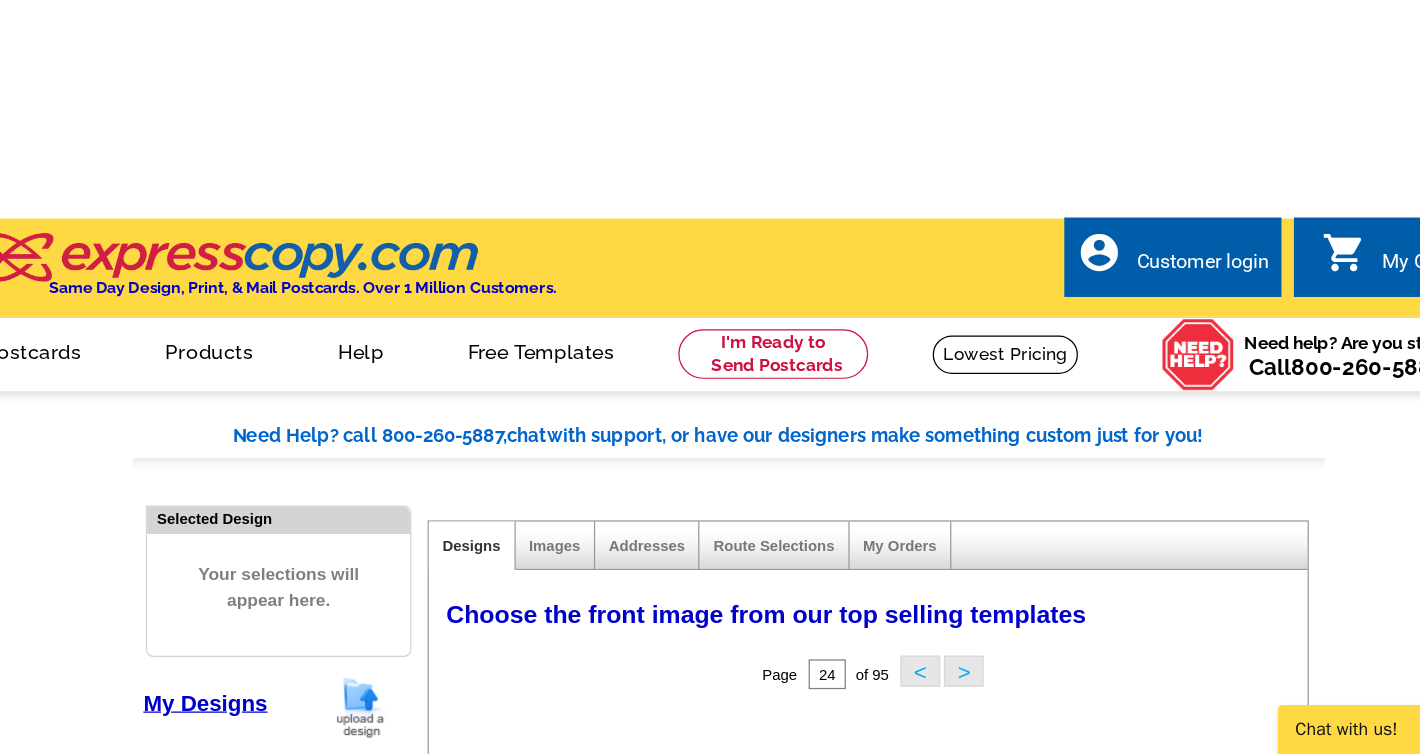 scroll, scrollTop: 294, scrollLeft: 0, axis: vertical 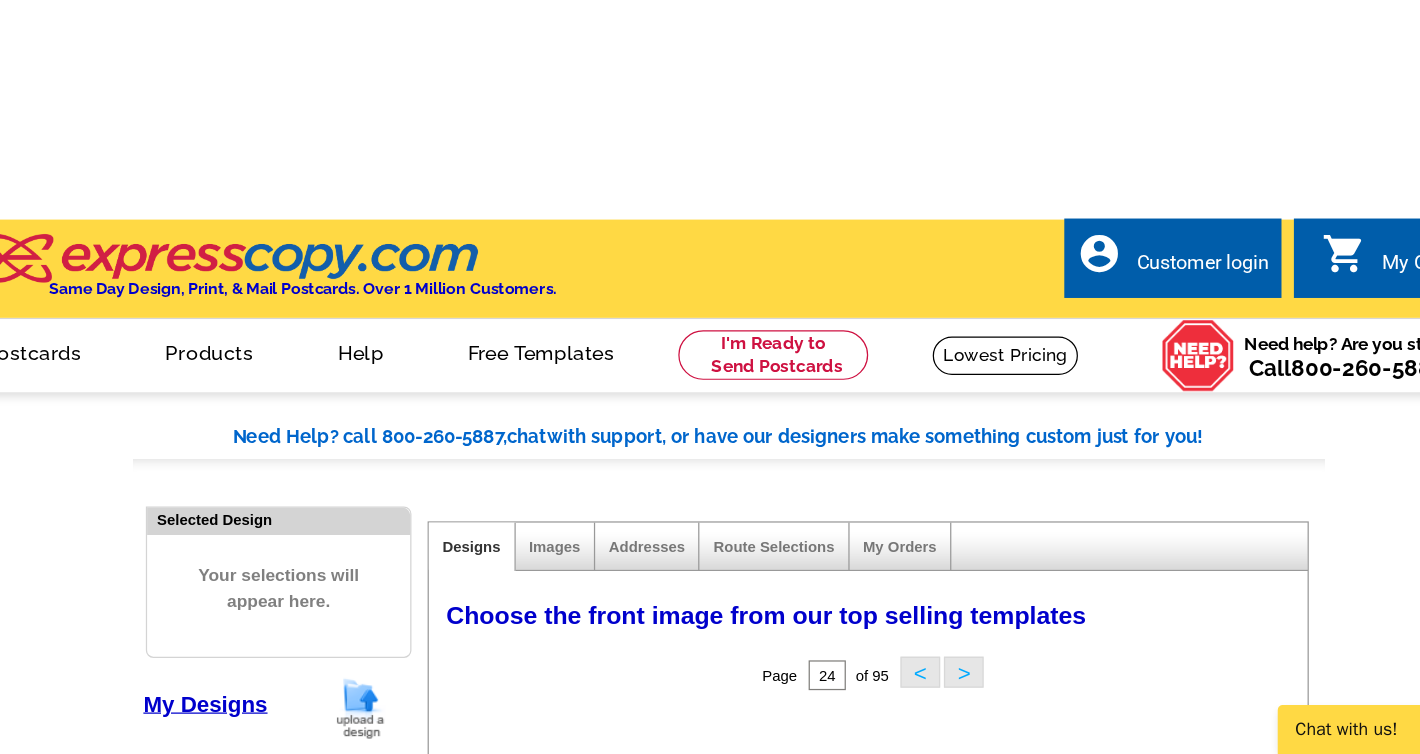 click at bounding box center [820, 1161] 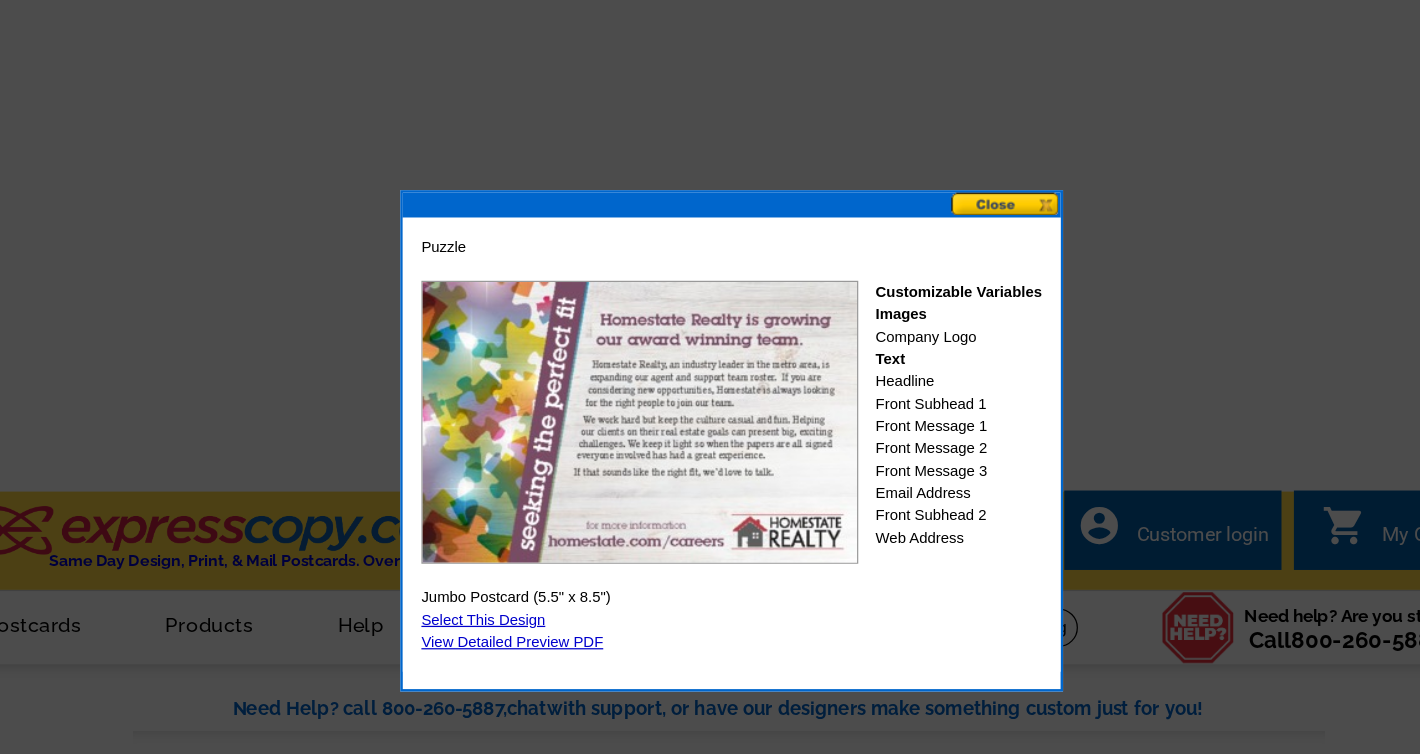 scroll, scrollTop: 207, scrollLeft: 0, axis: vertical 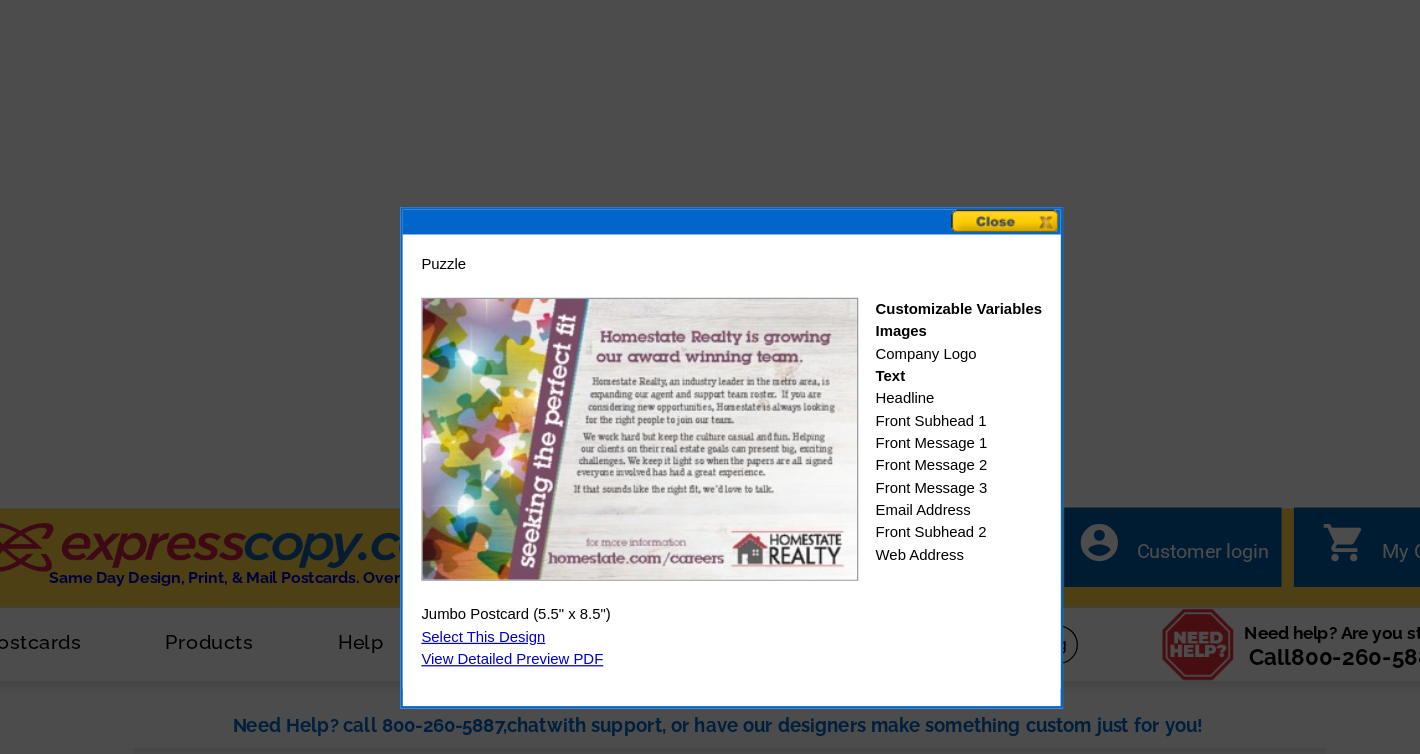 click at bounding box center (933, 178) 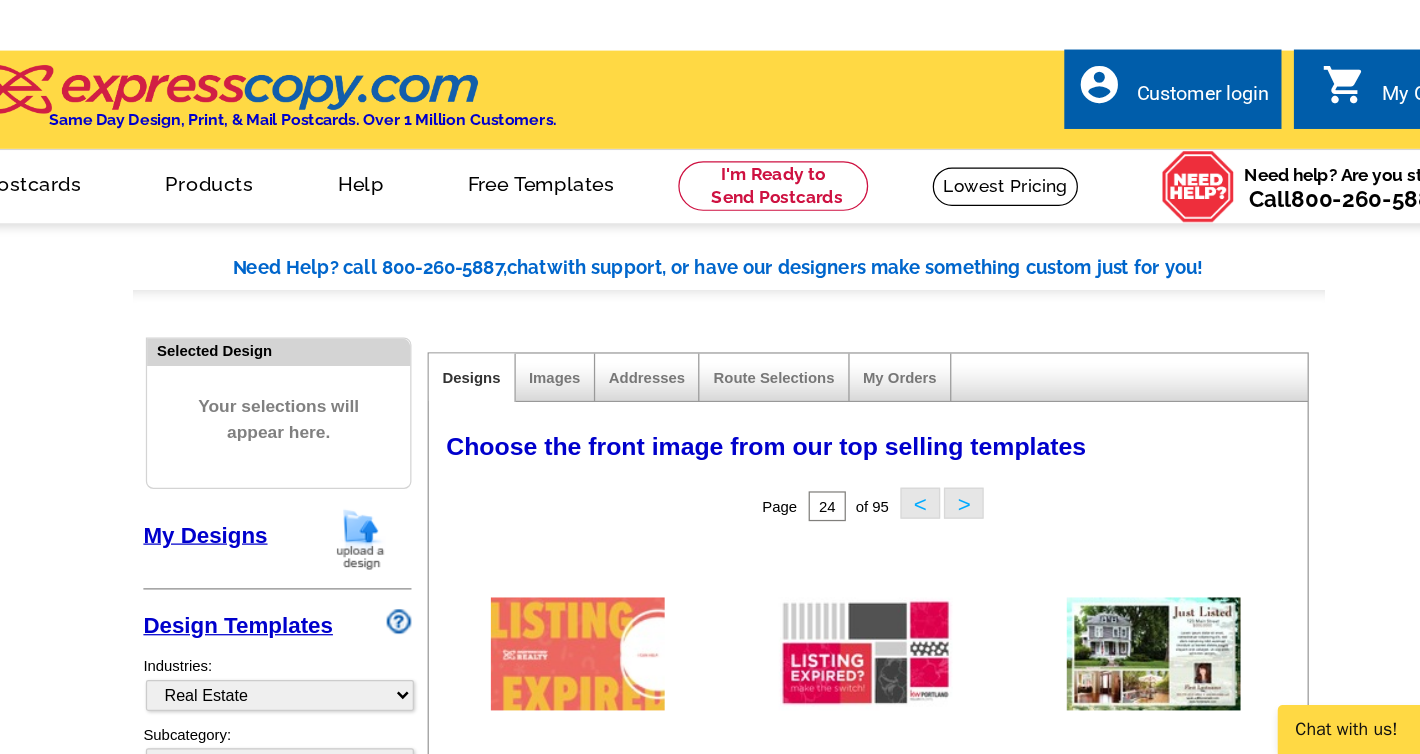 scroll, scrollTop: 446, scrollLeft: 0, axis: vertical 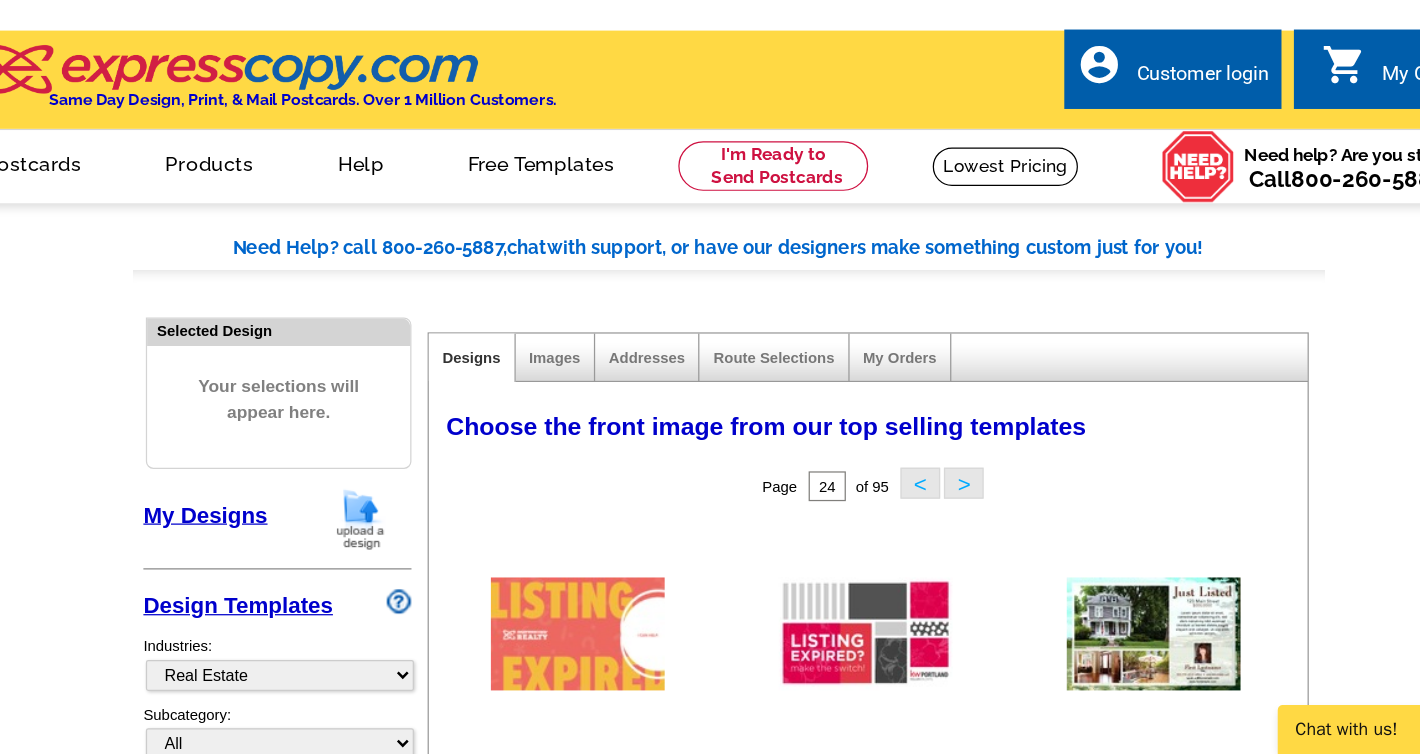 click on ">" at bounding box center (899, 1273) 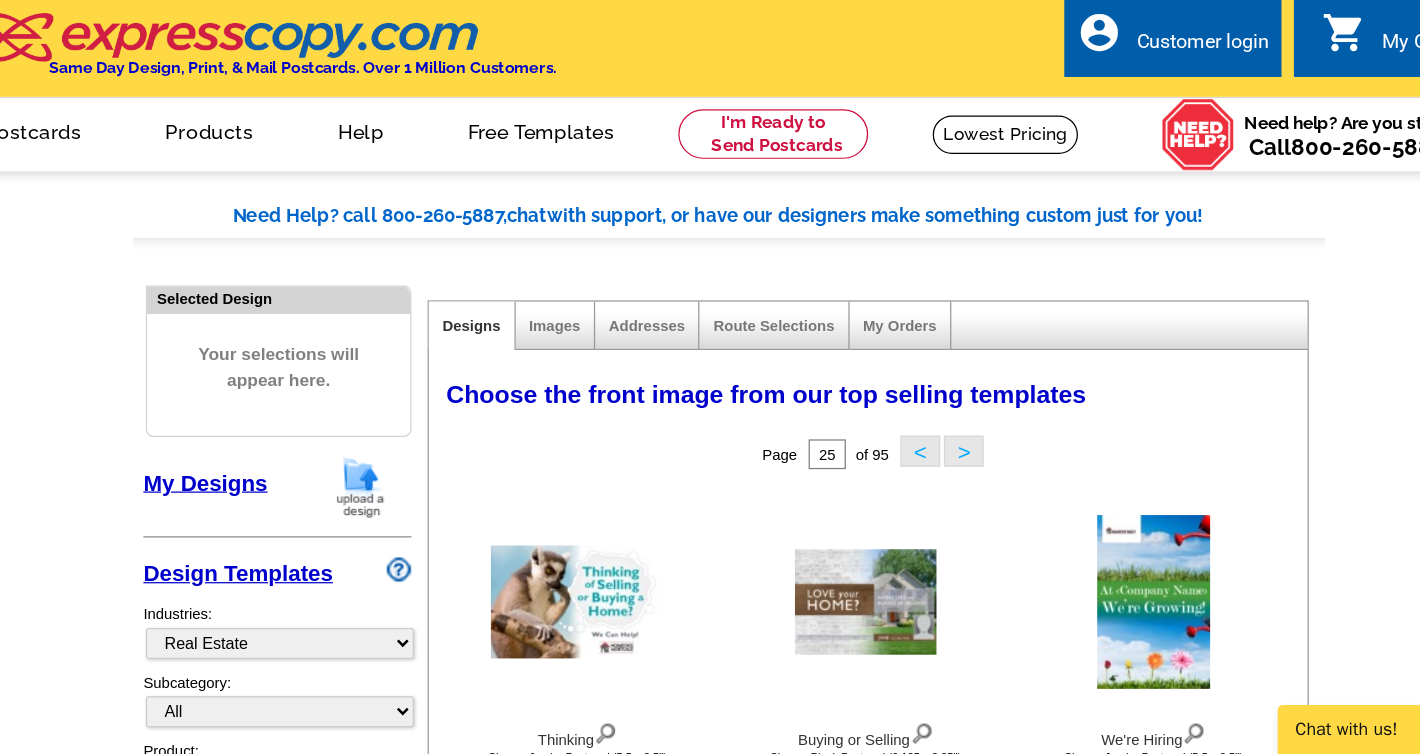 scroll, scrollTop: 478, scrollLeft: 0, axis: vertical 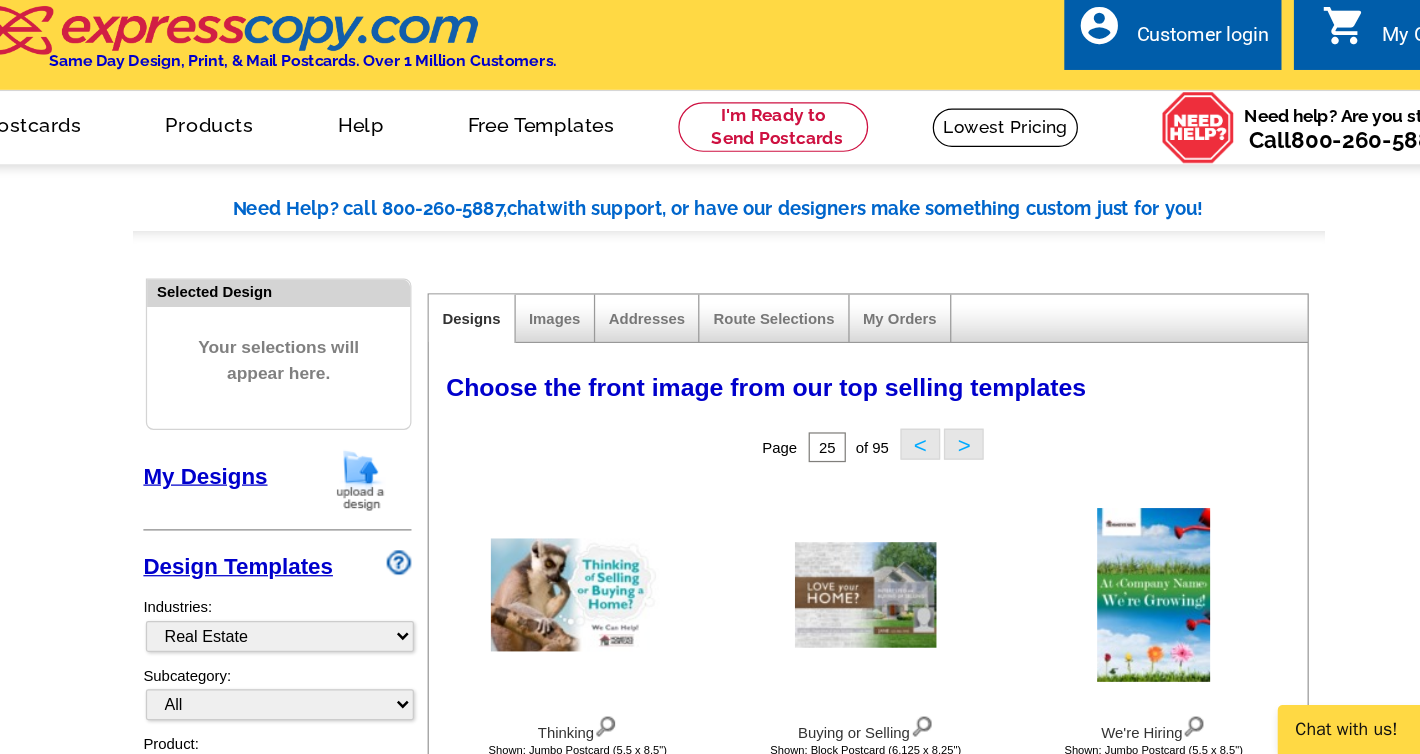 click on ">" at bounding box center (899, 1241) 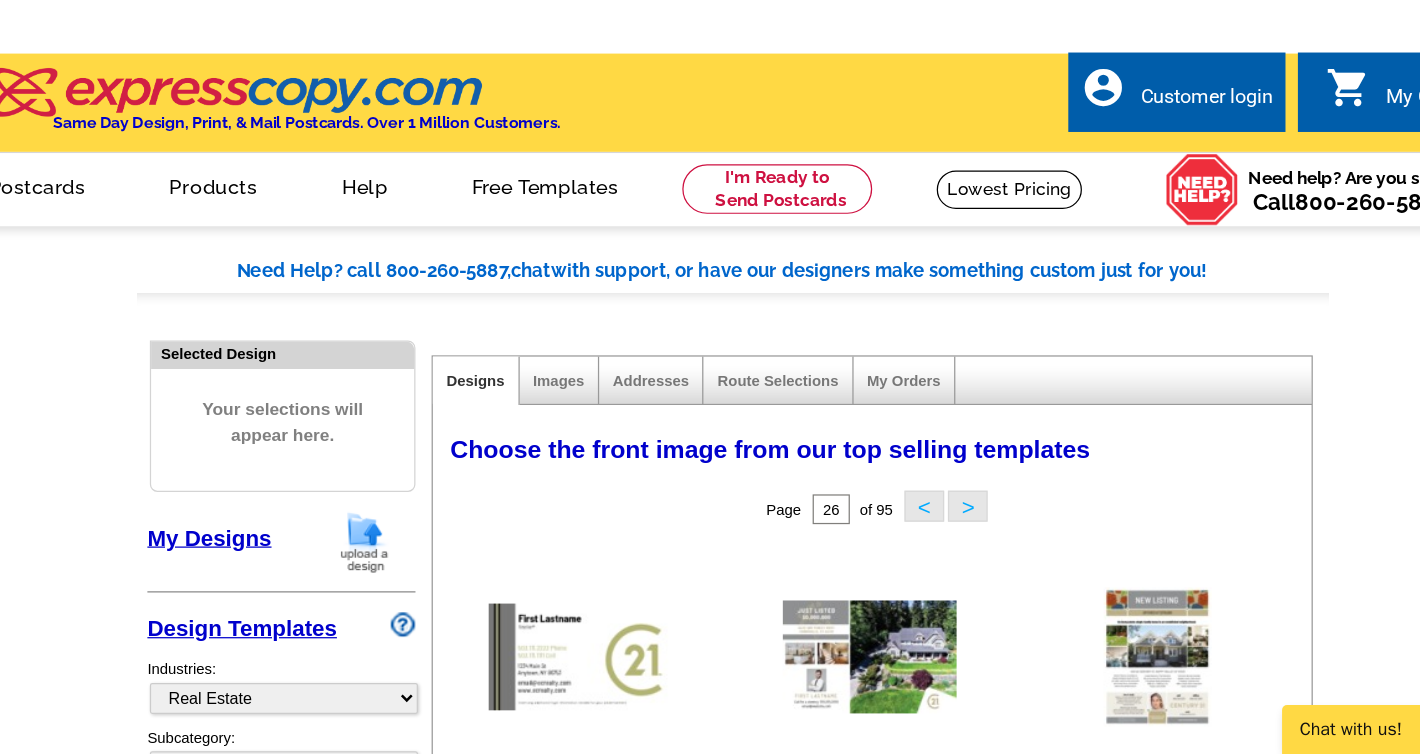 scroll, scrollTop: 429, scrollLeft: 0, axis: vertical 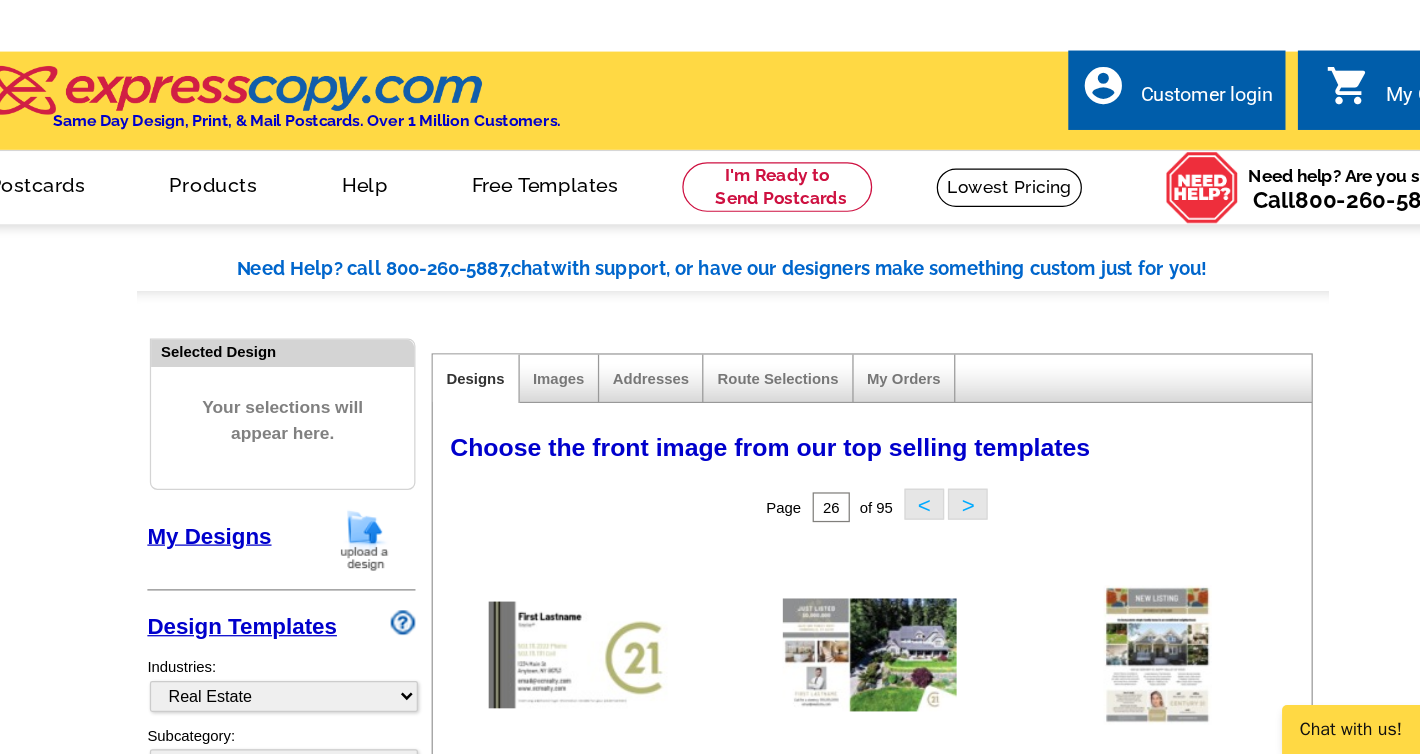 click on ">" at bounding box center [899, 1290] 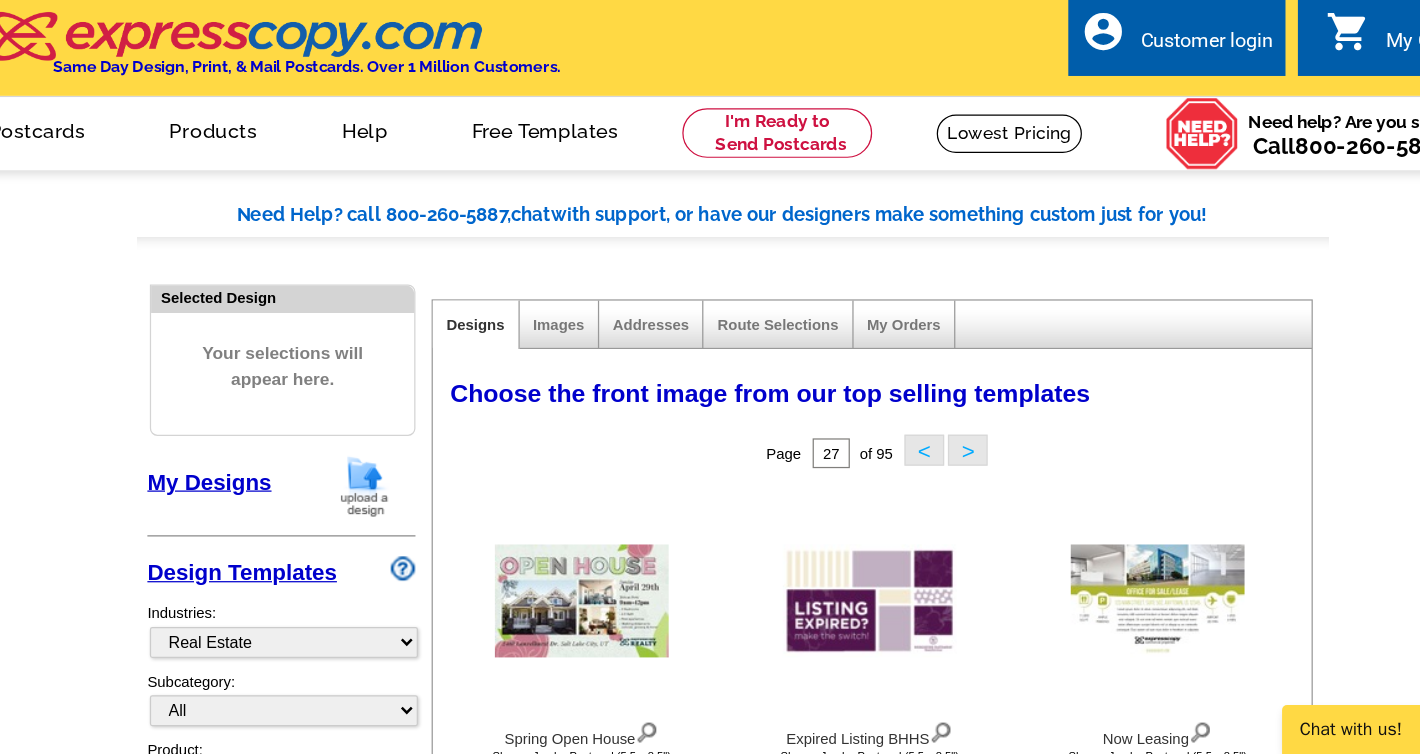 scroll, scrollTop: 535, scrollLeft: 0, axis: vertical 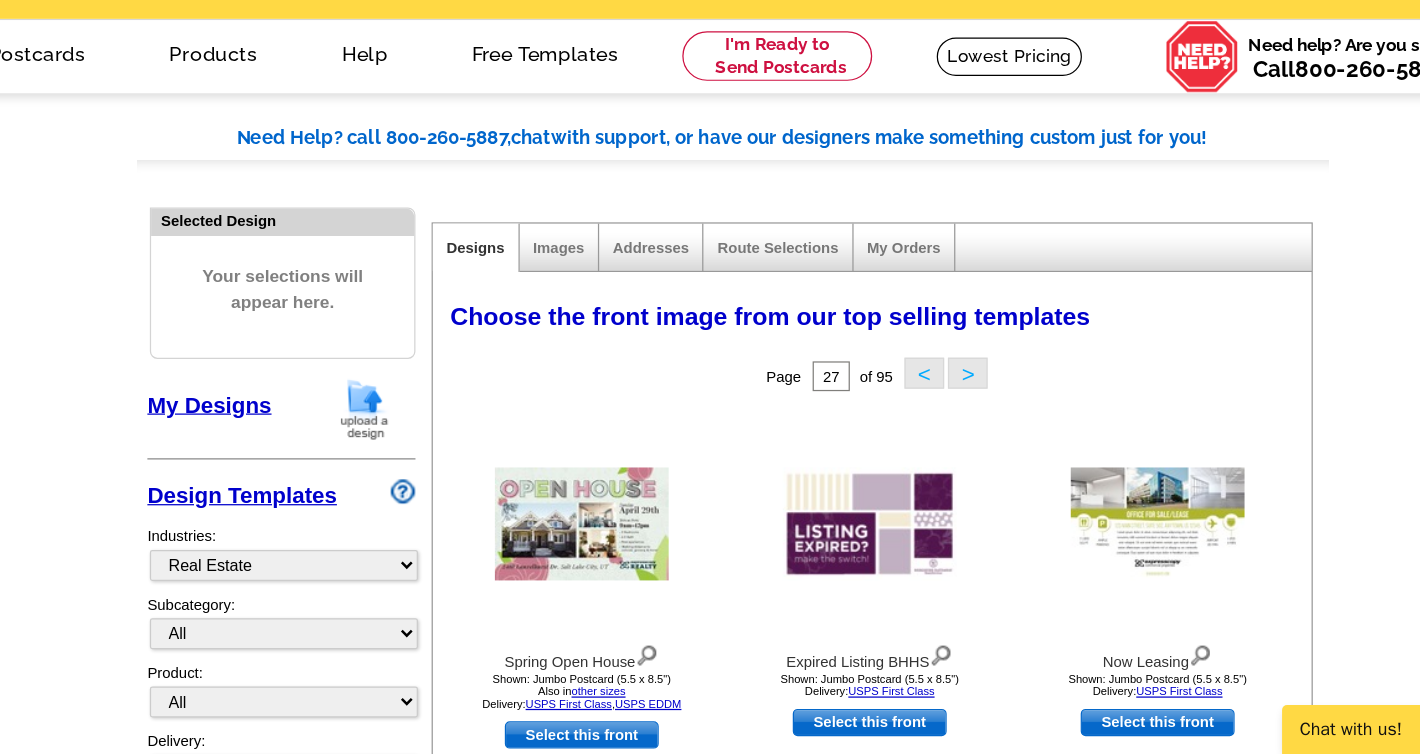 click on ">" at bounding box center [899, 1184] 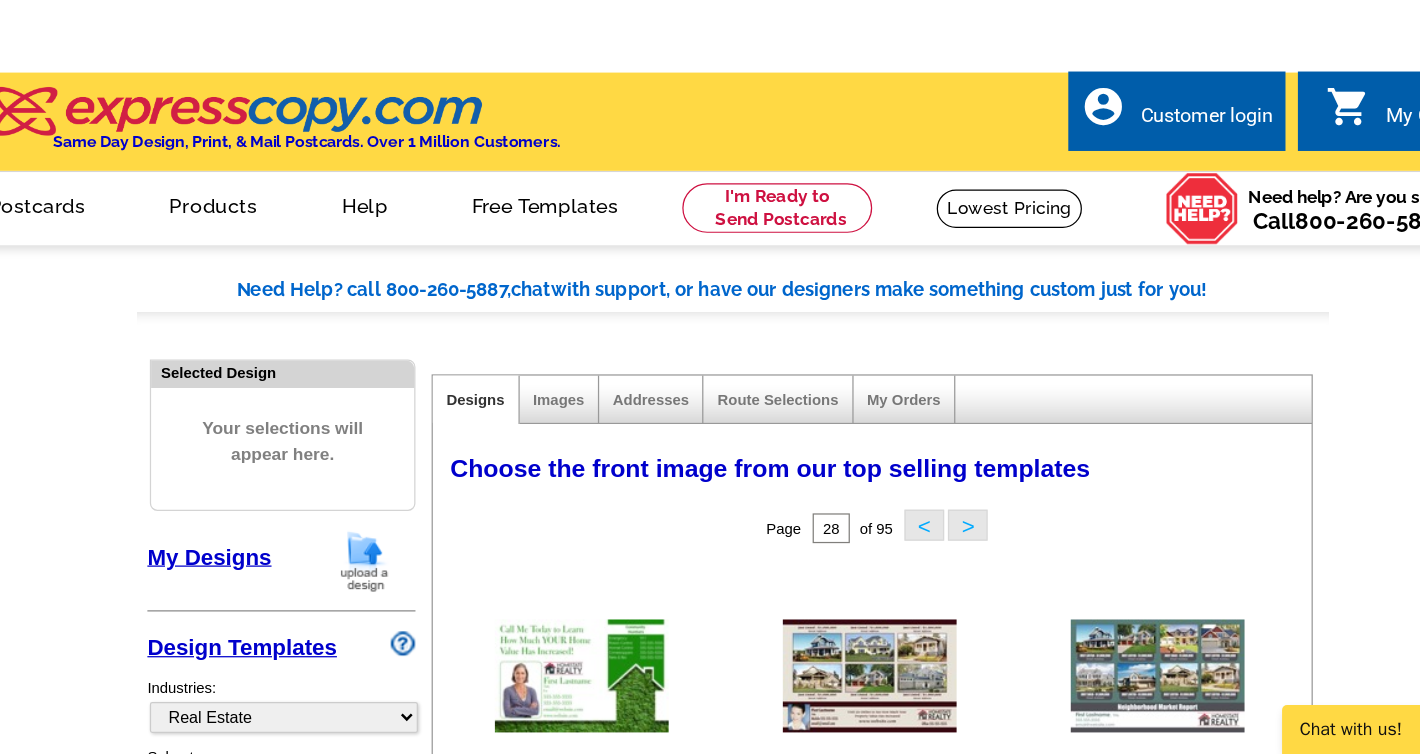 scroll, scrollTop: 428, scrollLeft: 0, axis: vertical 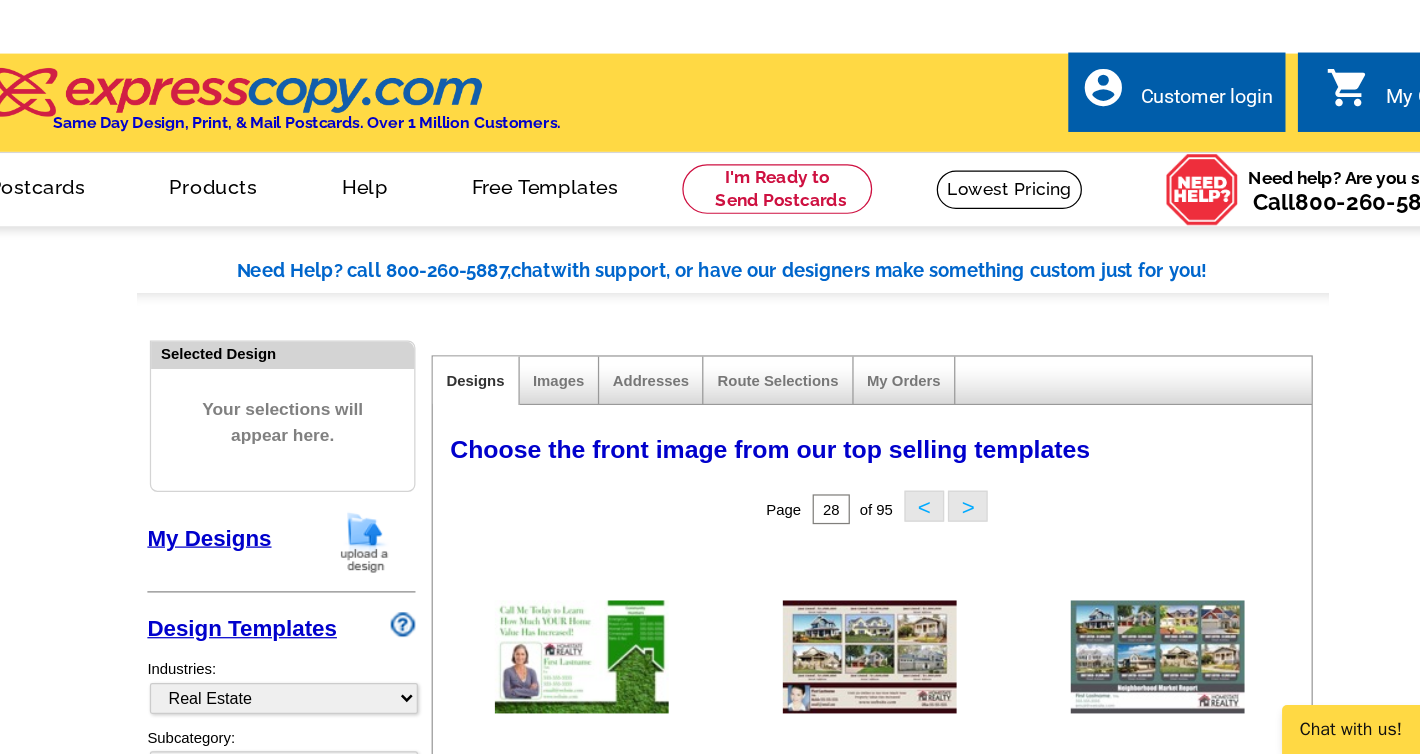 click on ">" at bounding box center (899, 1291) 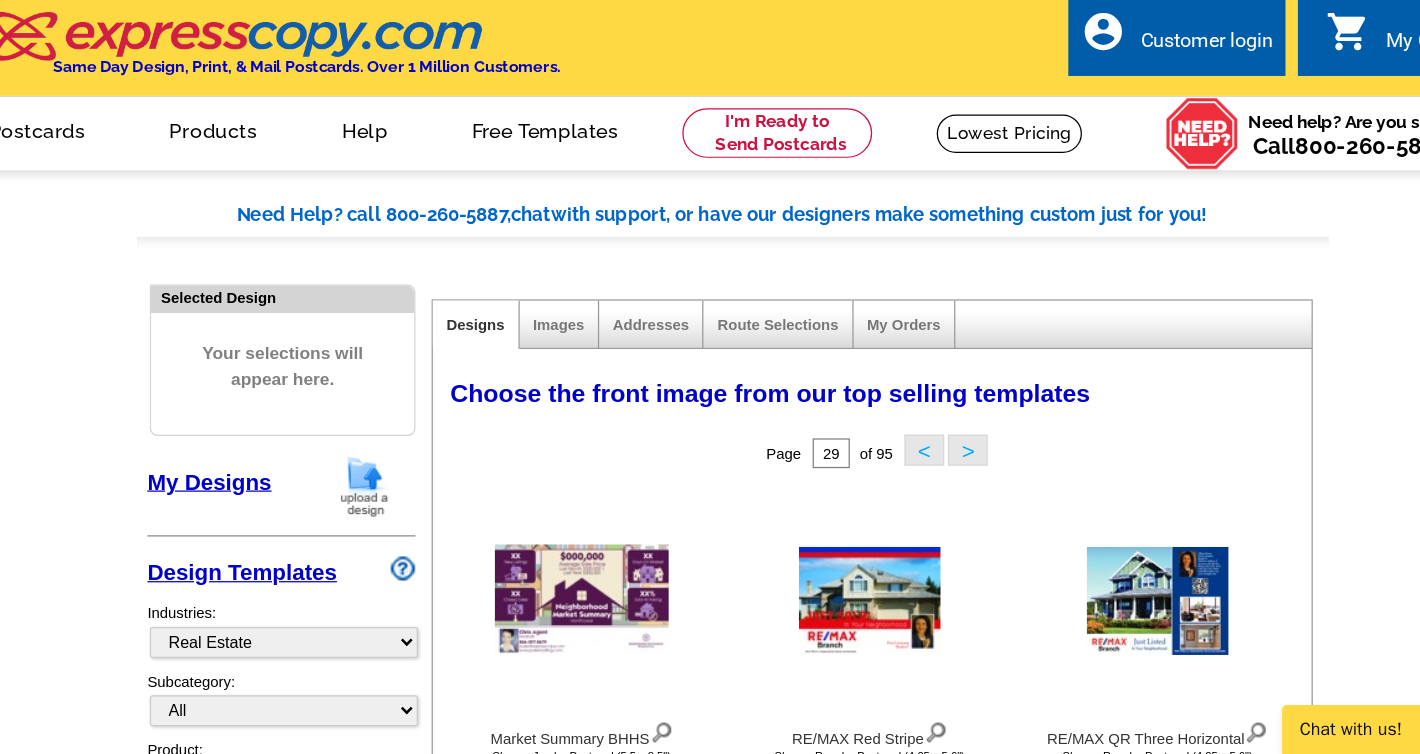 scroll, scrollTop: 493, scrollLeft: 0, axis: vertical 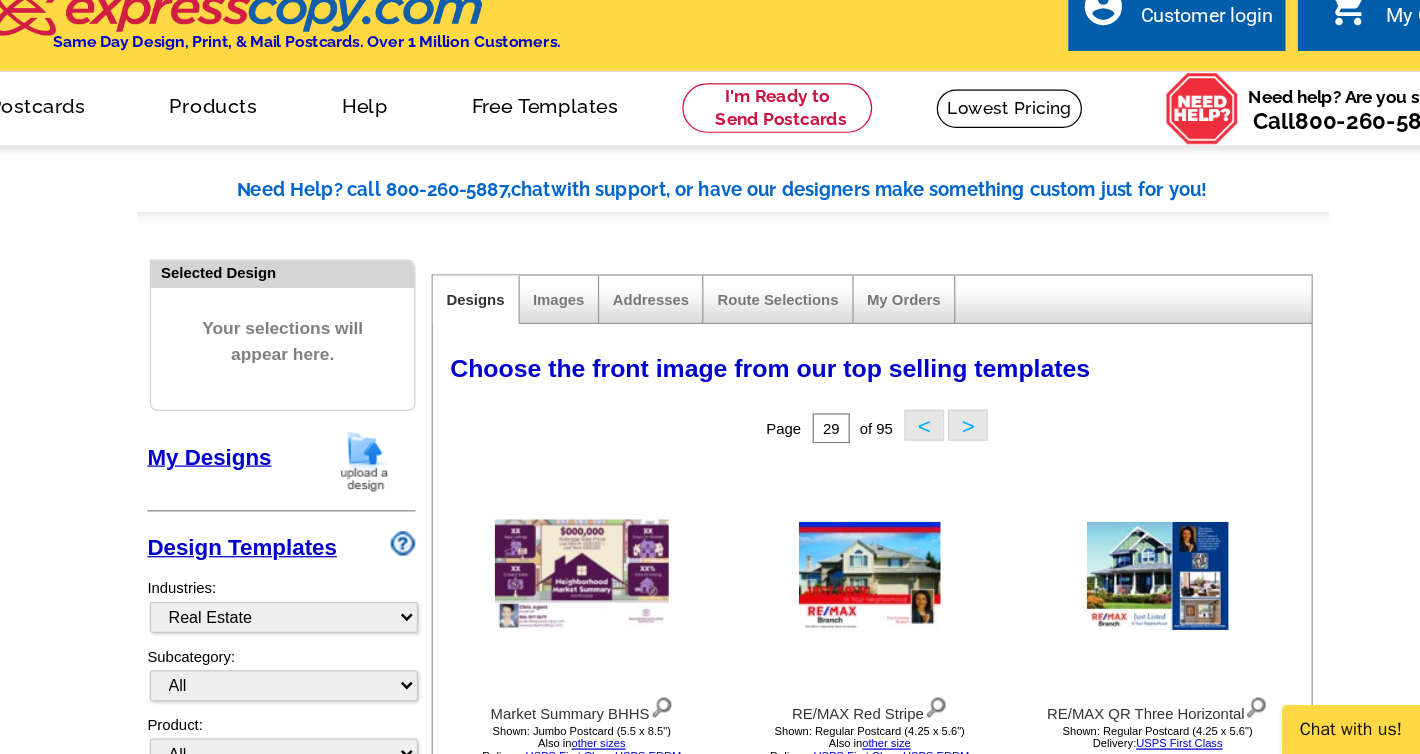 click on ">" at bounding box center [899, 1226] 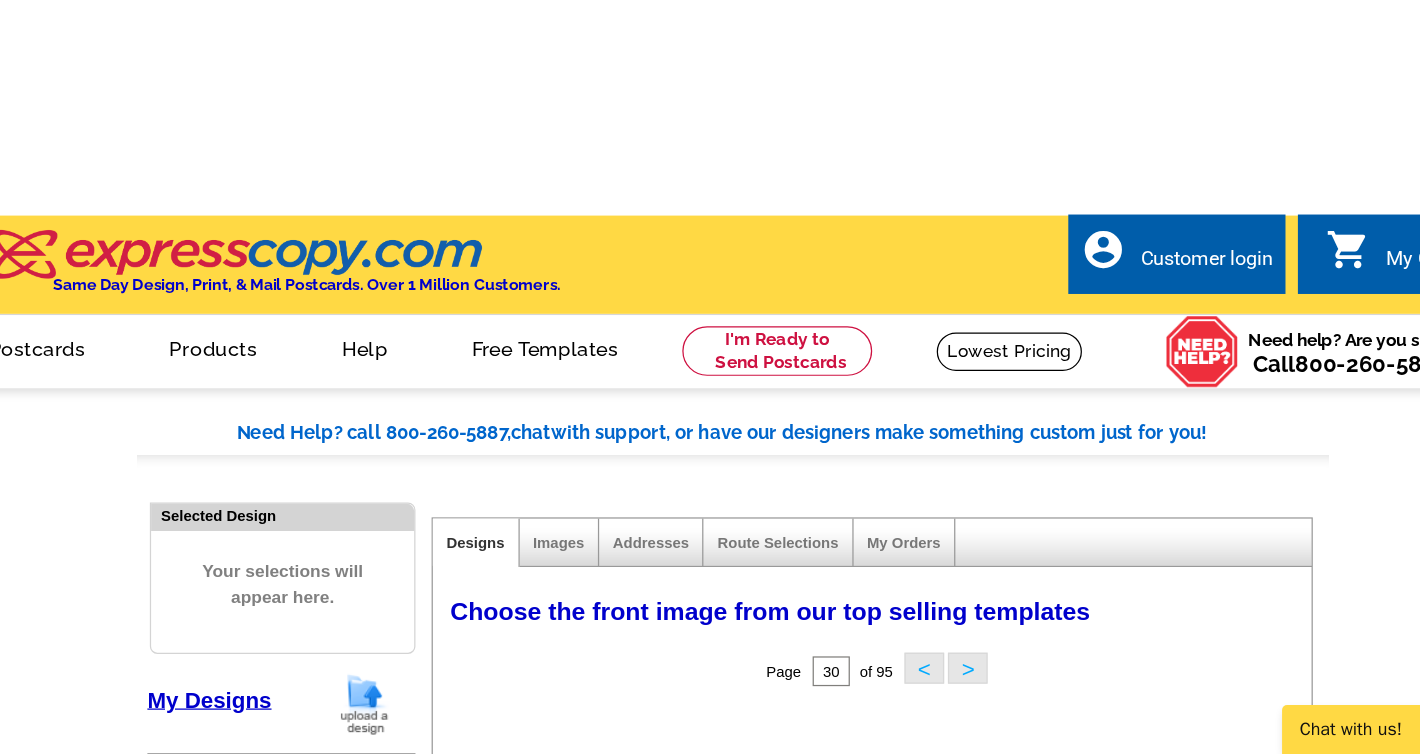 scroll, scrollTop: 294, scrollLeft: 0, axis: vertical 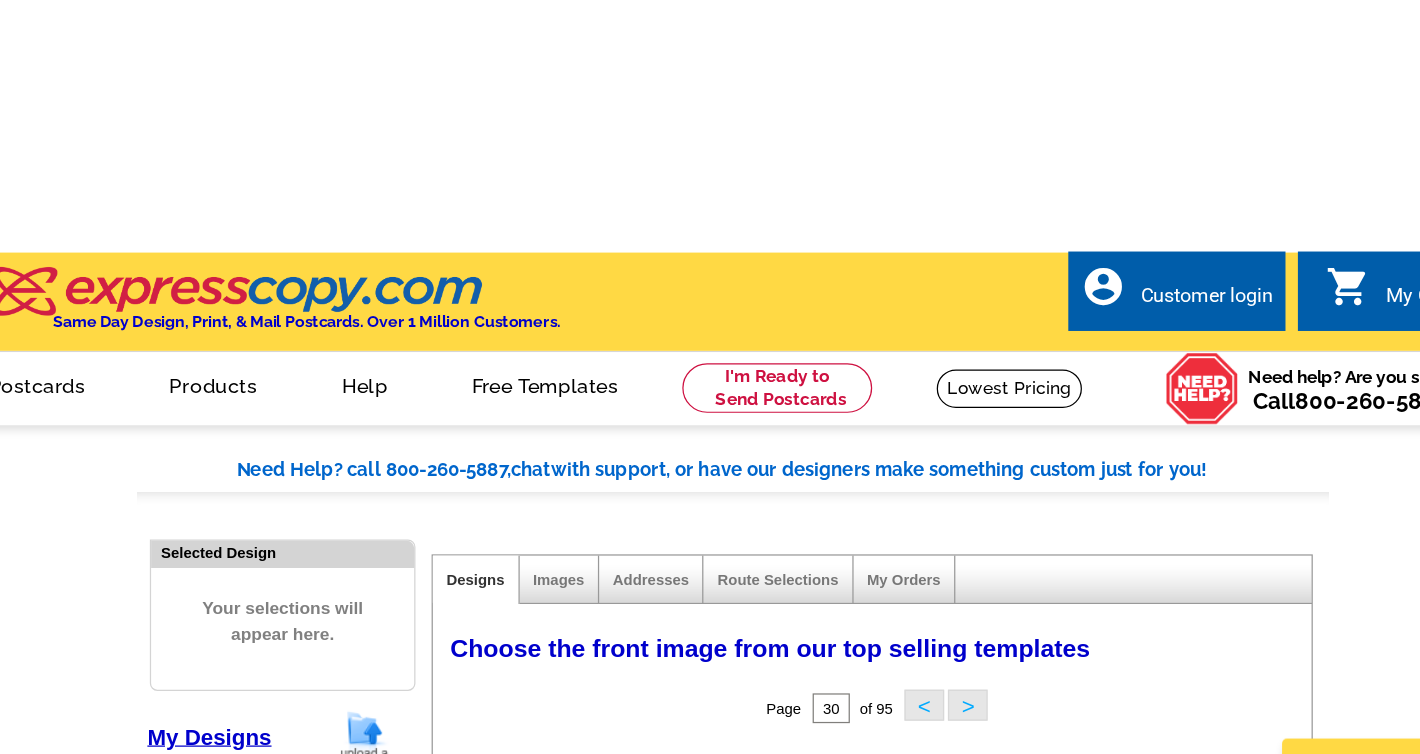 click at bounding box center (820, 1161) 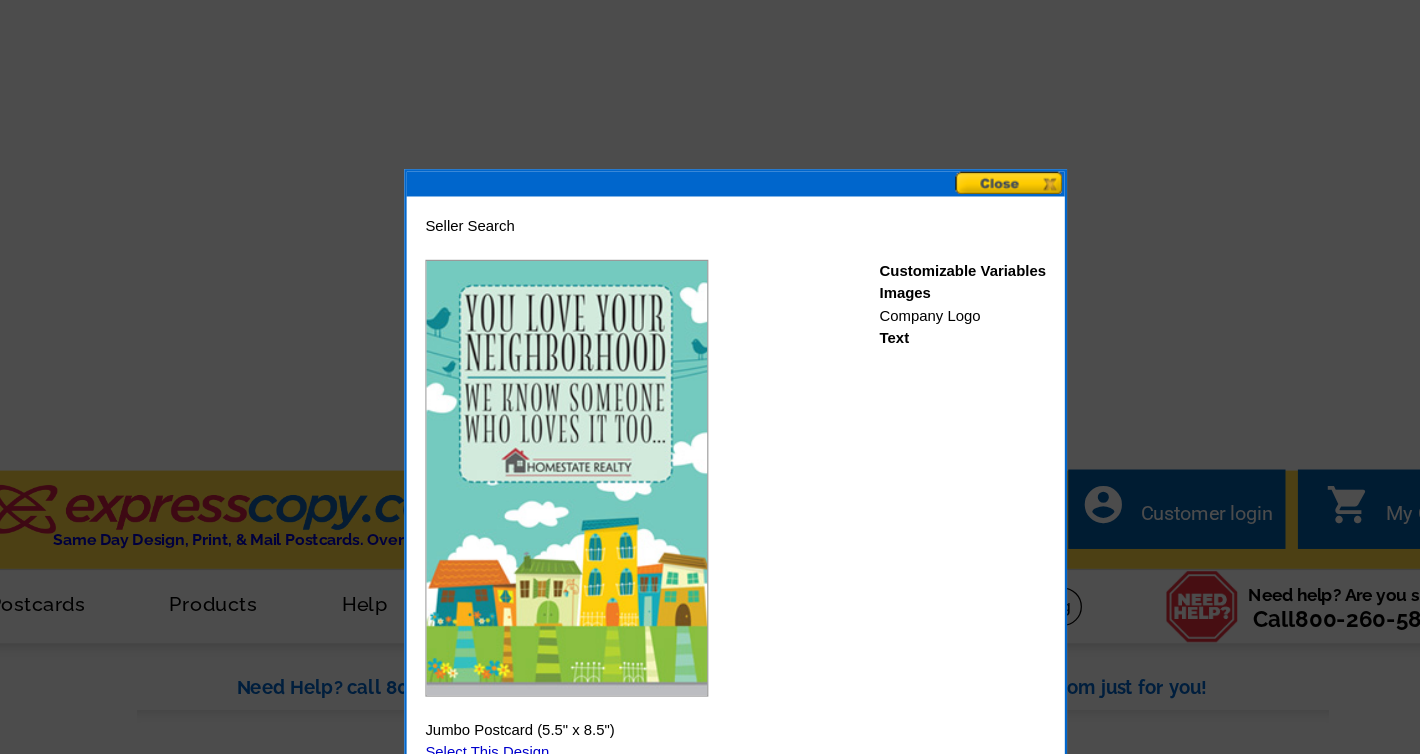 scroll, scrollTop: 236, scrollLeft: 0, axis: vertical 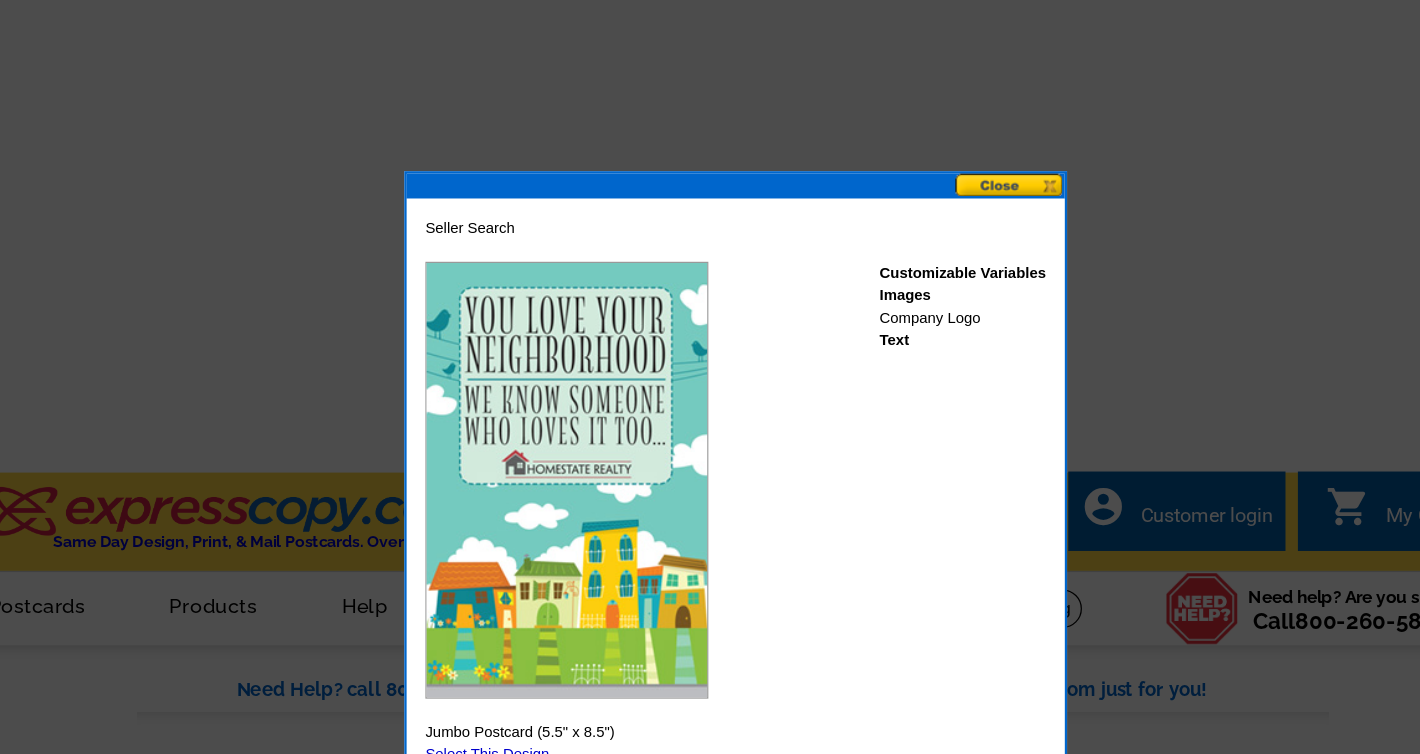 click at bounding box center (933, 149) 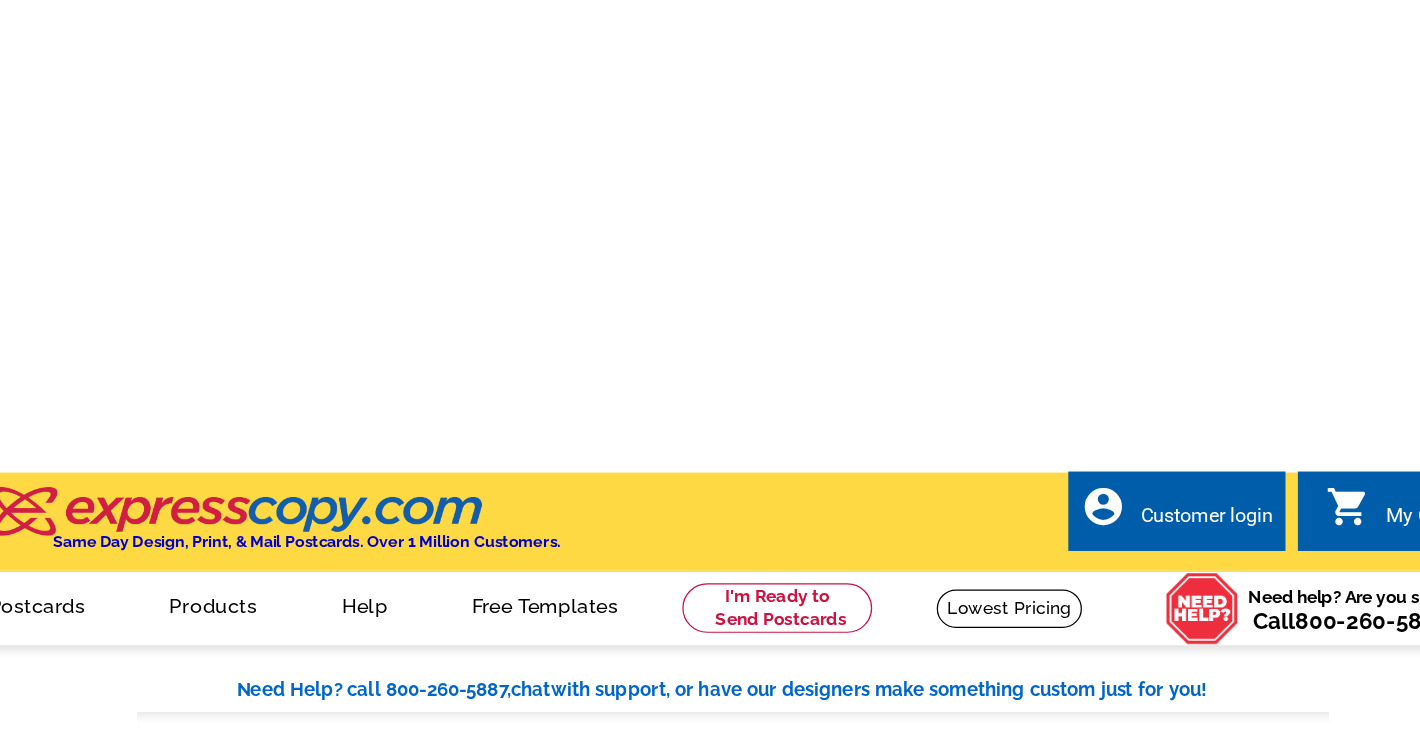 click at bounding box center [820, 867] 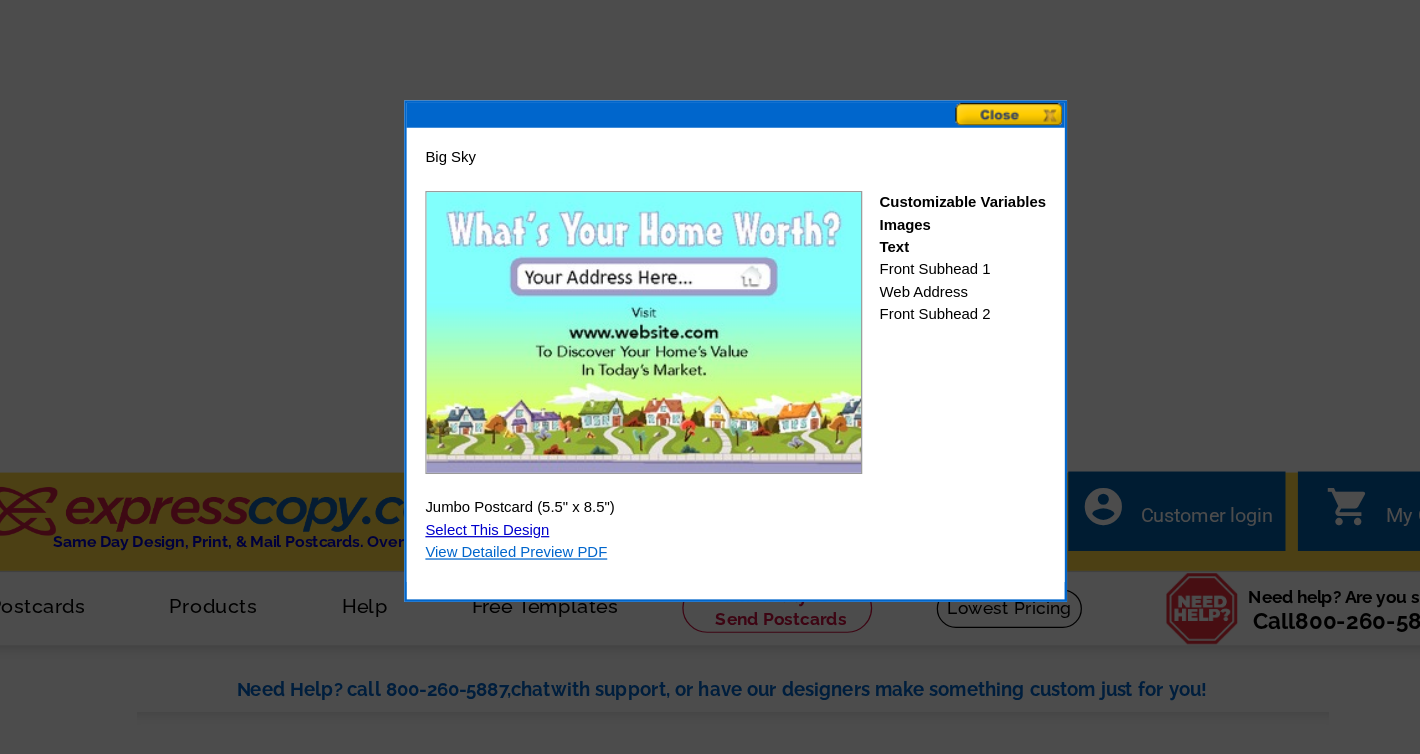 click on "View Detailed Preview PDF" at bounding box center [535, 445] 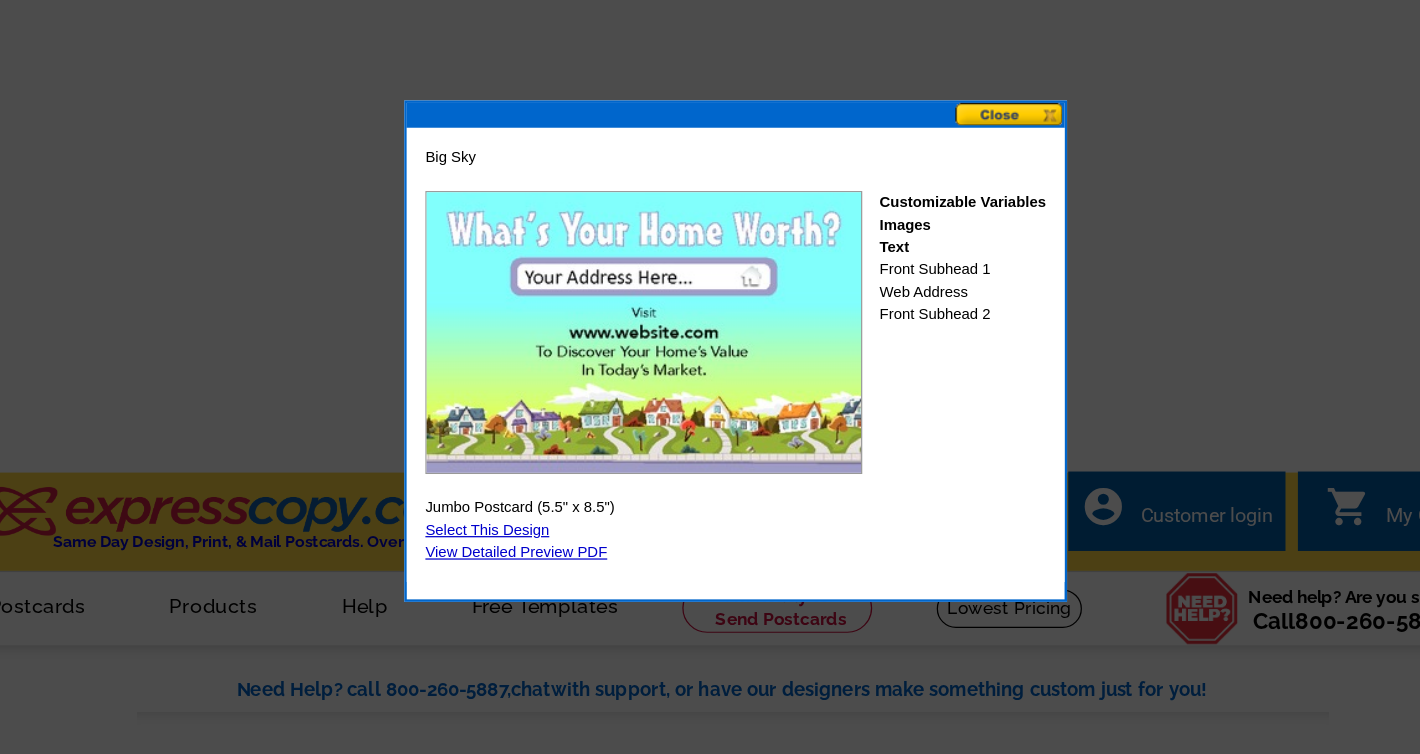 click at bounding box center [933, 92] 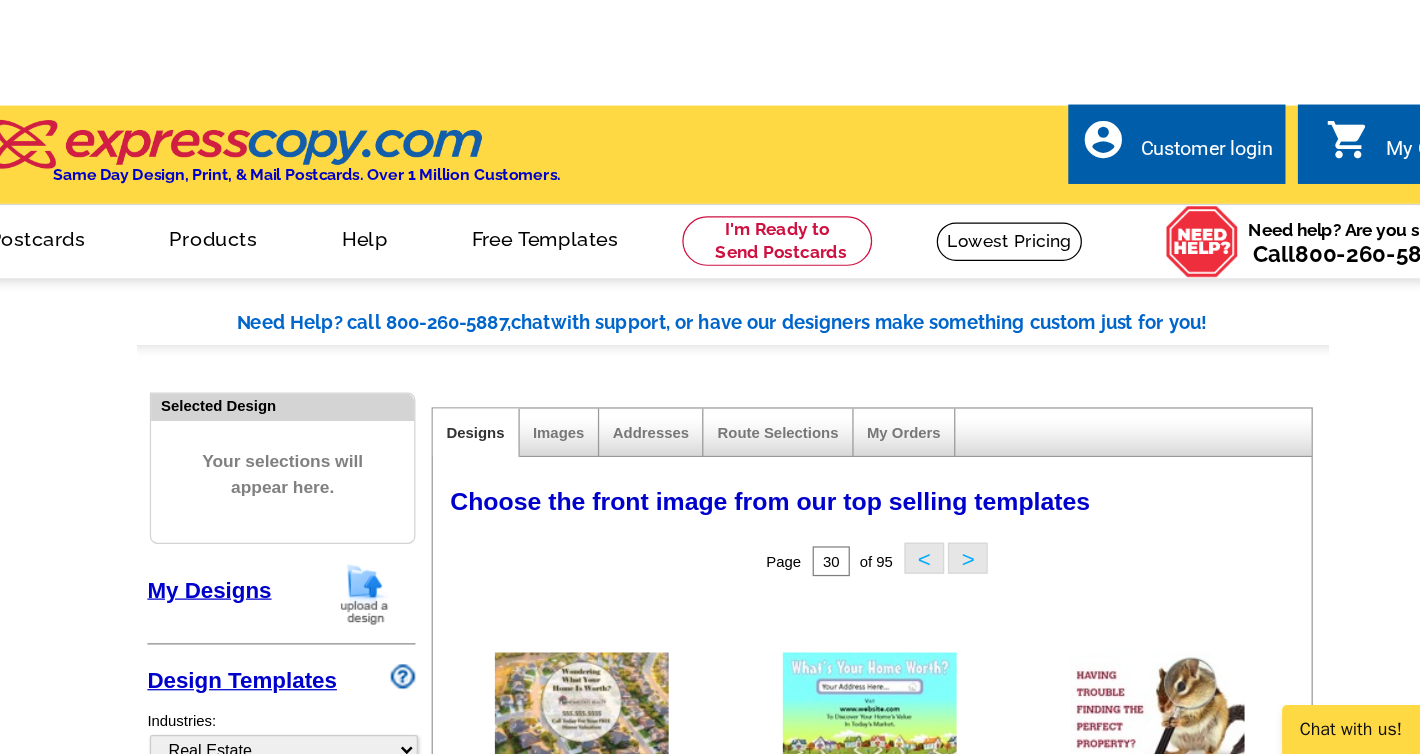 scroll, scrollTop: 396, scrollLeft: 0, axis: vertical 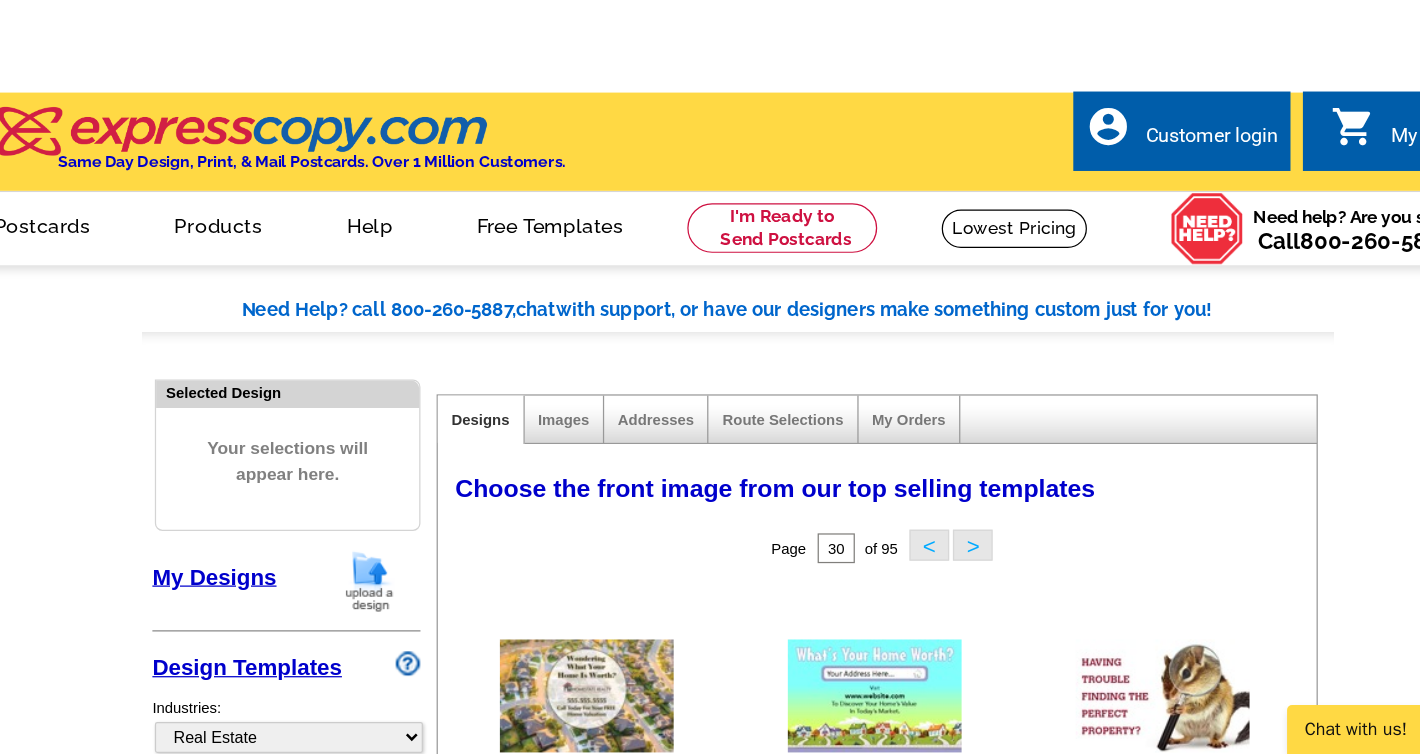 click at bounding box center (1052, 1059) 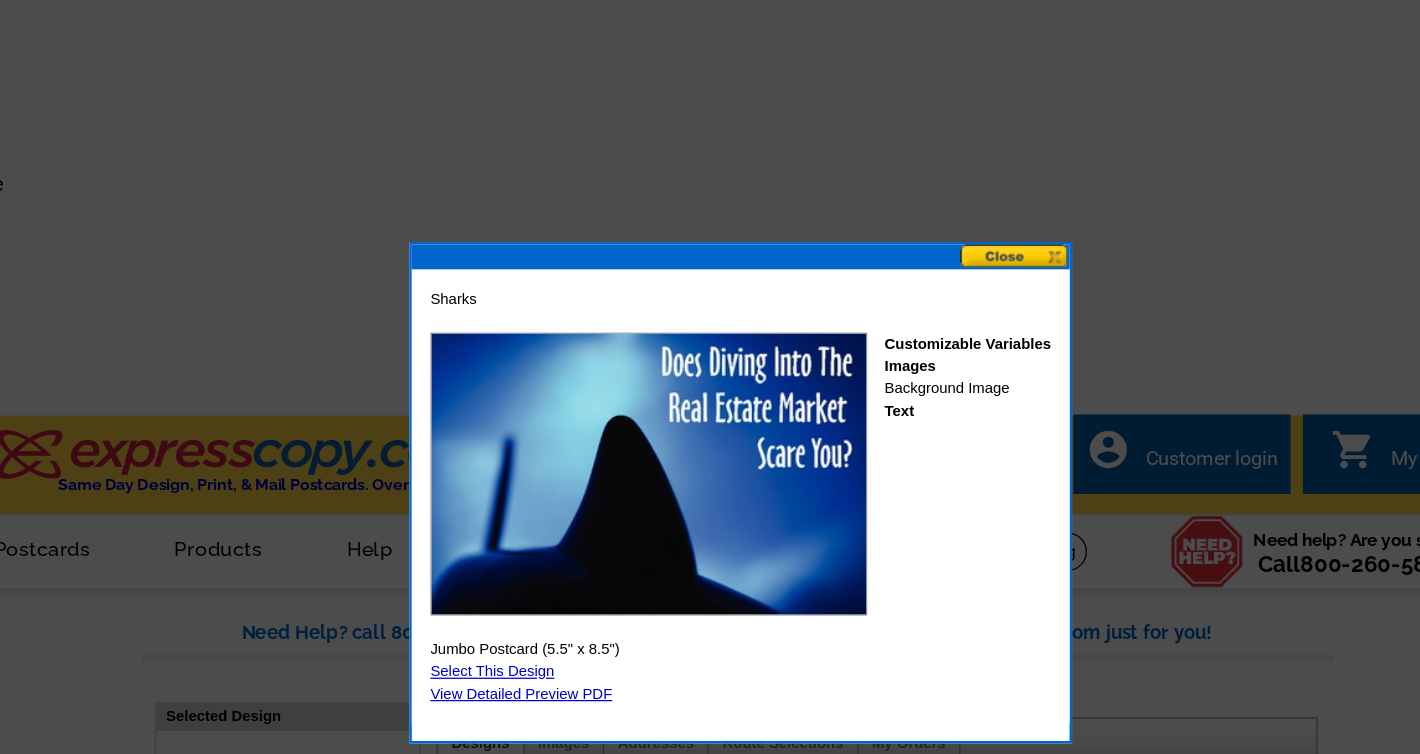 scroll, scrollTop: 282, scrollLeft: 0, axis: vertical 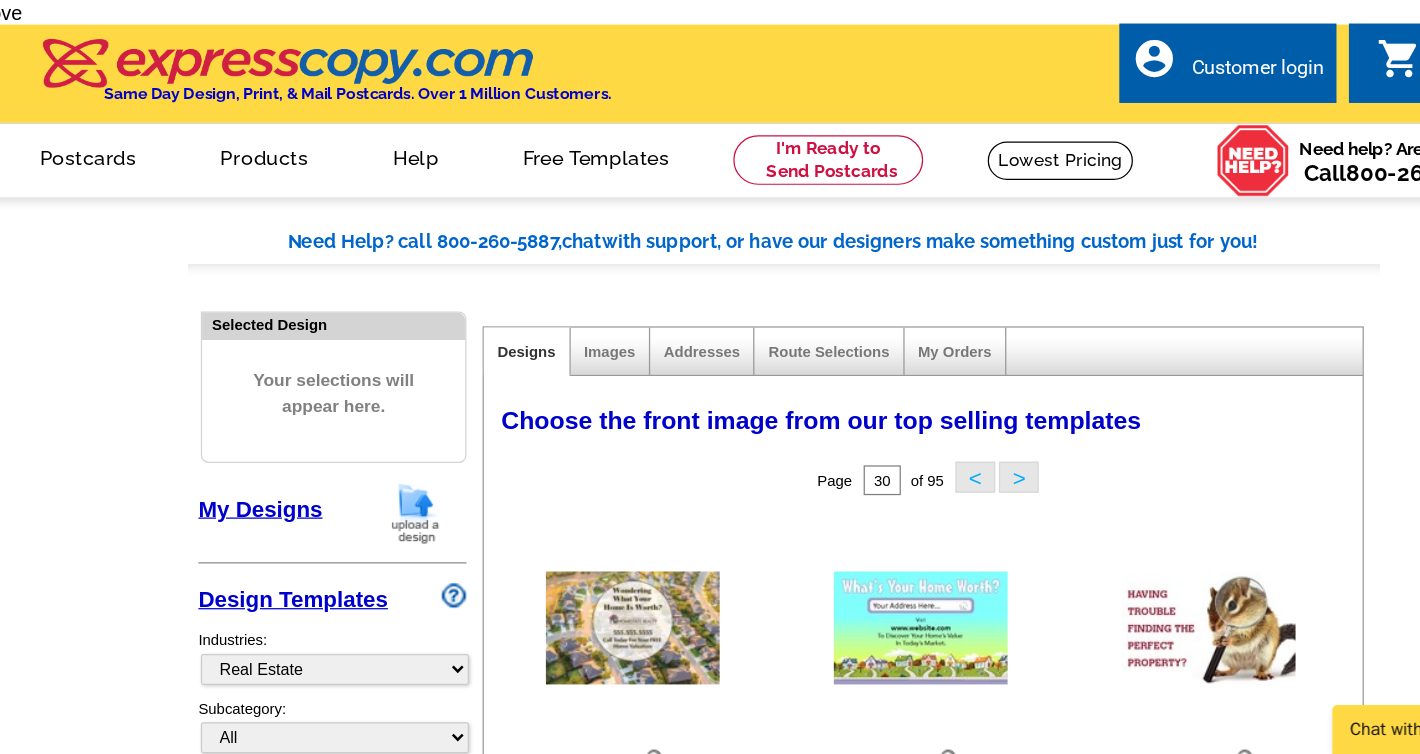 click at bounding box center (588, 1004) 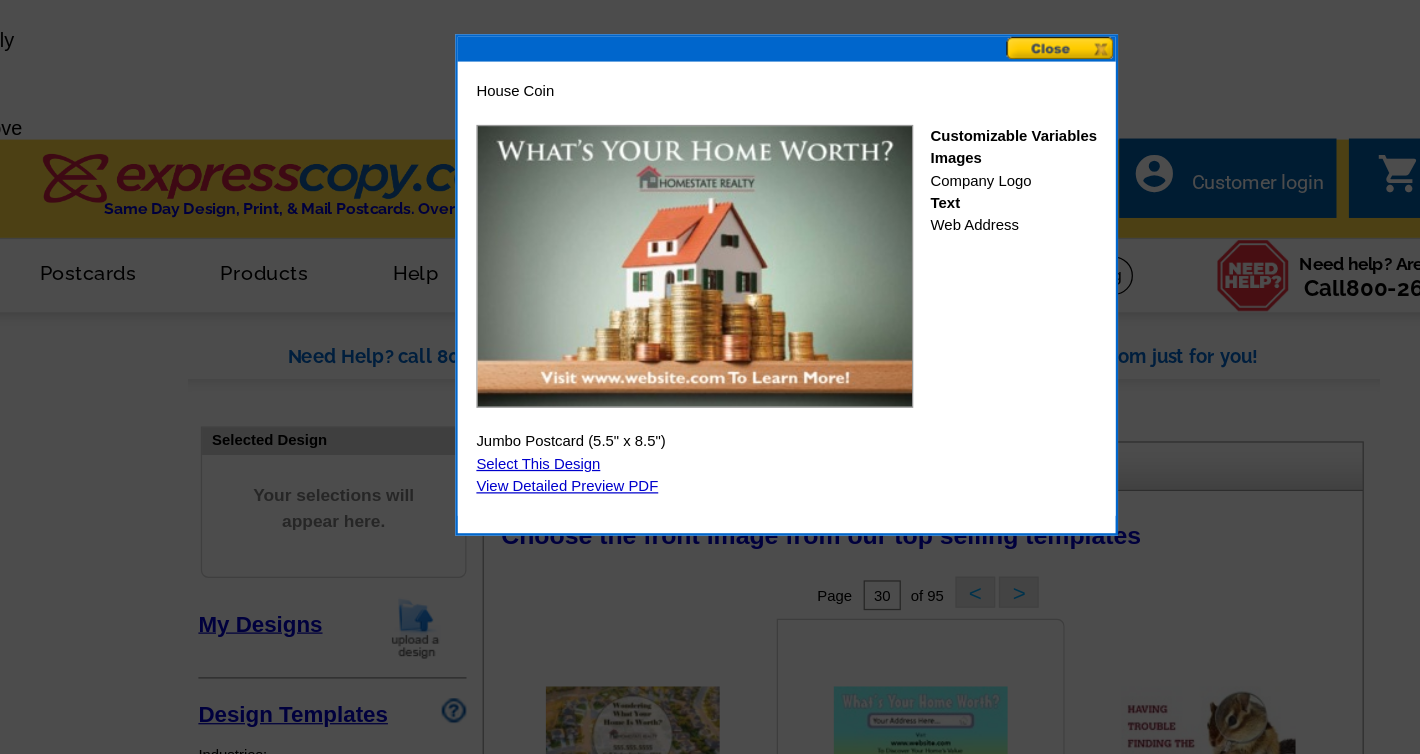 click at bounding box center (933, 92) 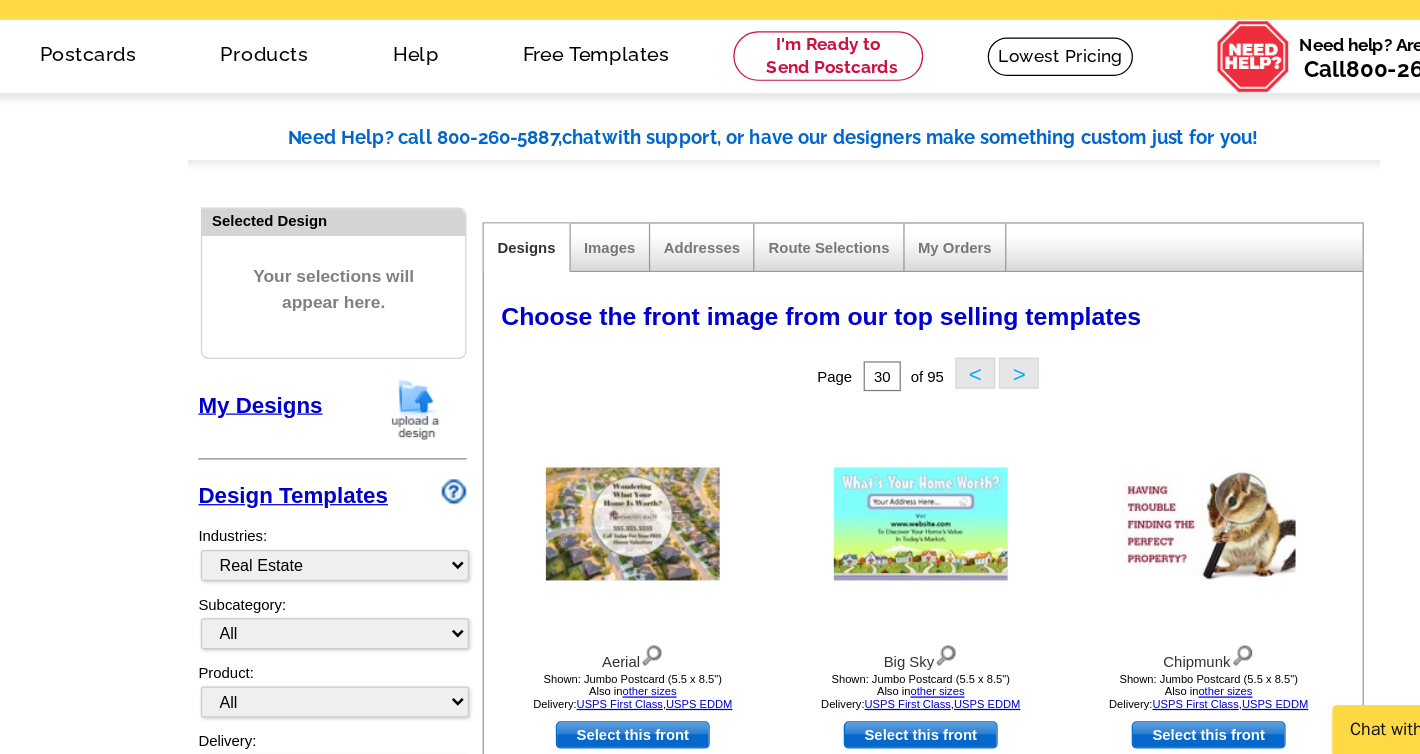scroll, scrollTop: 556, scrollLeft: 0, axis: vertical 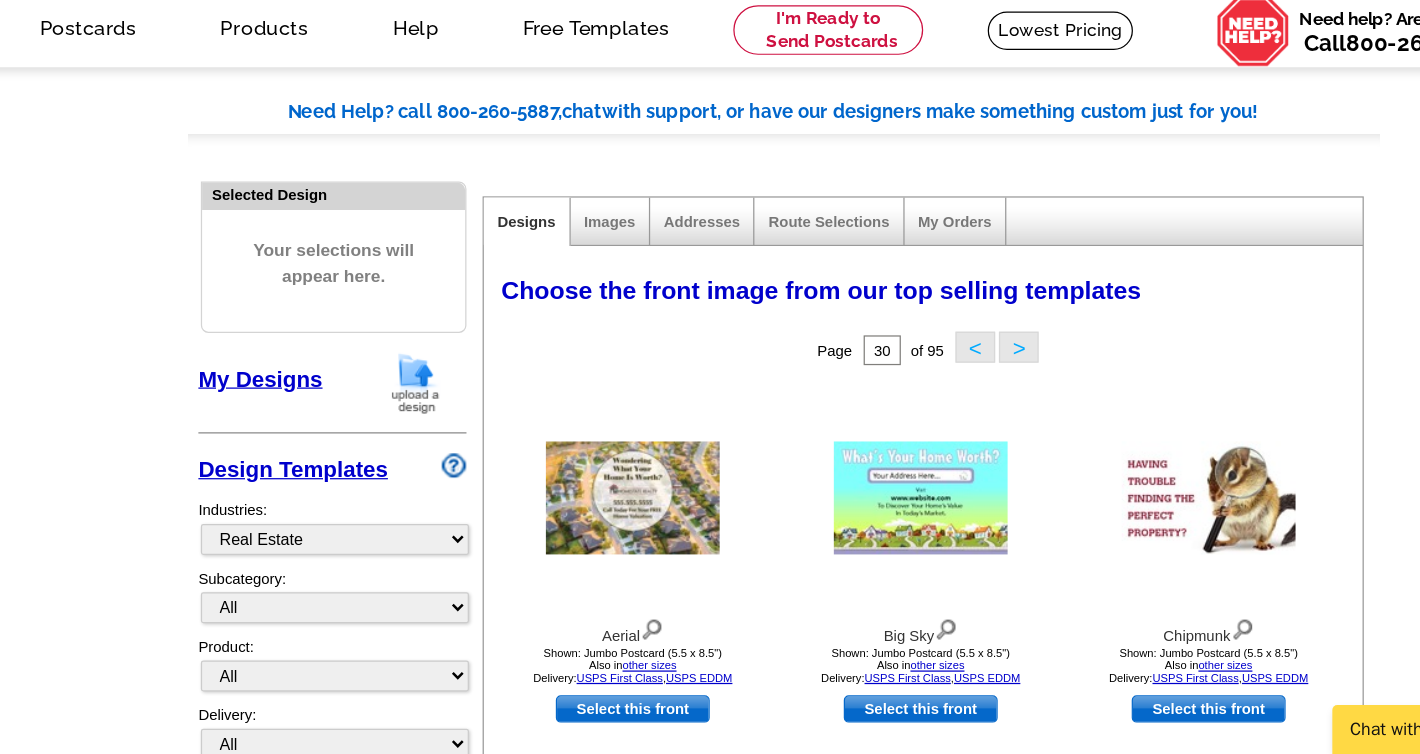 click on ">" at bounding box center [899, 1163] 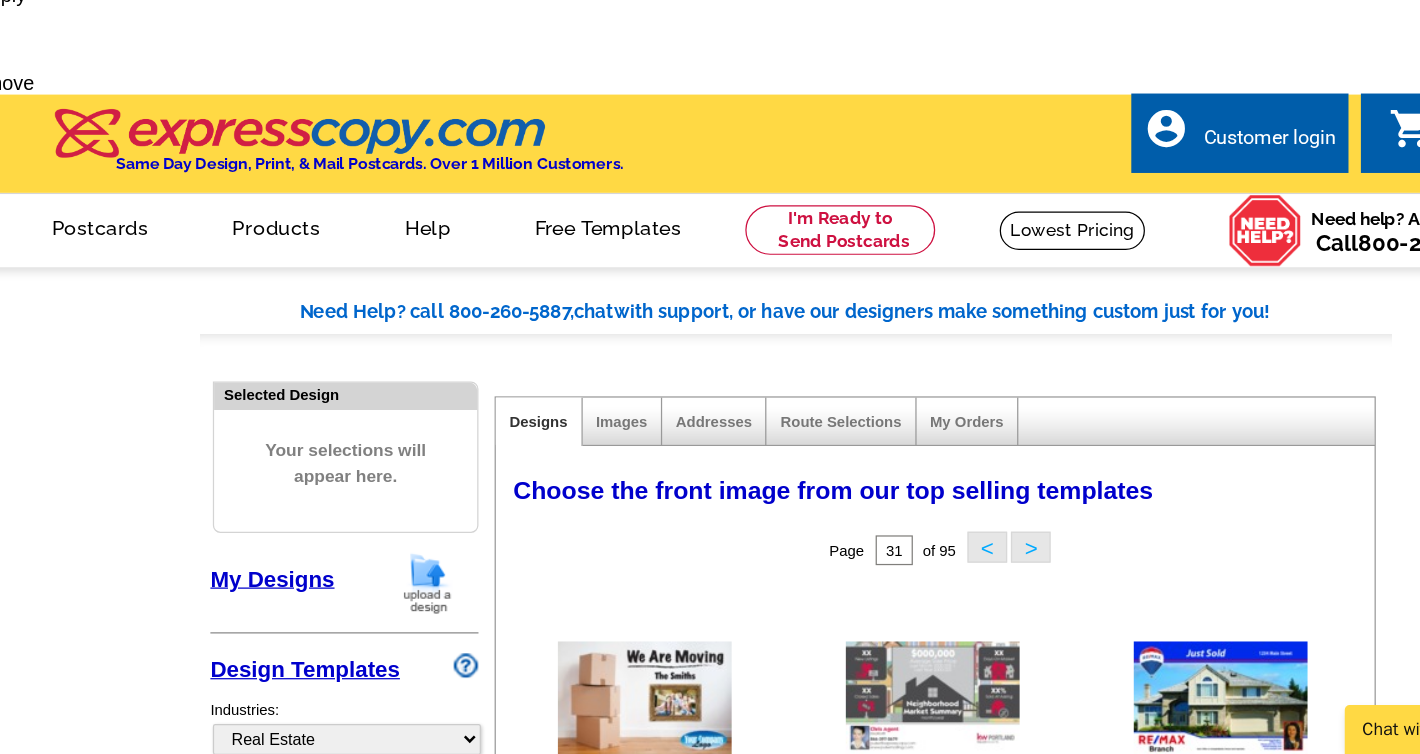 scroll, scrollTop: 510, scrollLeft: 0, axis: vertical 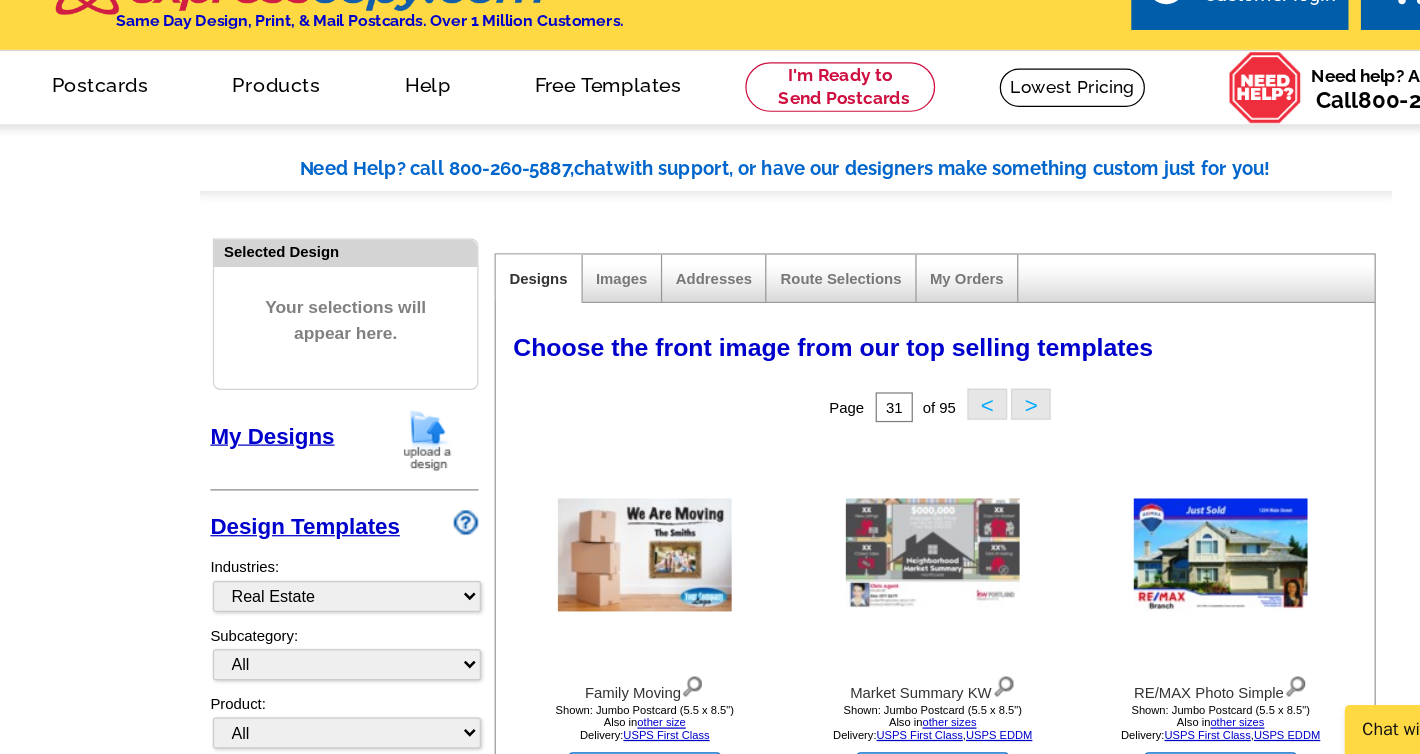 click on ">" at bounding box center (899, 1209) 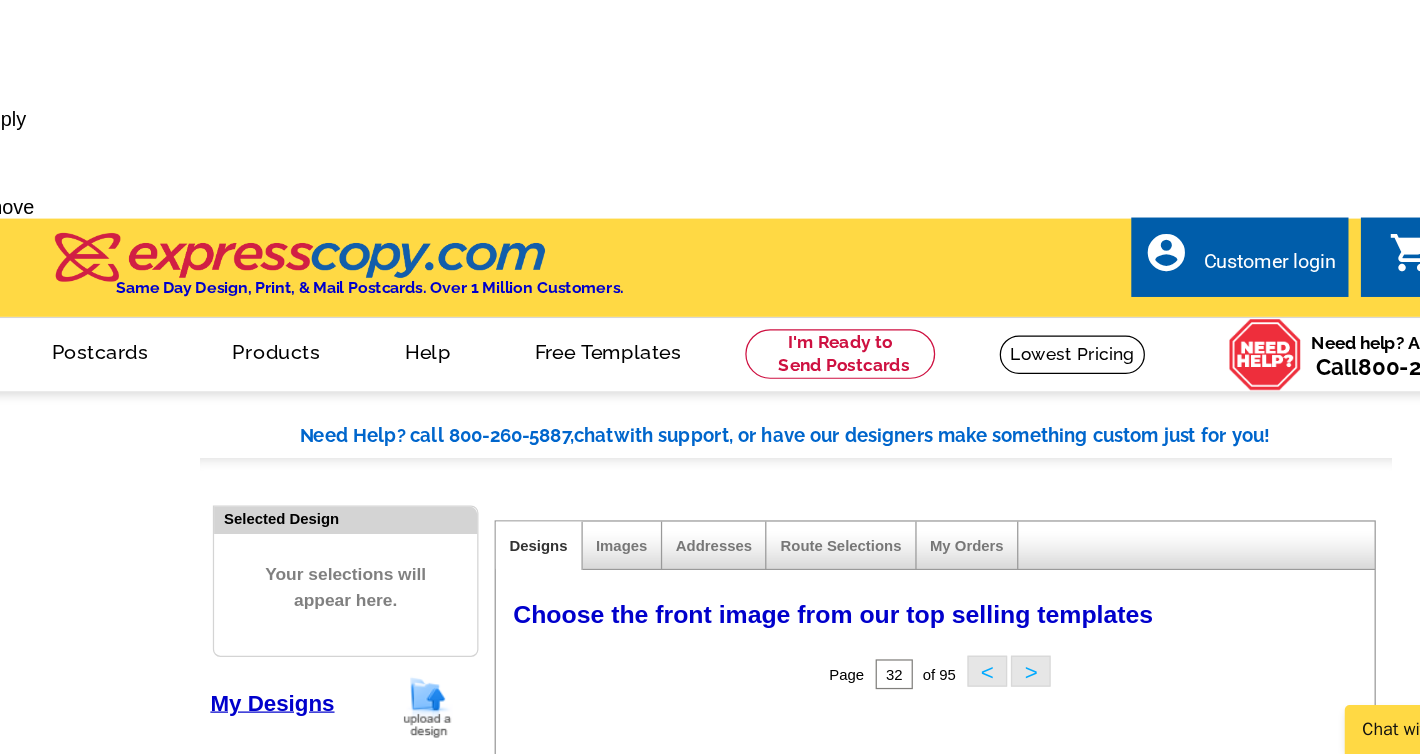 scroll, scrollTop: 294, scrollLeft: 0, axis: vertical 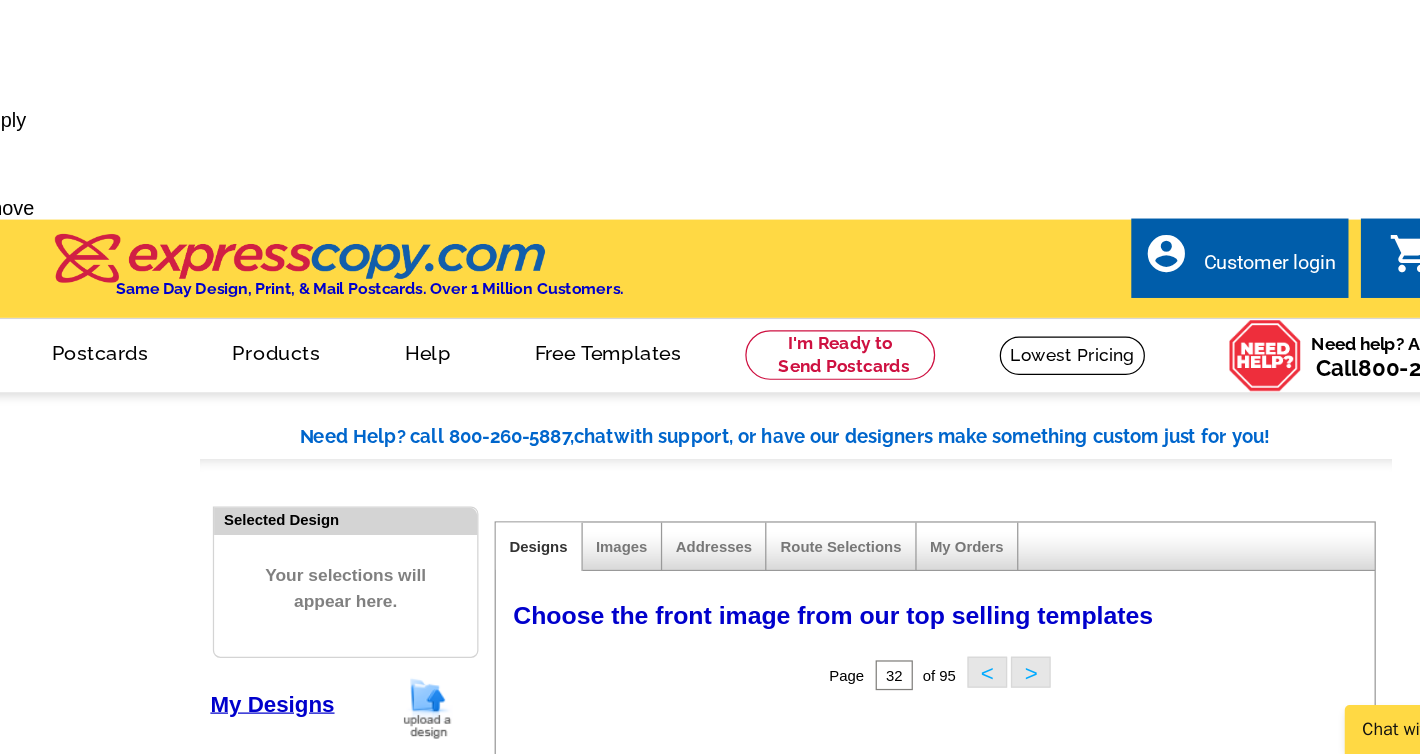 click at bounding box center (1052, 1161) 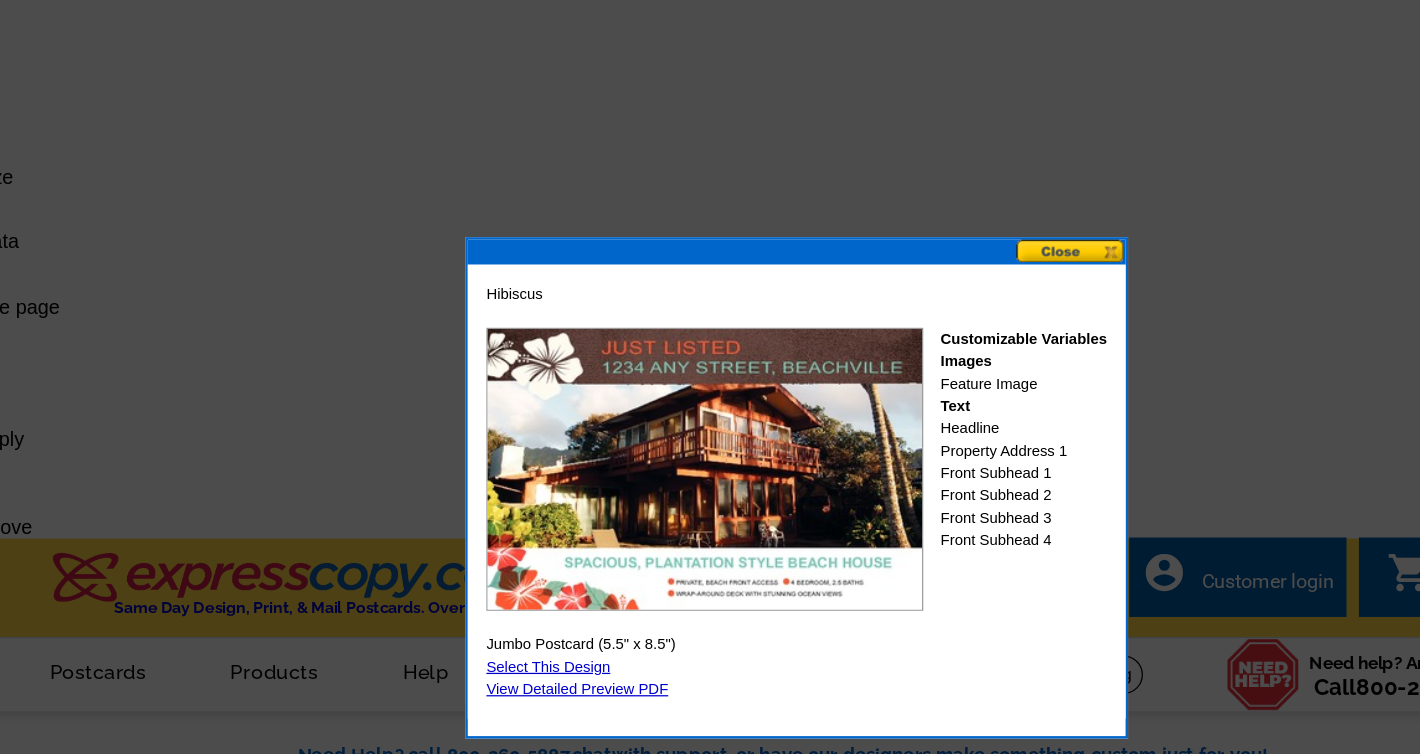 scroll, scrollTop: 169, scrollLeft: 0, axis: vertical 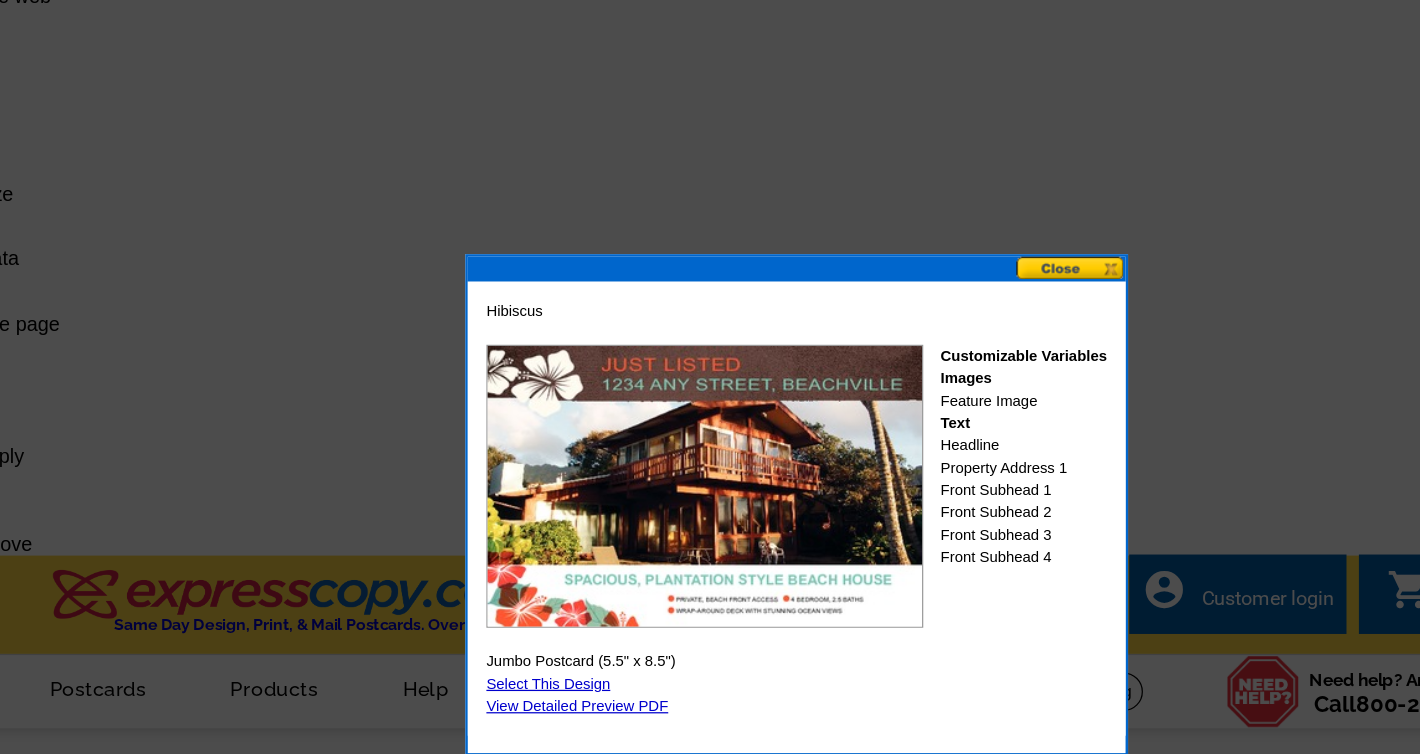 click at bounding box center (933, 216) 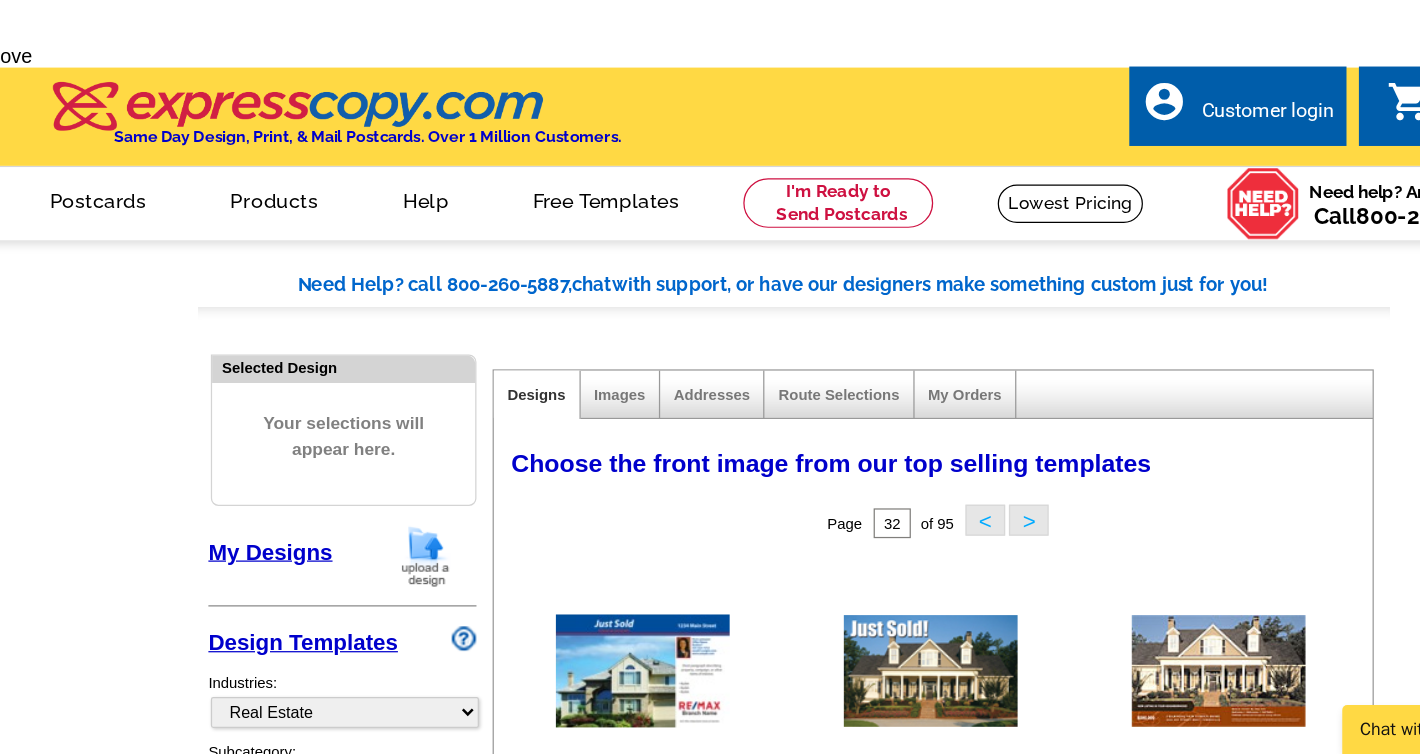 scroll, scrollTop: 443, scrollLeft: 0, axis: vertical 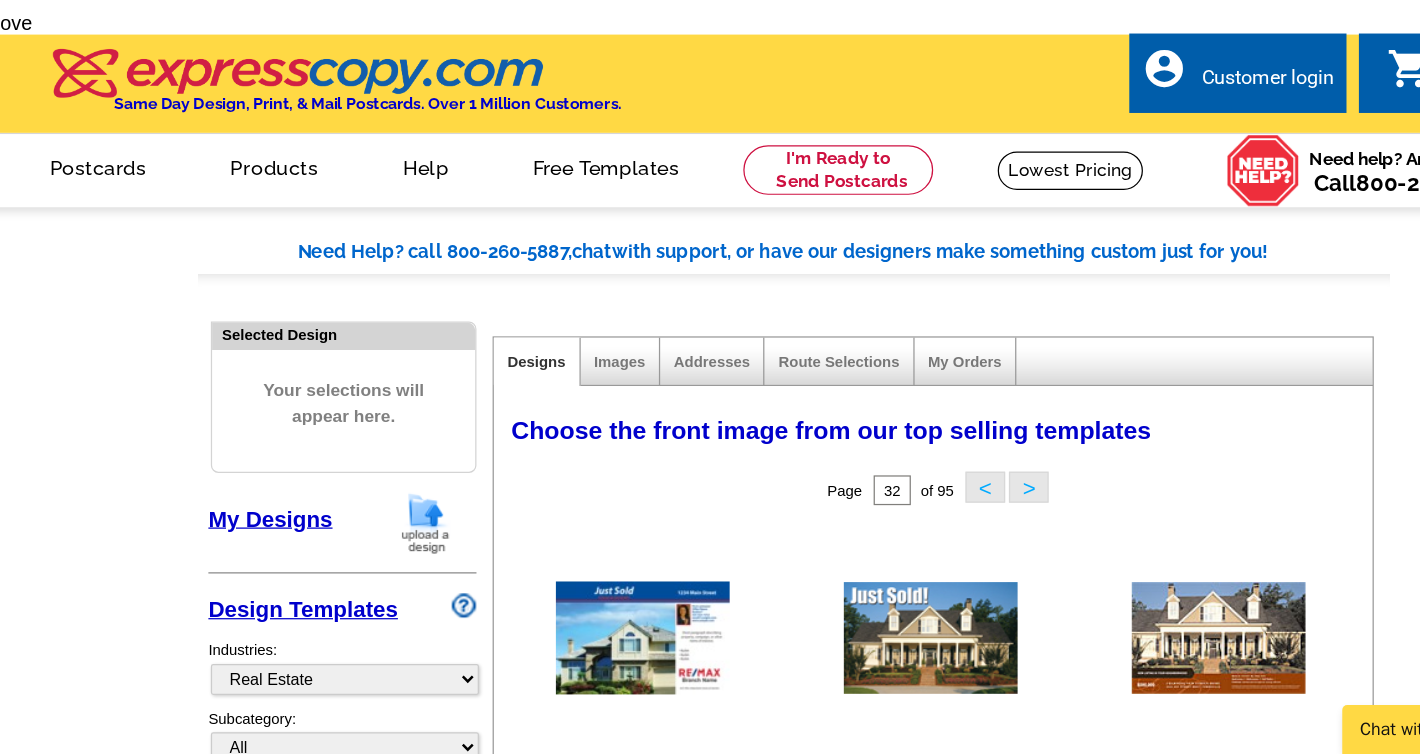 click on ">" at bounding box center [899, 1276] 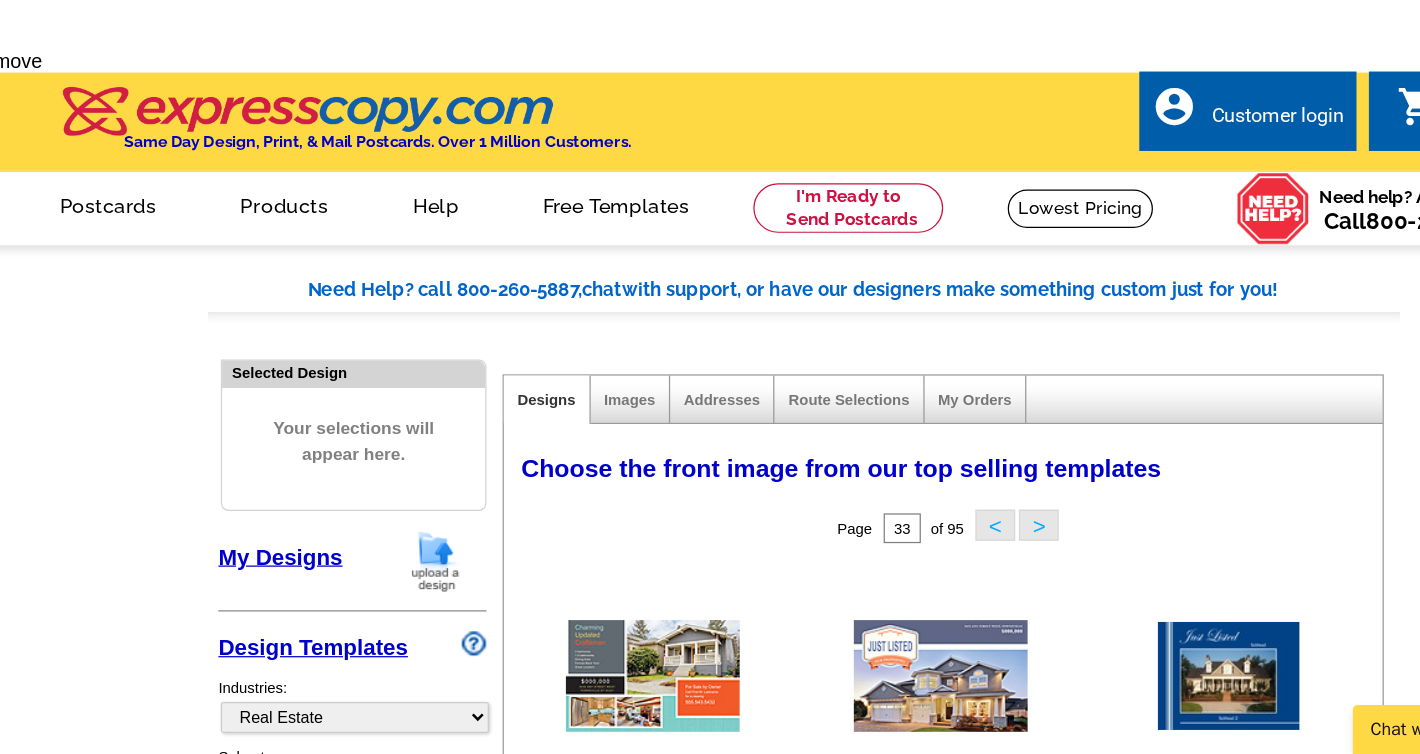 scroll, scrollTop: 416, scrollLeft: 0, axis: vertical 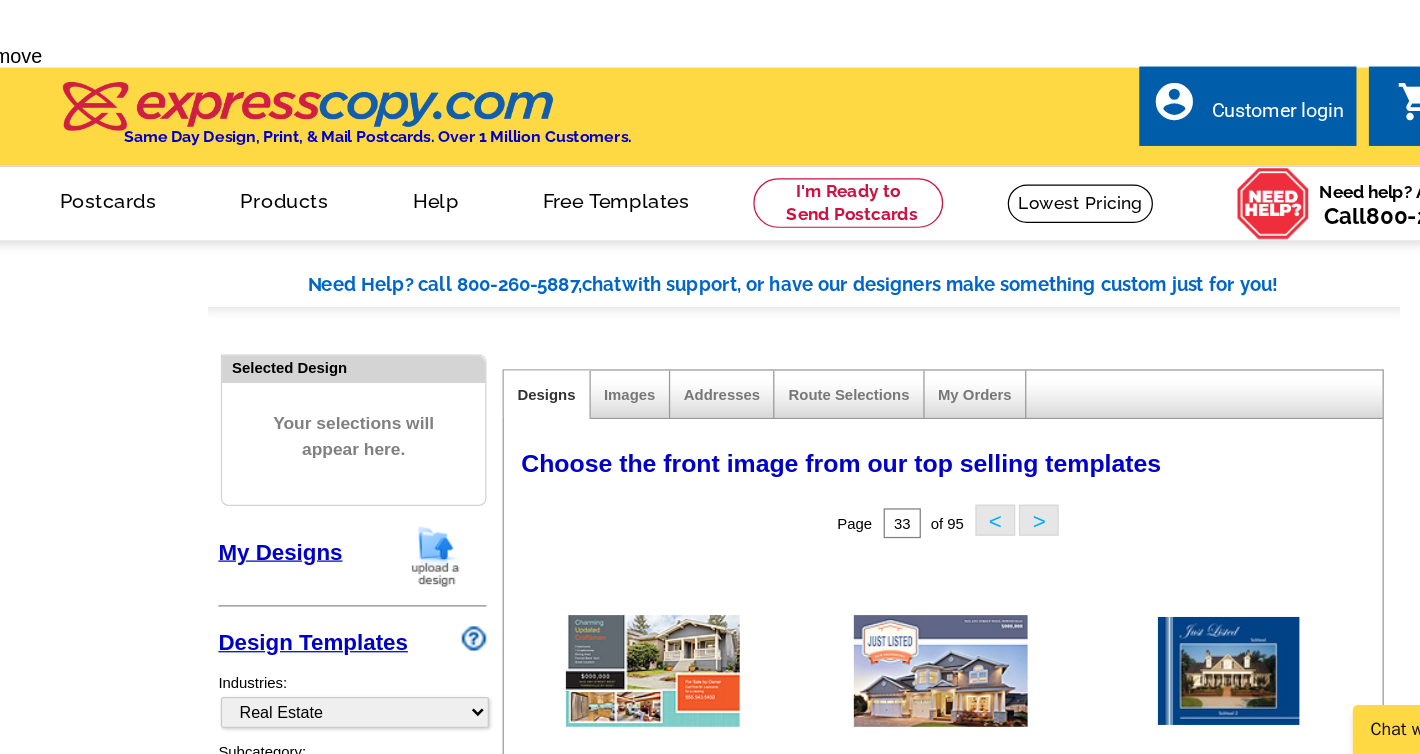 click on ">" at bounding box center (899, 1303) 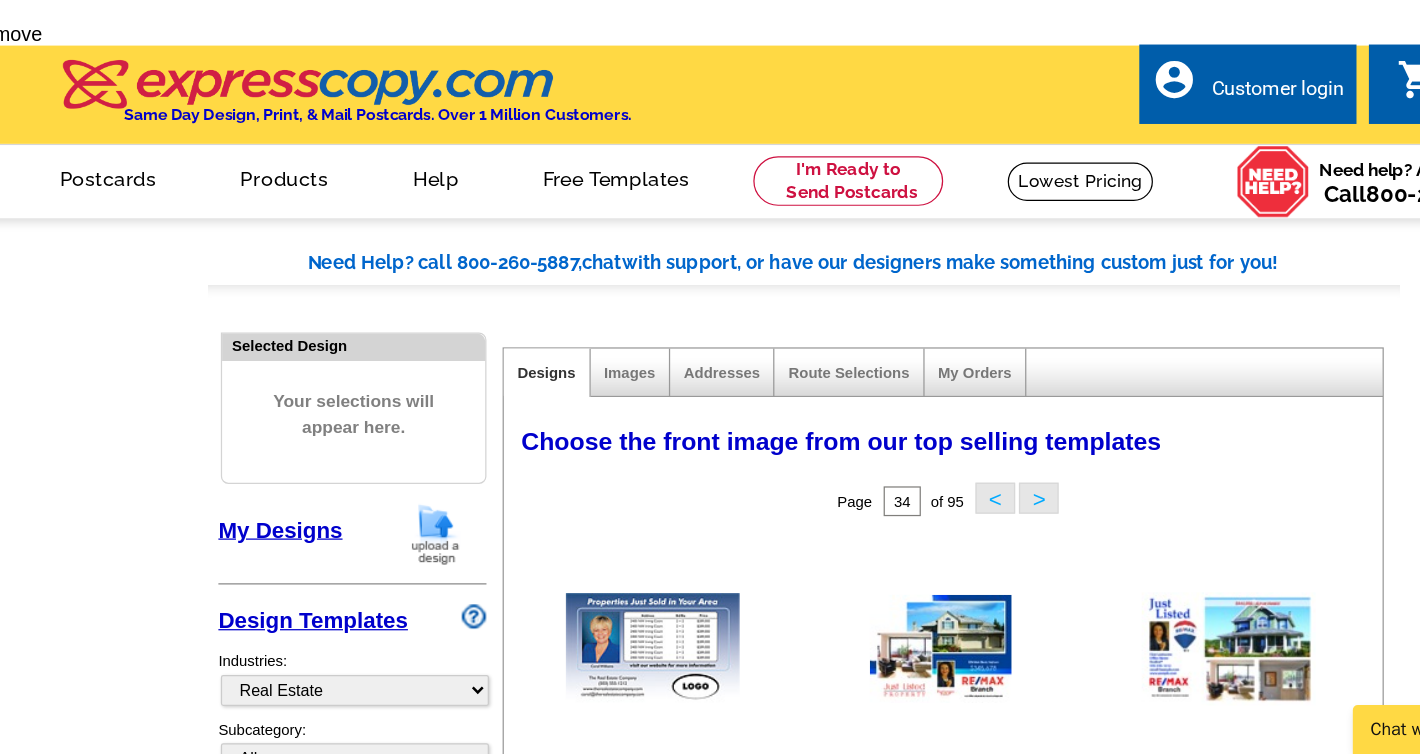 scroll, scrollTop: 444, scrollLeft: 0, axis: vertical 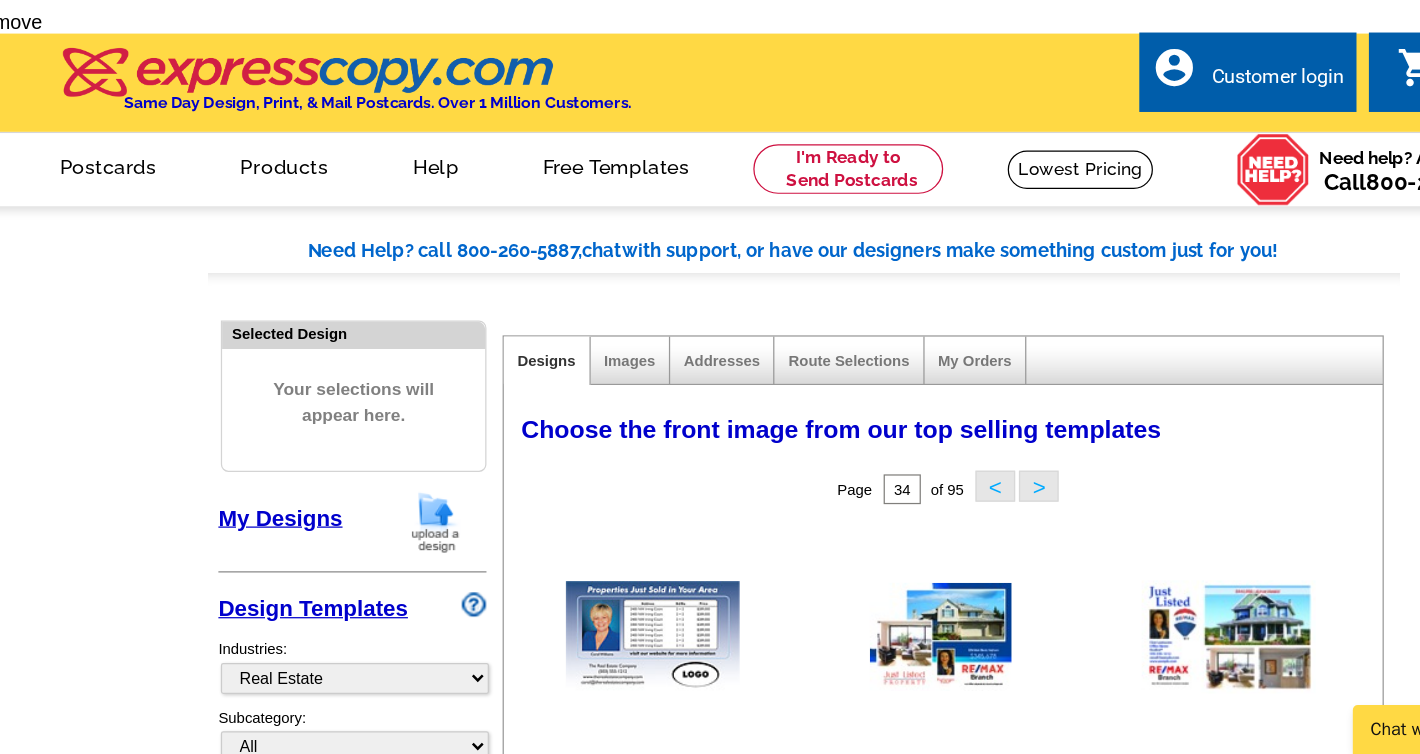 click on ">" at bounding box center [899, 1275] 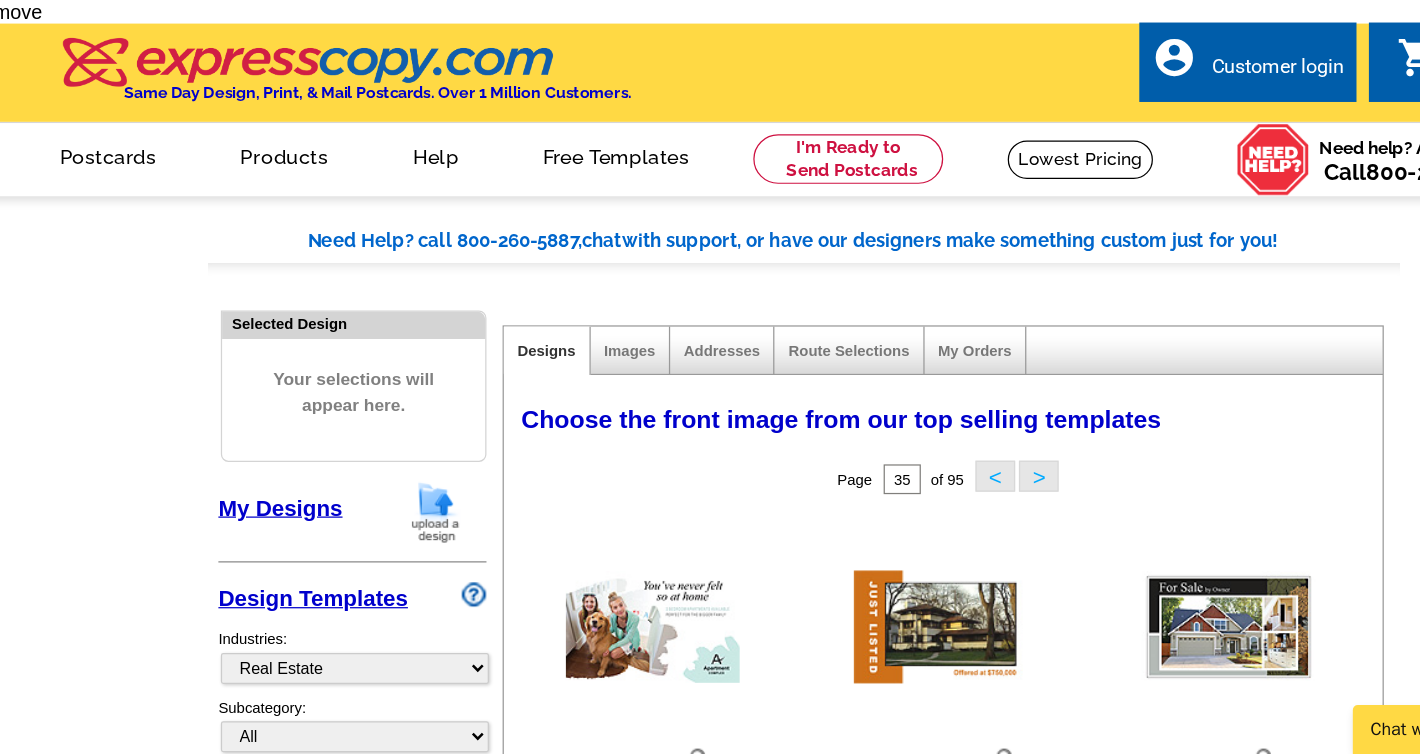 scroll, scrollTop: 456, scrollLeft: 0, axis: vertical 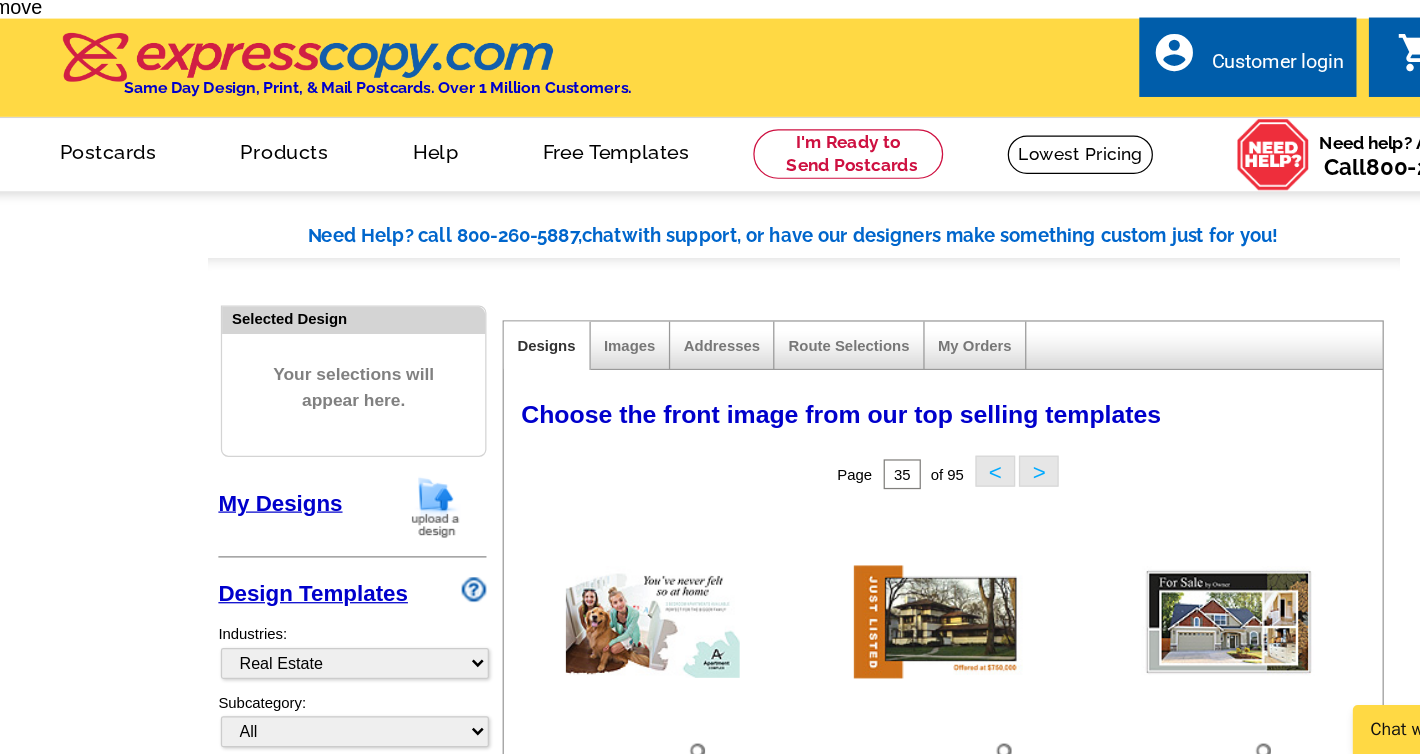 click on ">" at bounding box center (899, 1263) 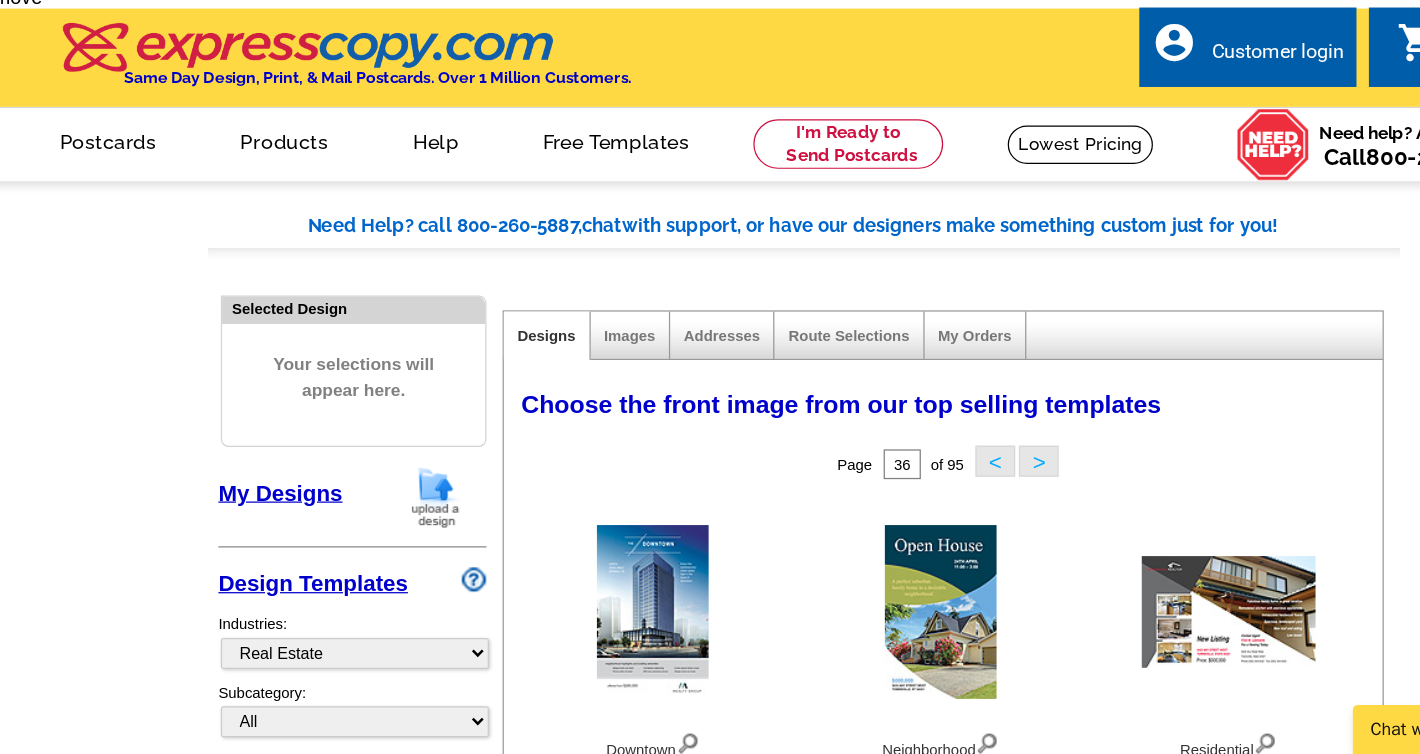 scroll, scrollTop: 485, scrollLeft: 0, axis: vertical 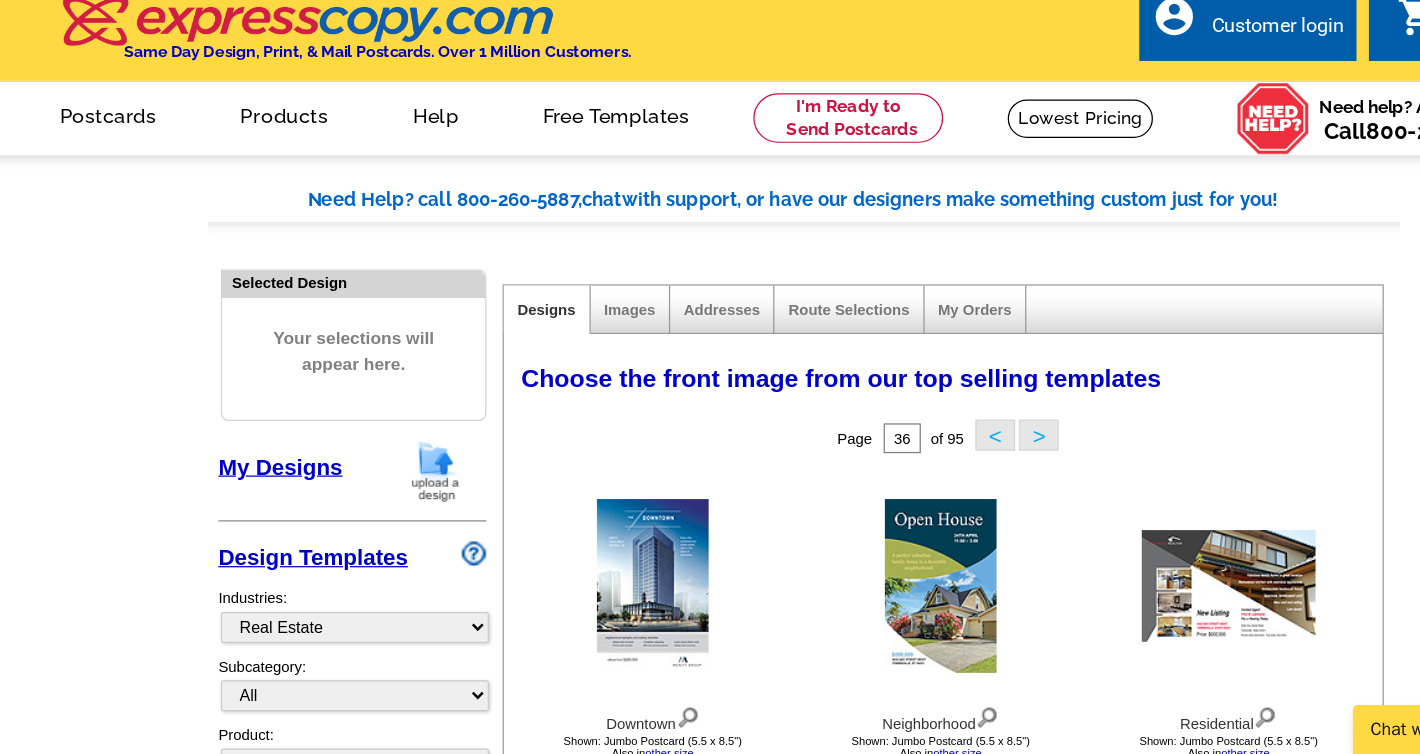 click on ">" at bounding box center (899, 1234) 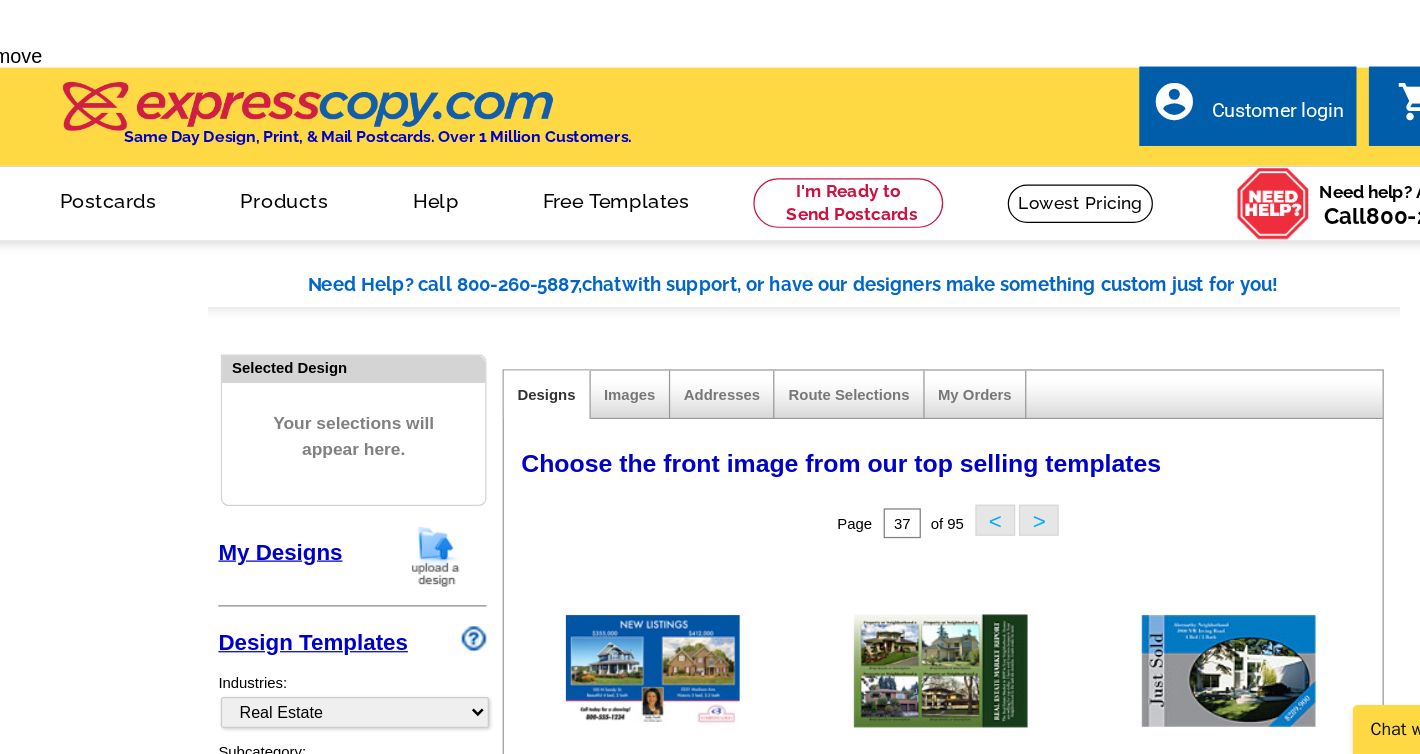 scroll, scrollTop: 417, scrollLeft: 0, axis: vertical 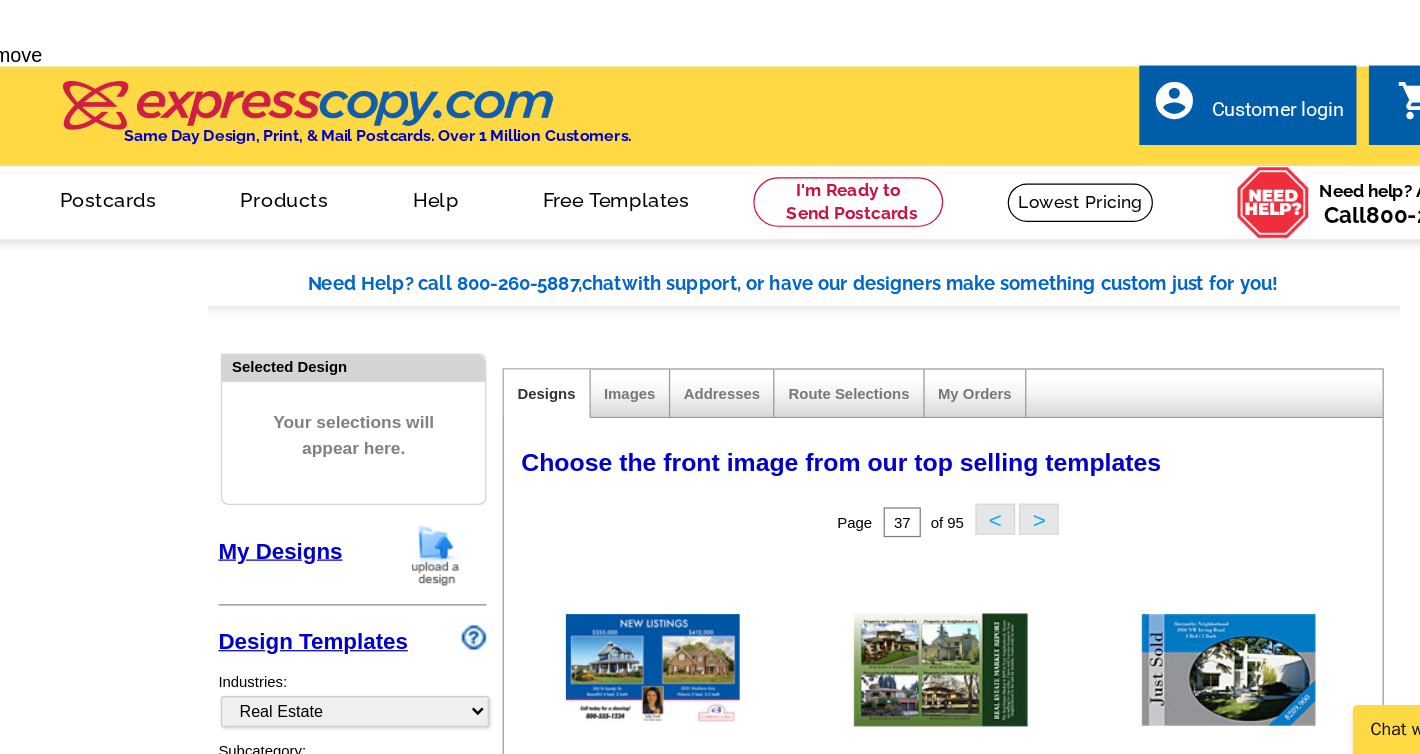 click on ">" at bounding box center (899, 1302) 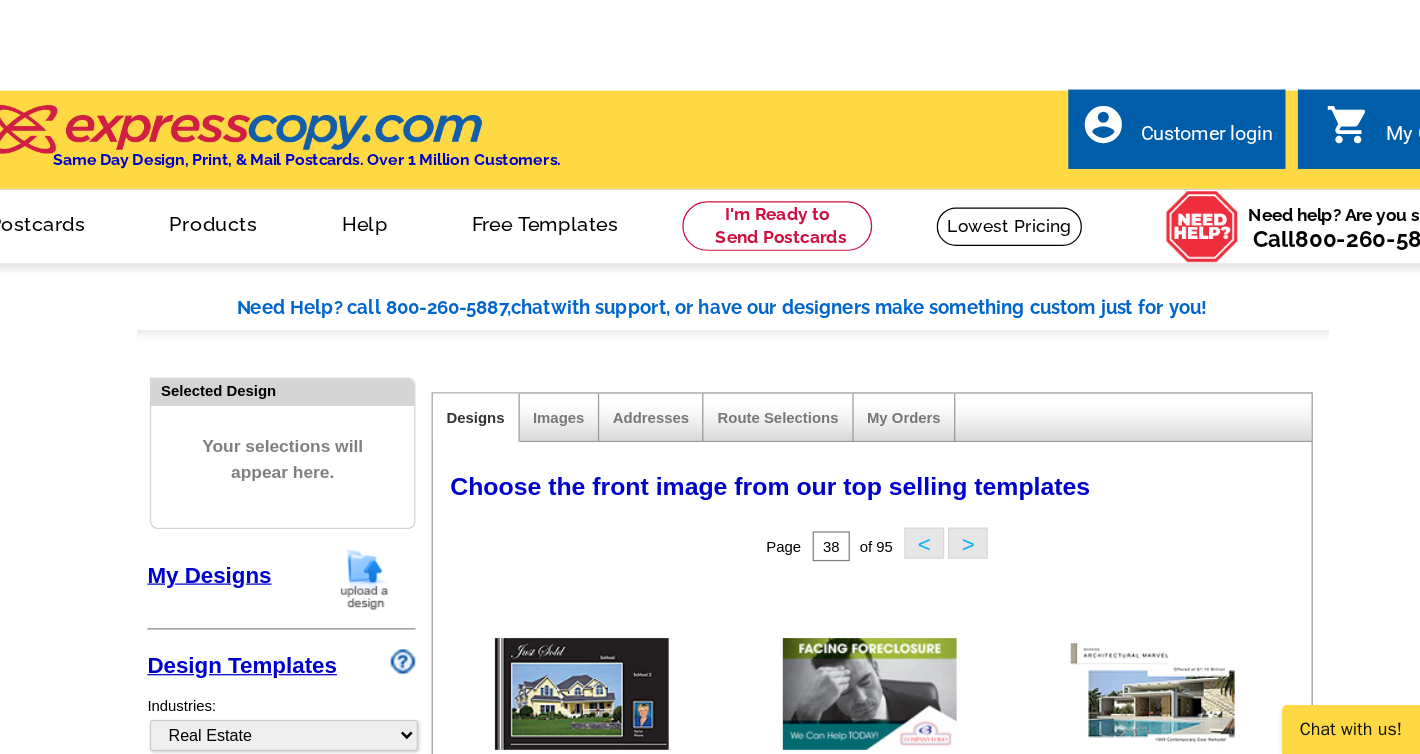 scroll, scrollTop: 403, scrollLeft: 0, axis: vertical 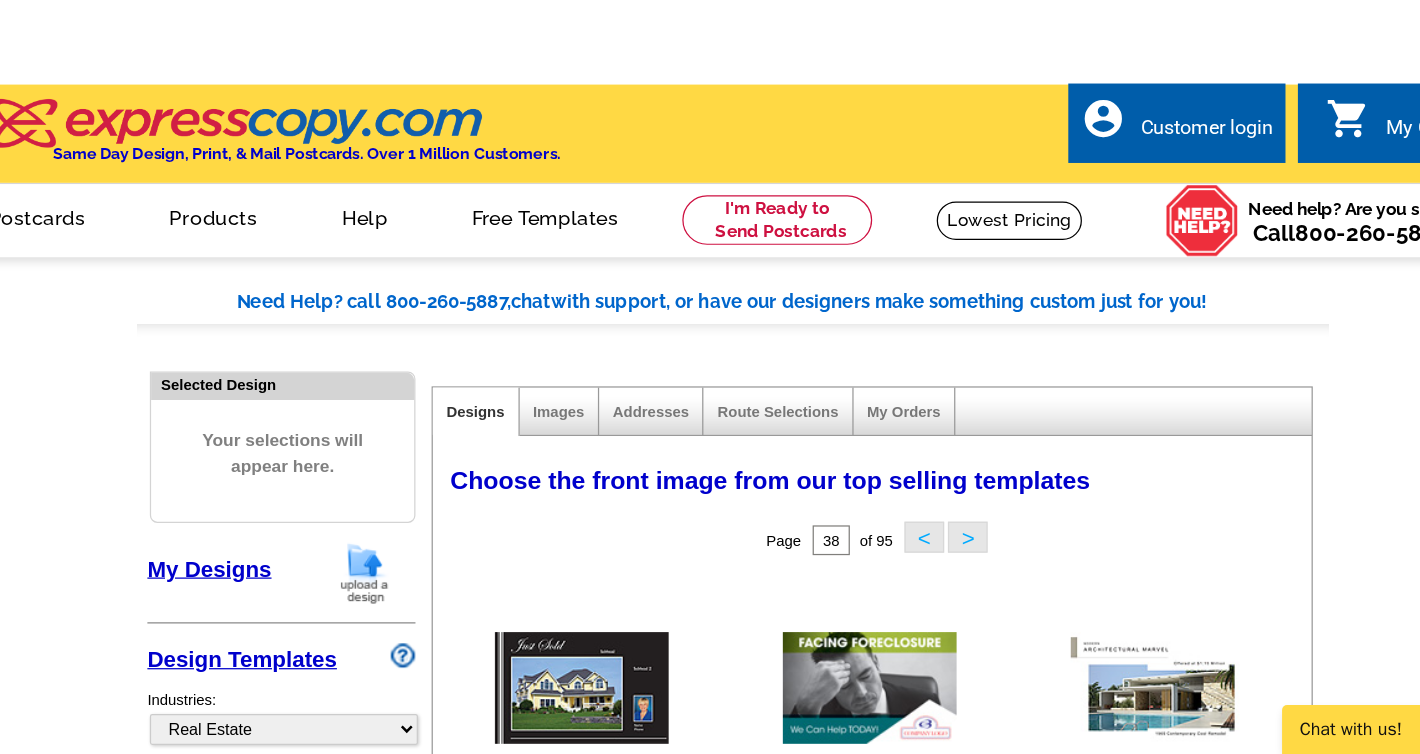 click on ">" at bounding box center [899, 1316] 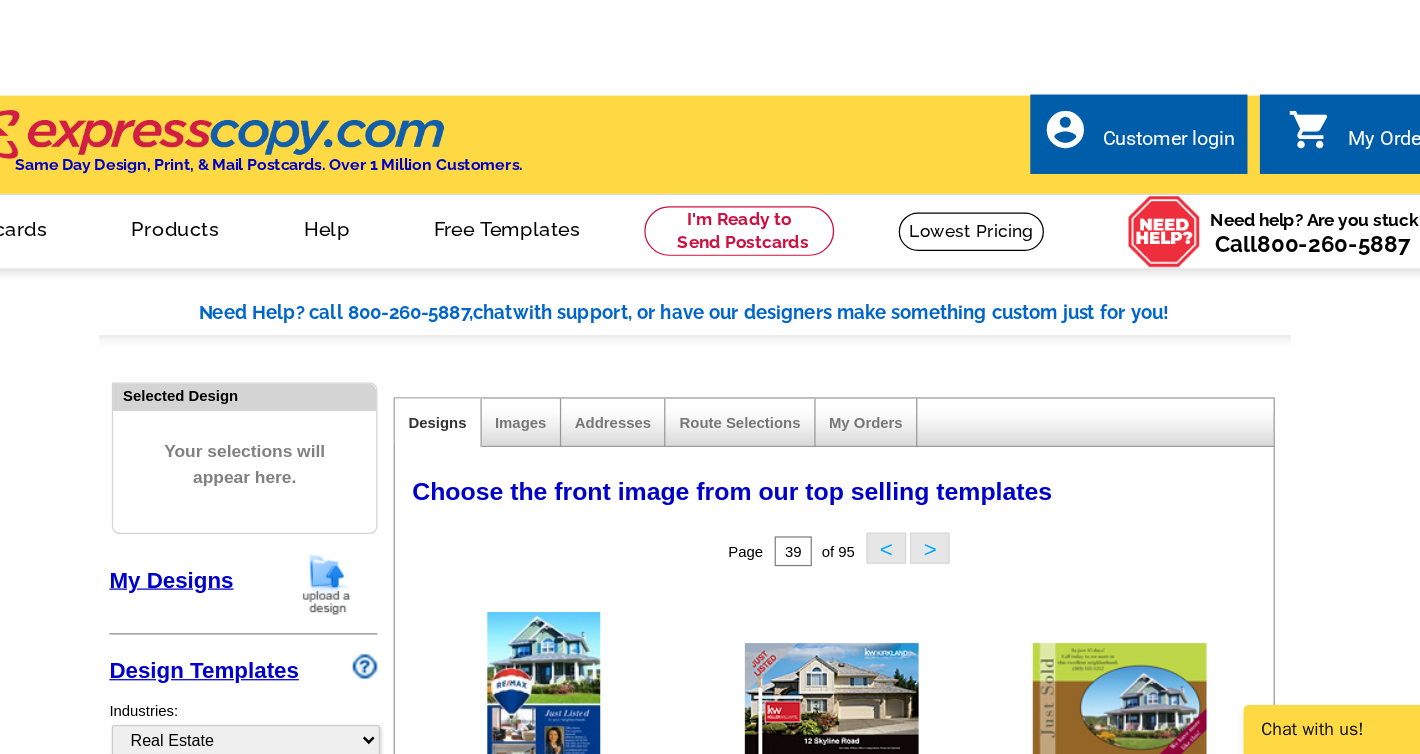 scroll, scrollTop: 405, scrollLeft: 0, axis: vertical 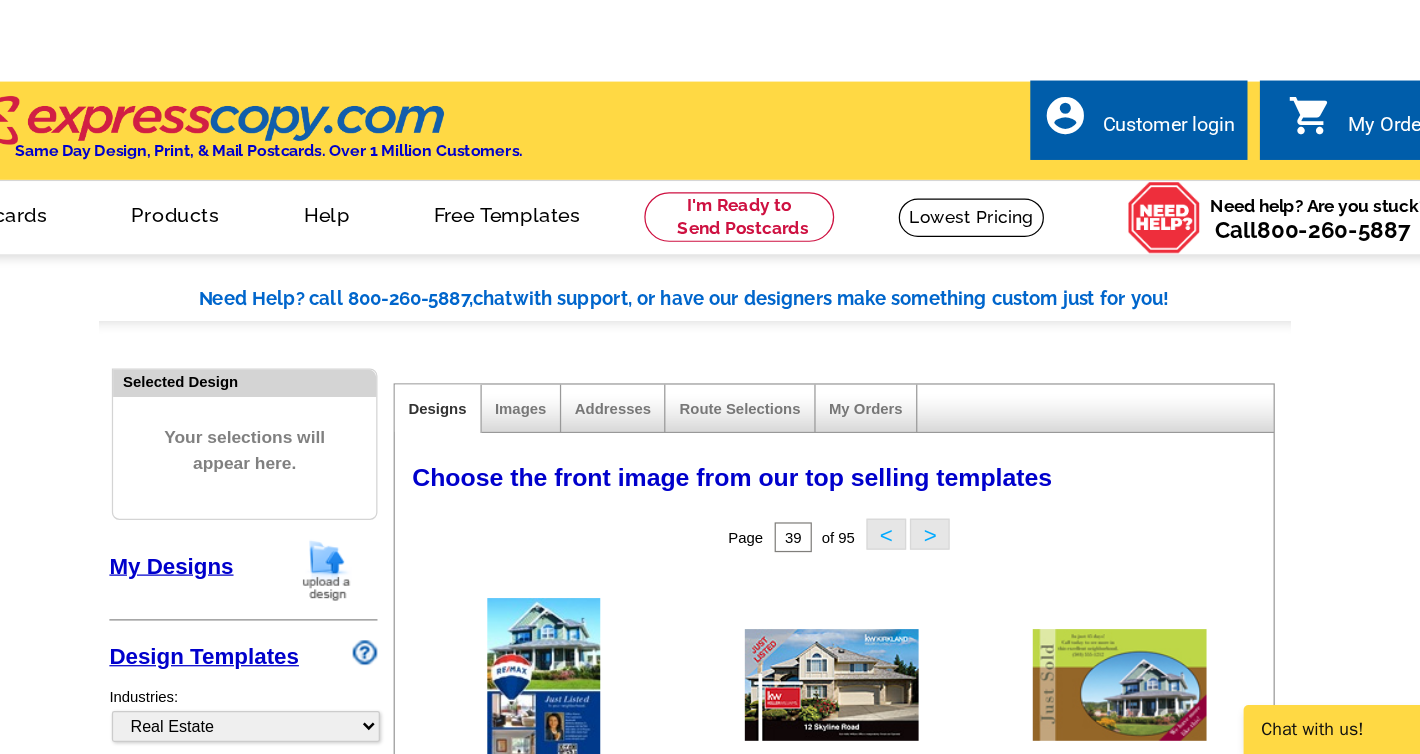 click on ">" at bounding box center [899, 1314] 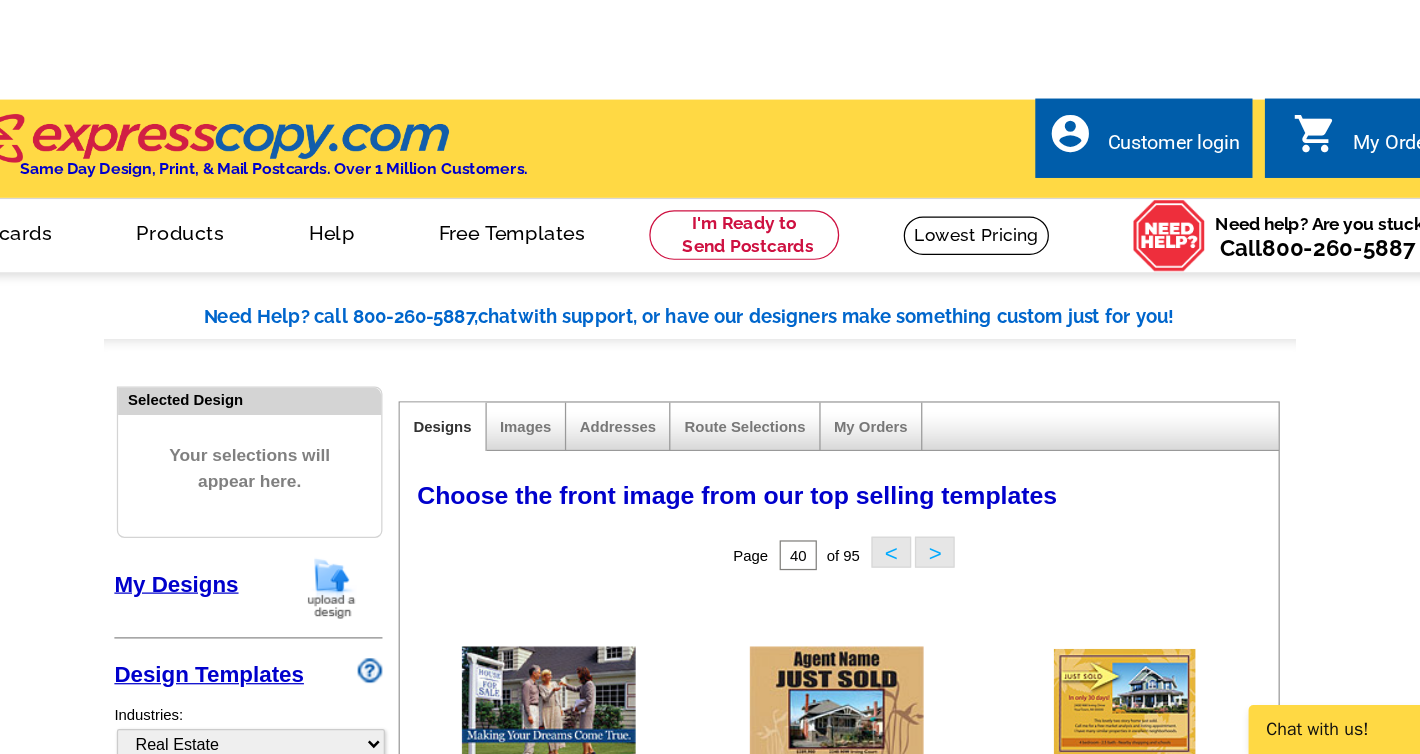 scroll, scrollTop: 395, scrollLeft: 0, axis: vertical 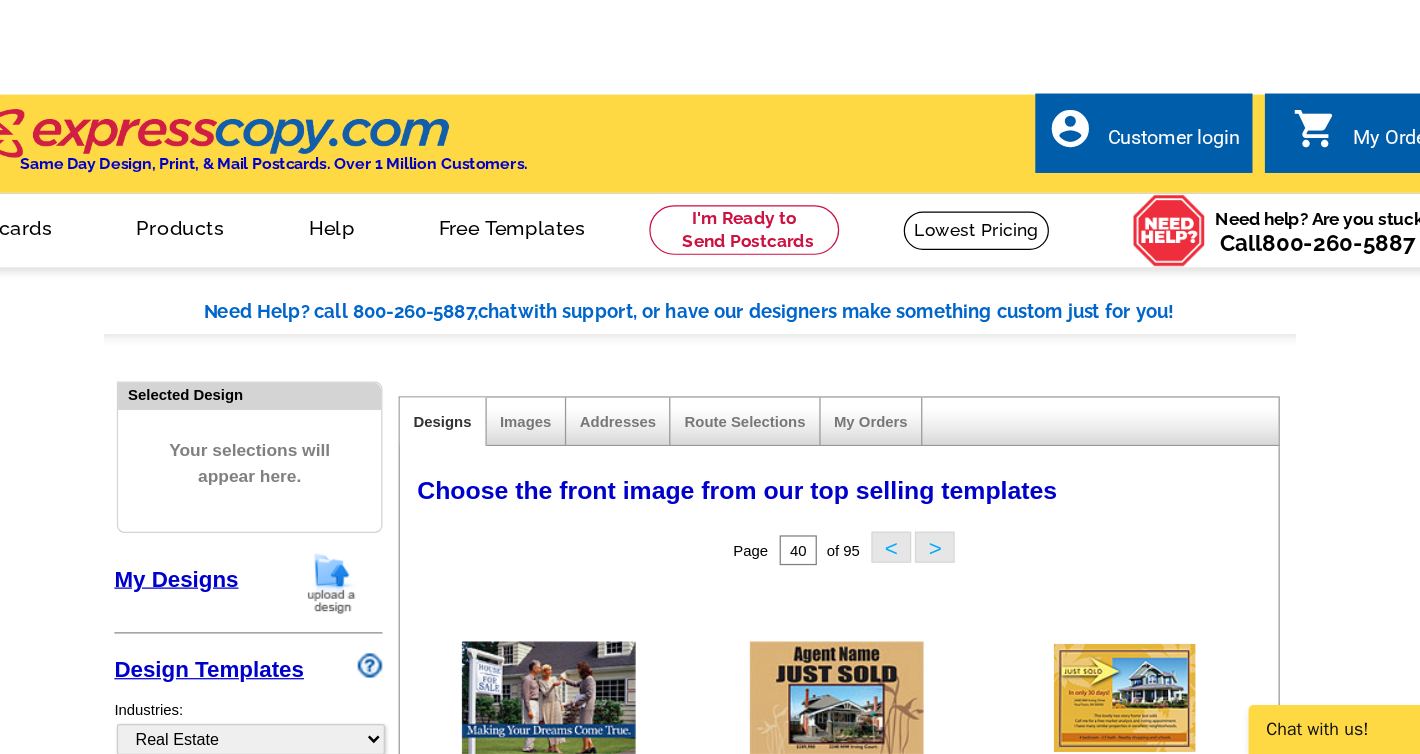 click at bounding box center (588, 1060) 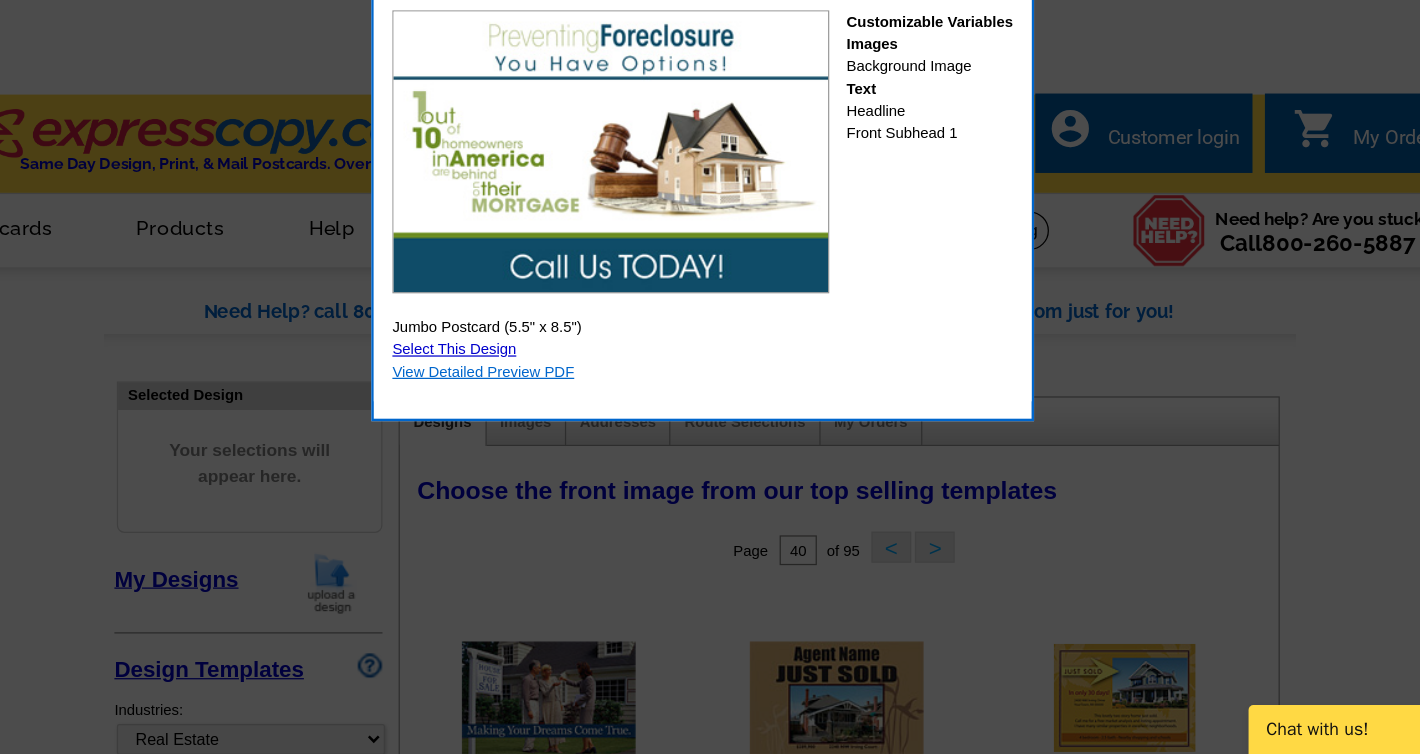 click on "View Detailed Preview PDF" at bounding box center [535, 445] 